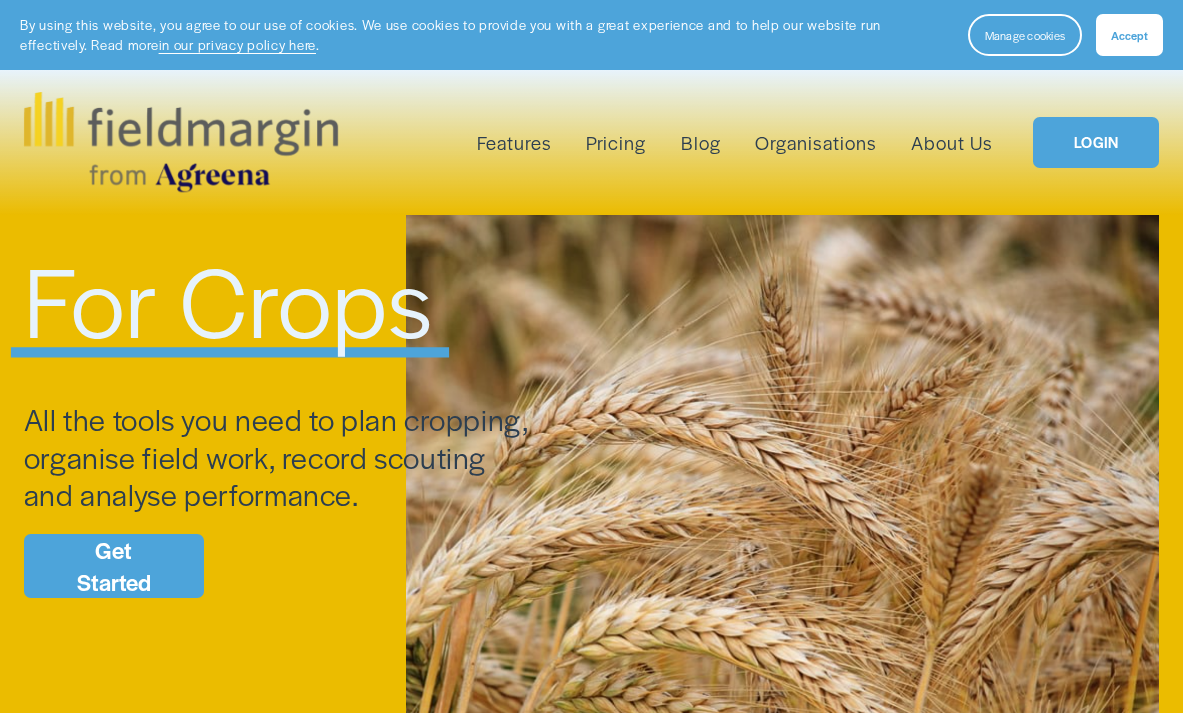scroll, scrollTop: 0, scrollLeft: 0, axis: both 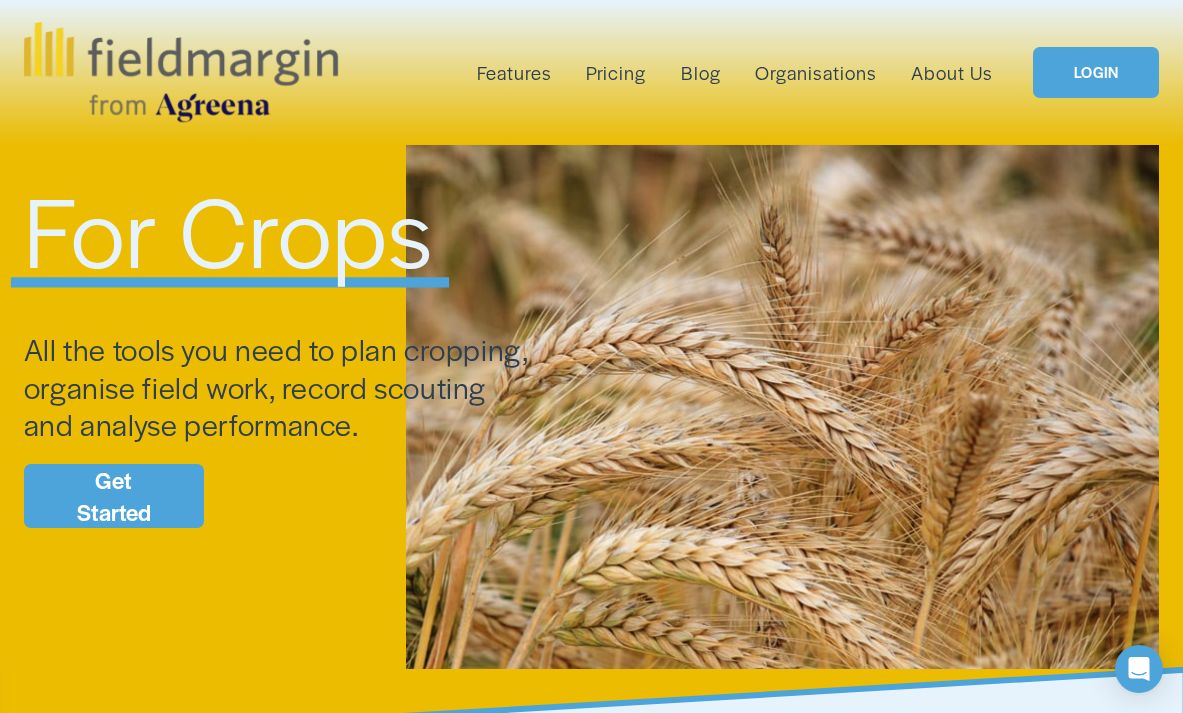 click on "Get Started" at bounding box center (114, 496) 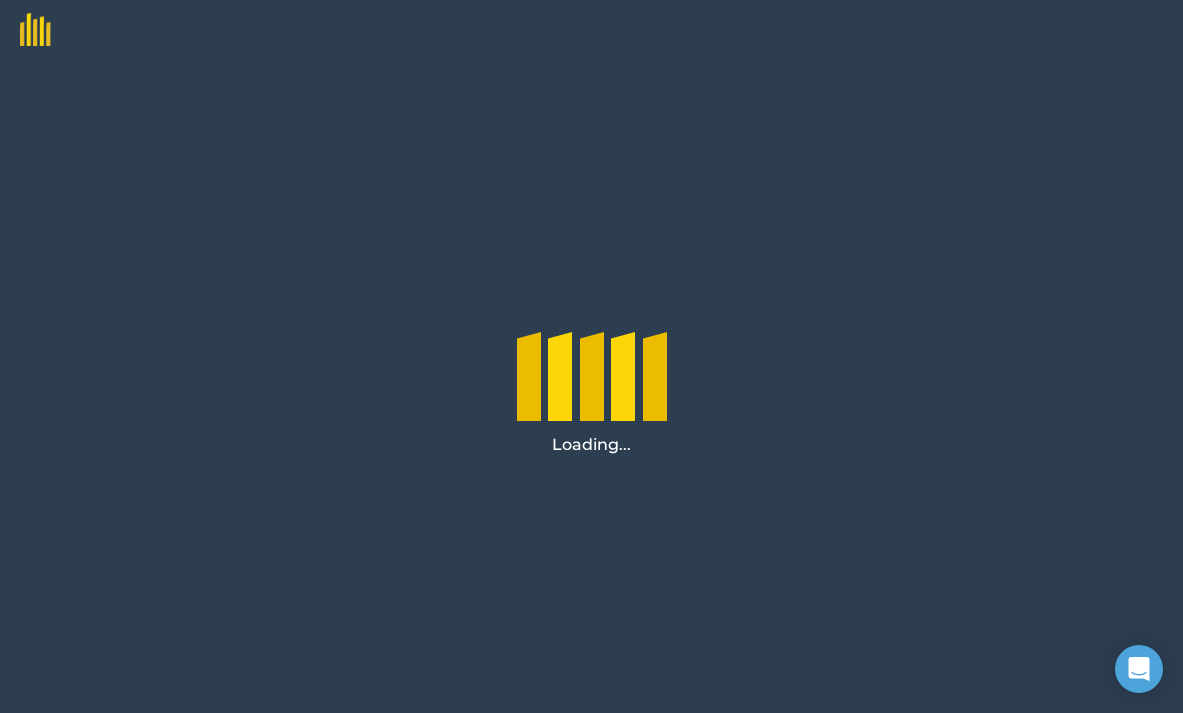 scroll, scrollTop: 0, scrollLeft: 0, axis: both 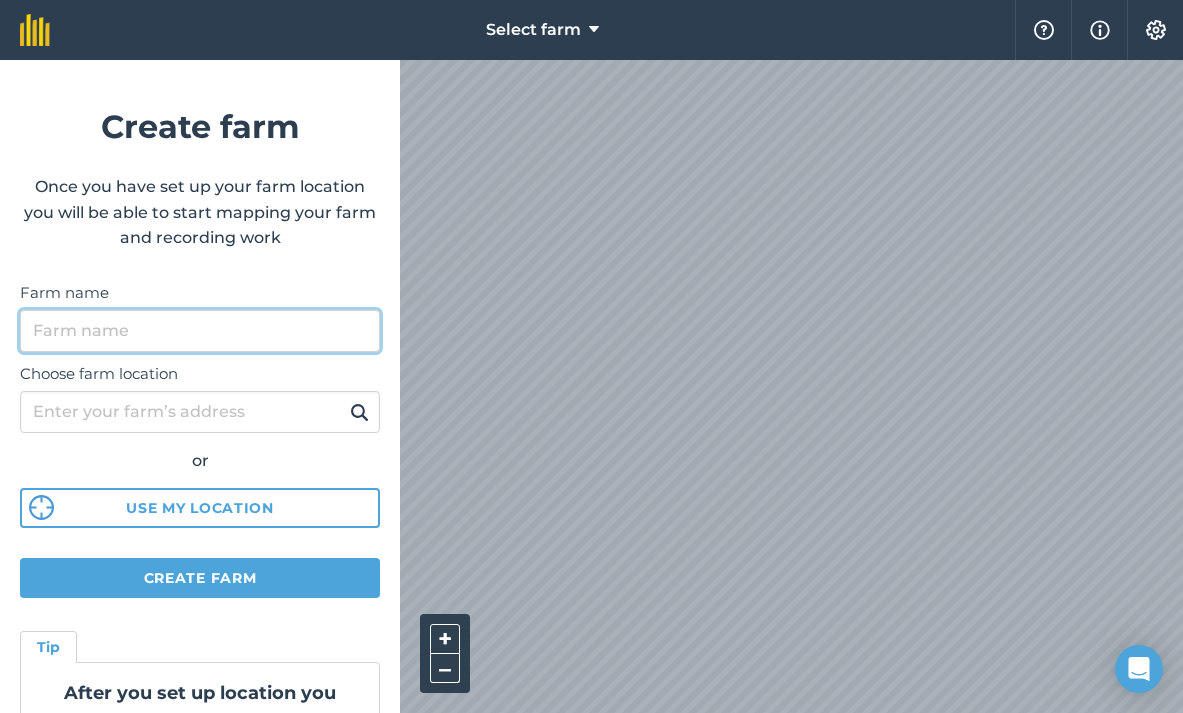 click on "Farm name" at bounding box center (200, 331) 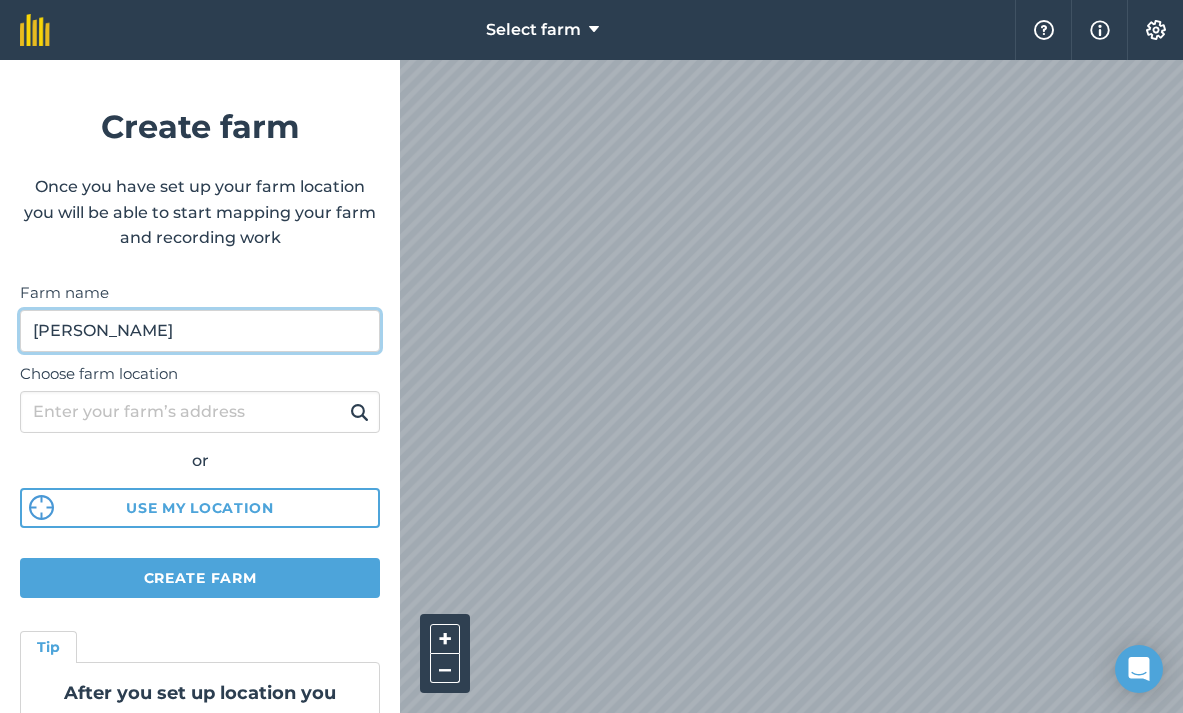 type on "Radha Krishana" 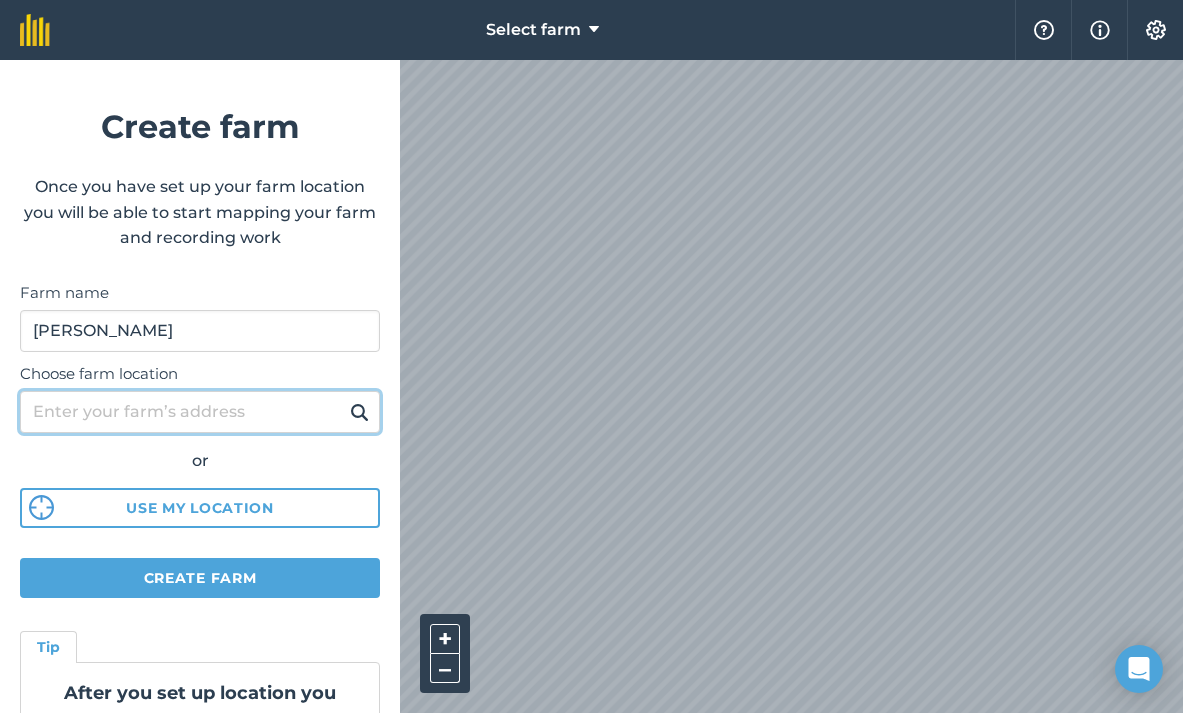 click on "Choose farm location" at bounding box center [200, 412] 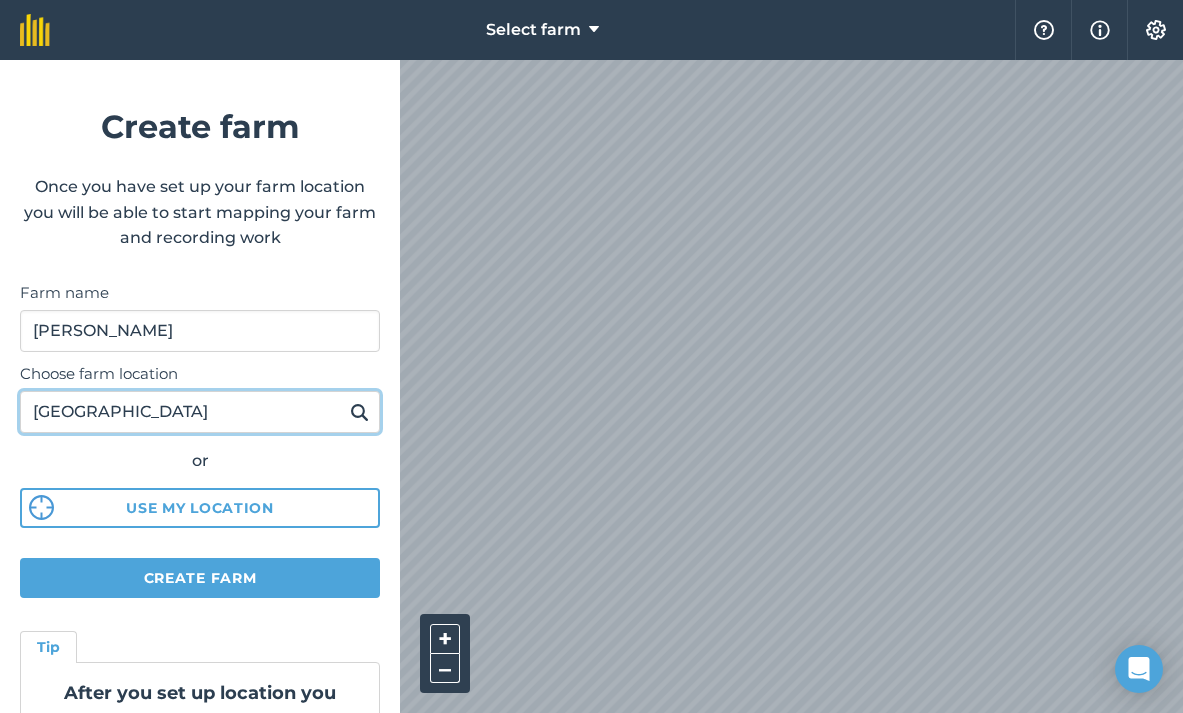 click at bounding box center [359, 412] 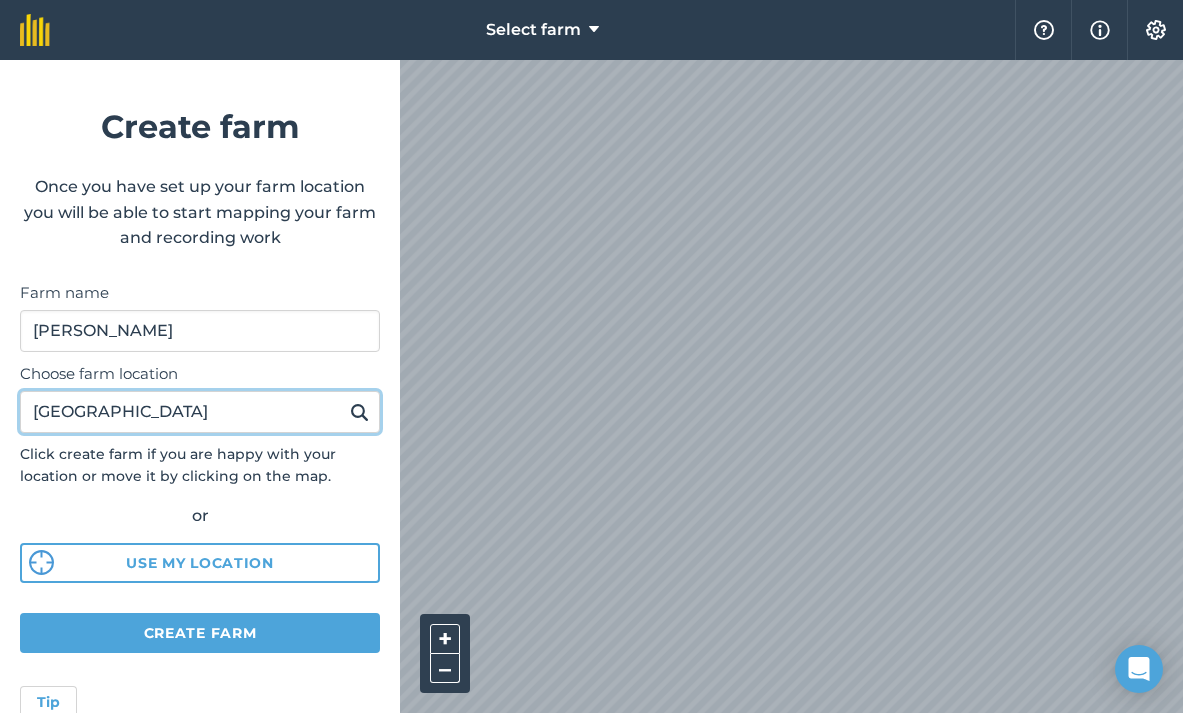 click on "kishanpura" at bounding box center [200, 412] 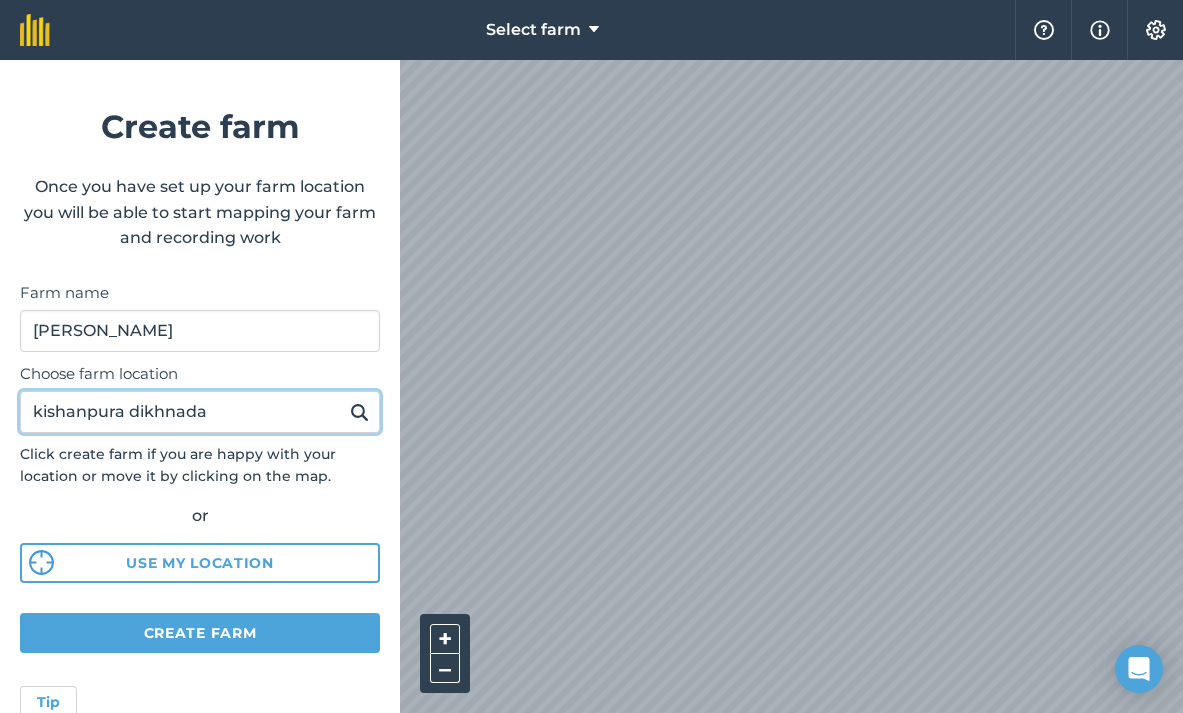 type on "kishanpura dikhnada" 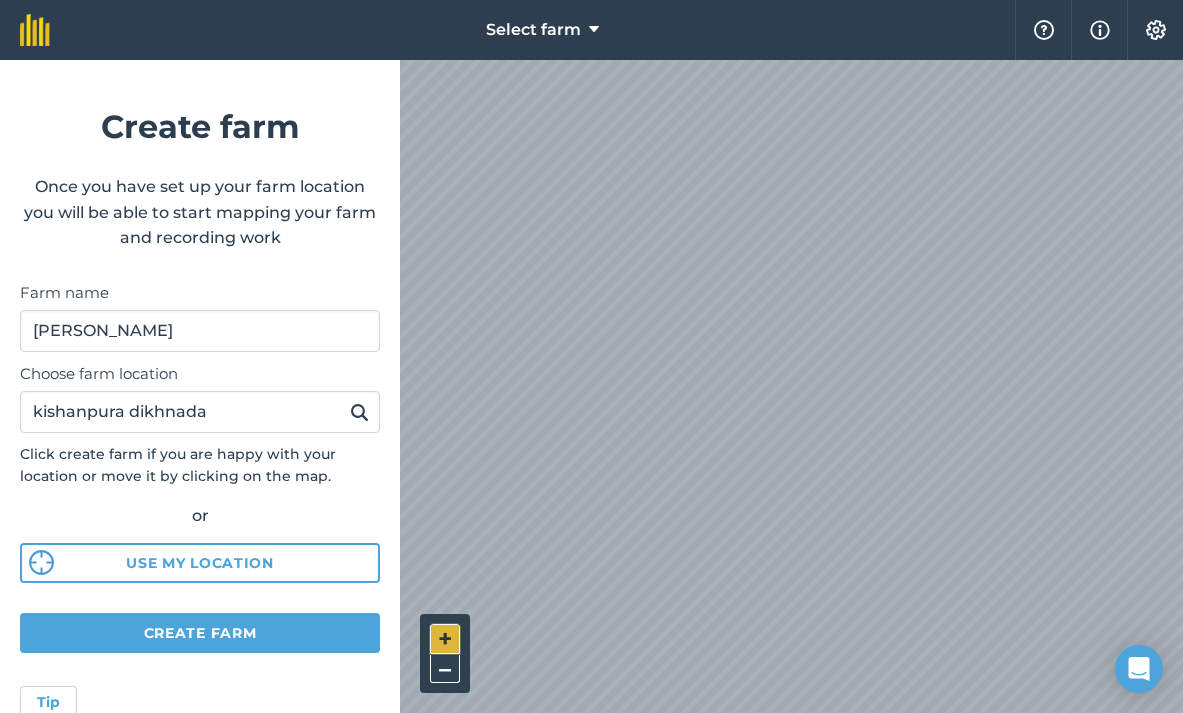click on "+" at bounding box center (445, 639) 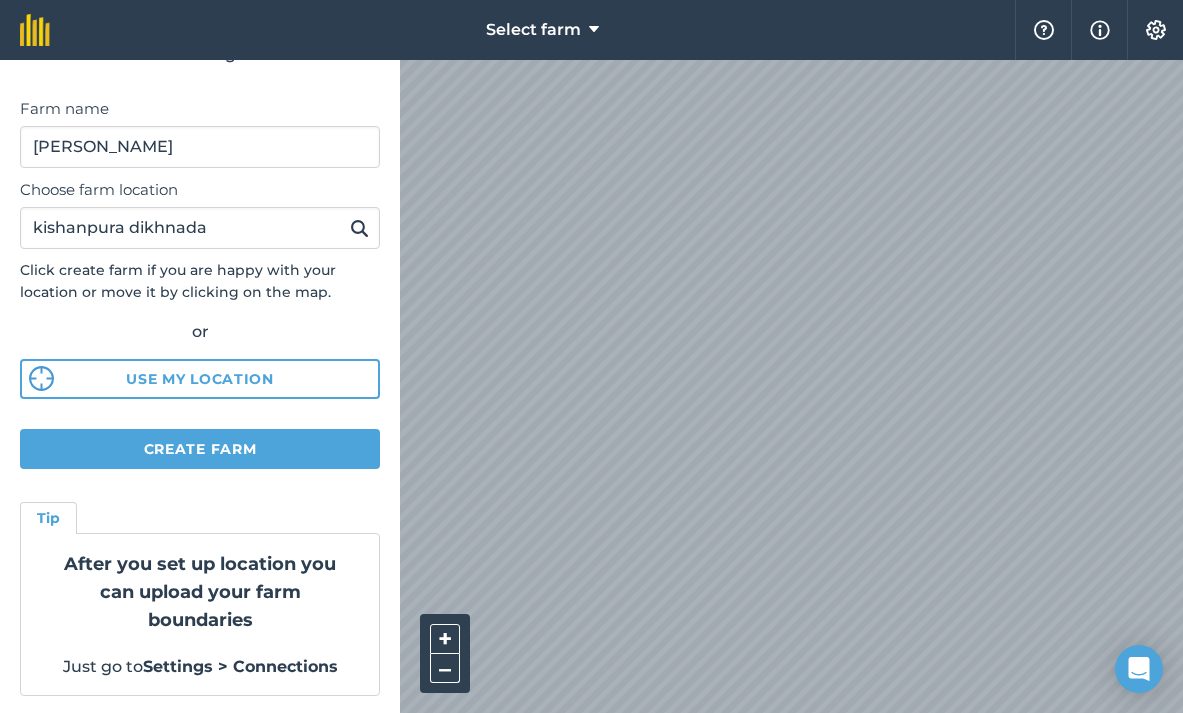 scroll, scrollTop: 183, scrollLeft: 0, axis: vertical 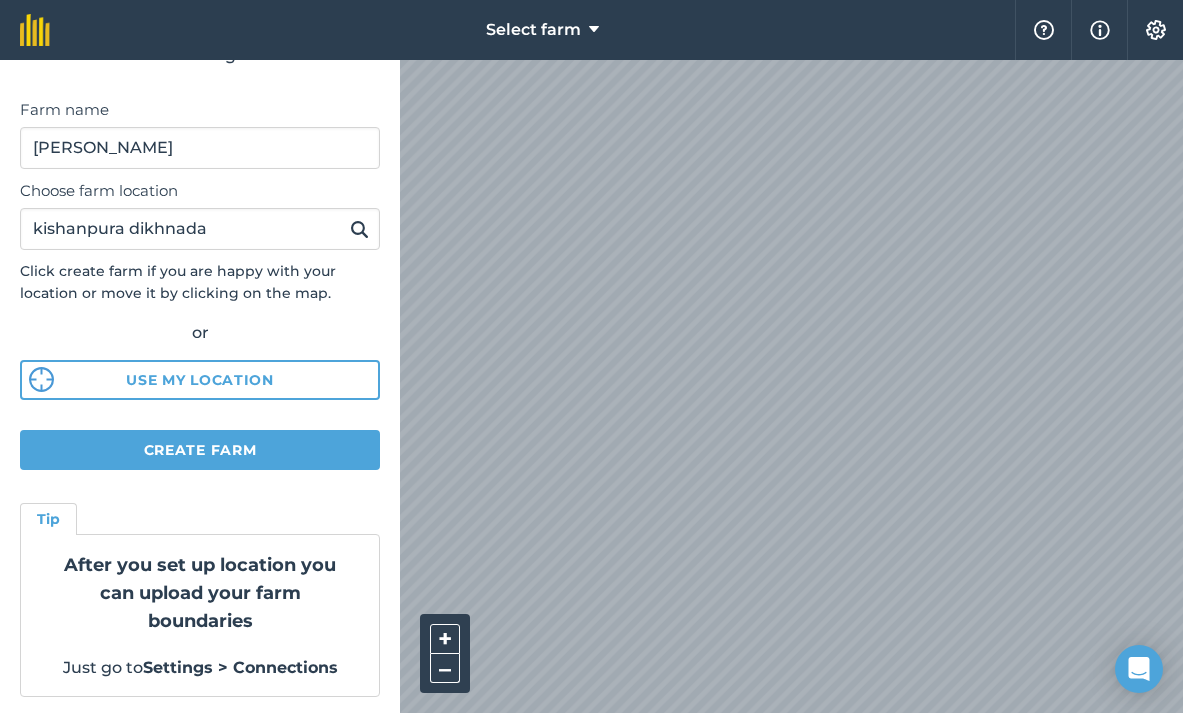 click on "Create farm" at bounding box center [200, 450] 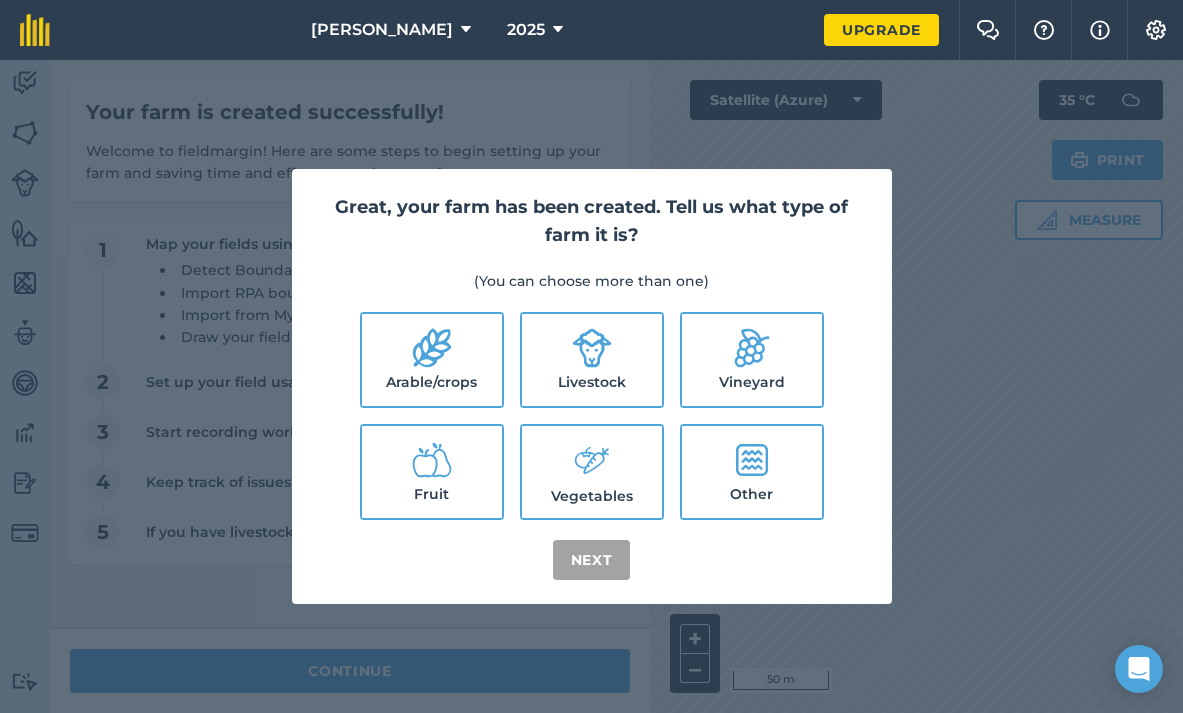 click 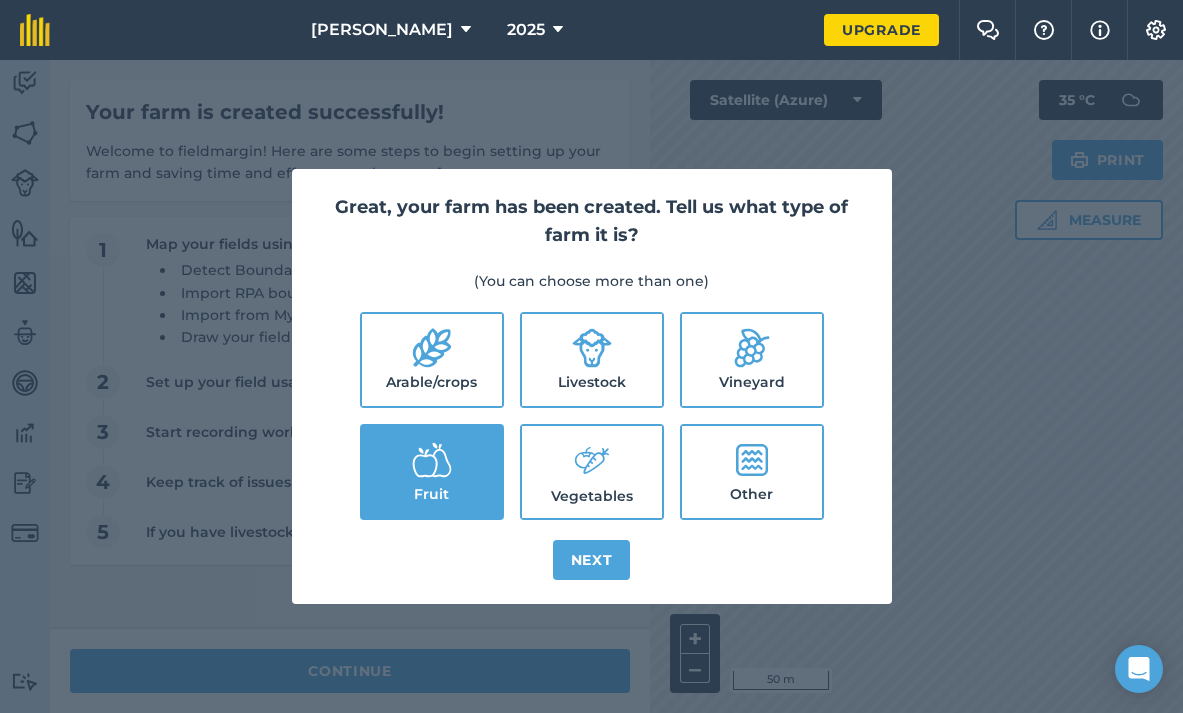 click on "Next" at bounding box center (592, 560) 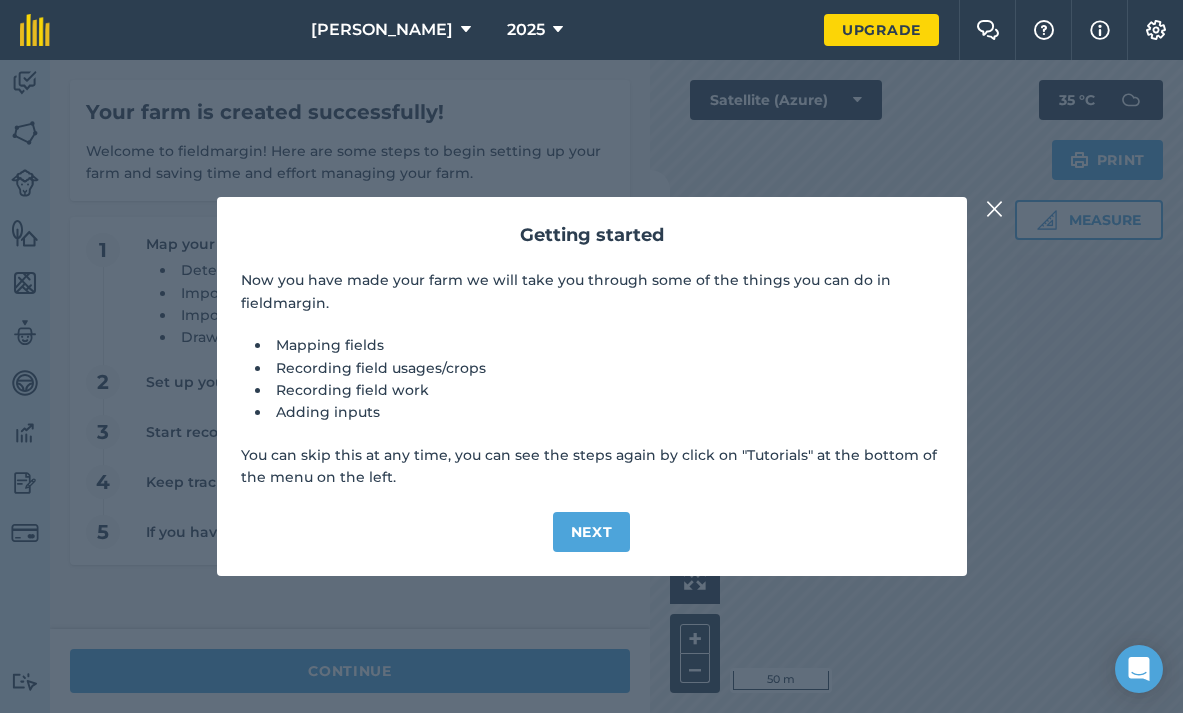 click on "Next" at bounding box center [592, 532] 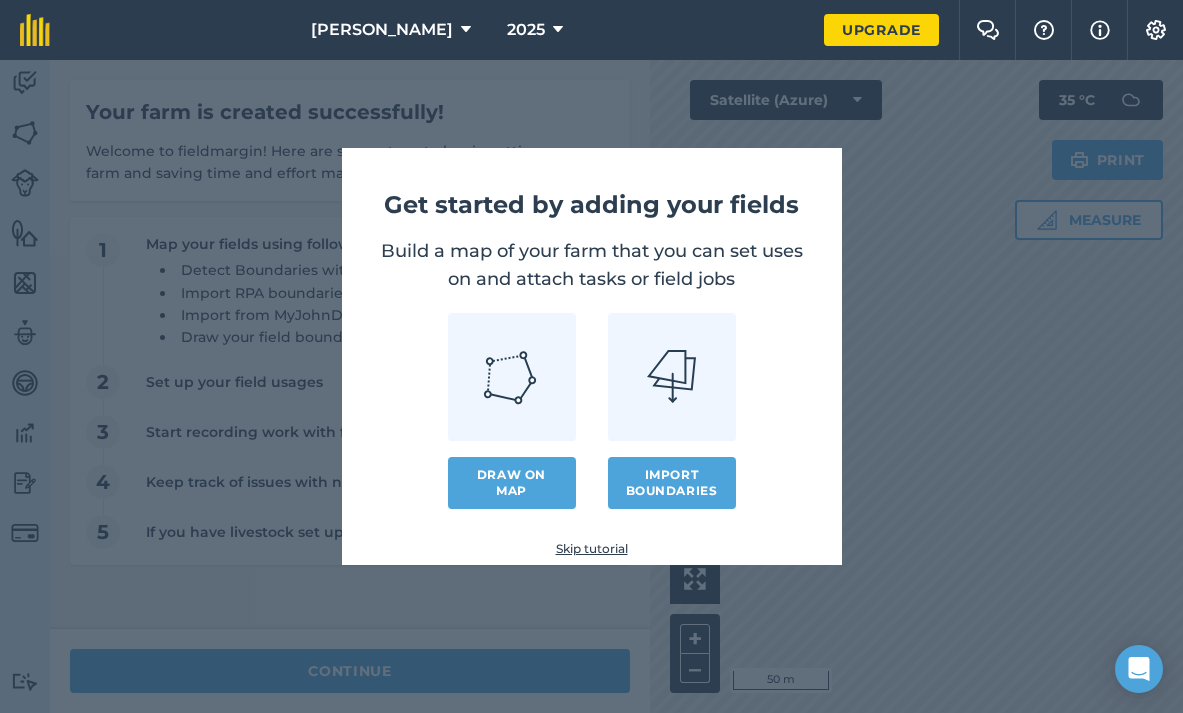 click at bounding box center (512, 377) 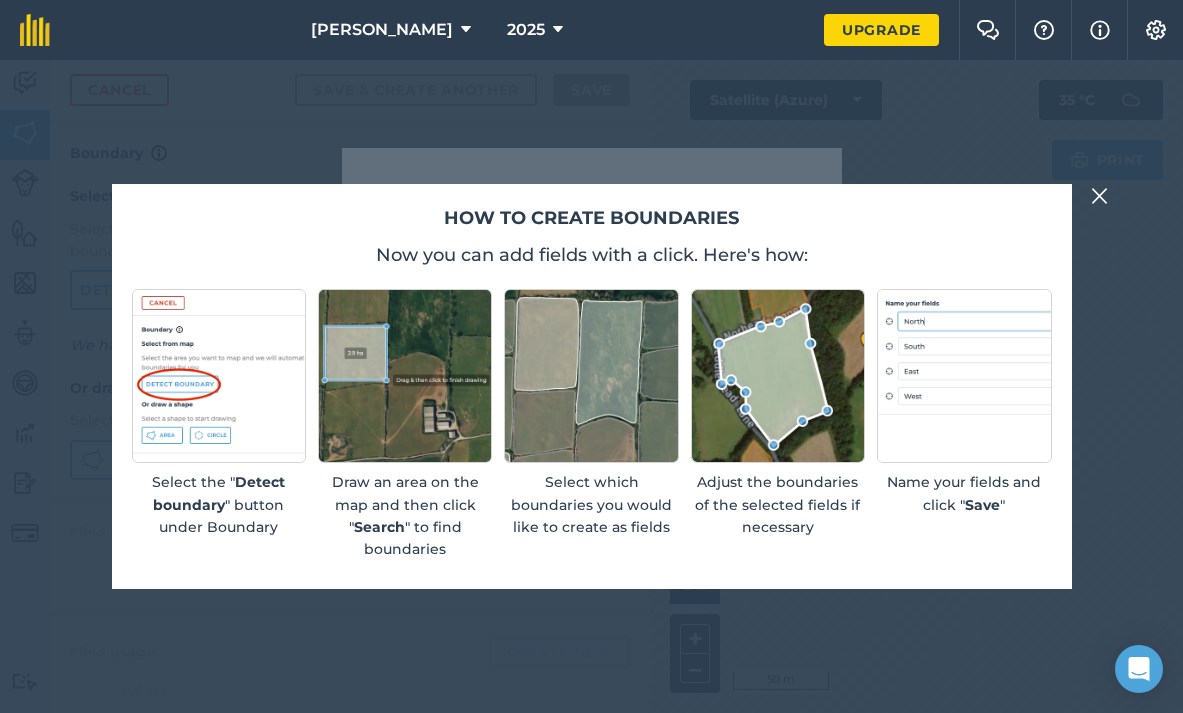 click at bounding box center (405, 376) 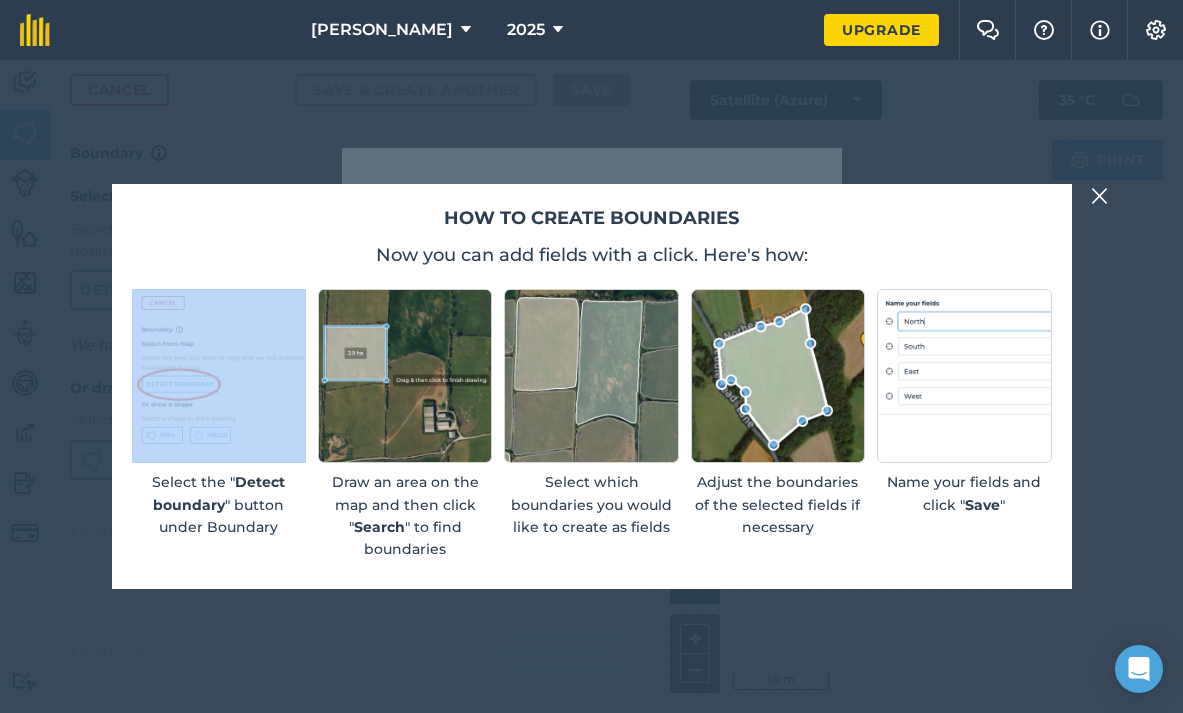 click at bounding box center (219, 376) 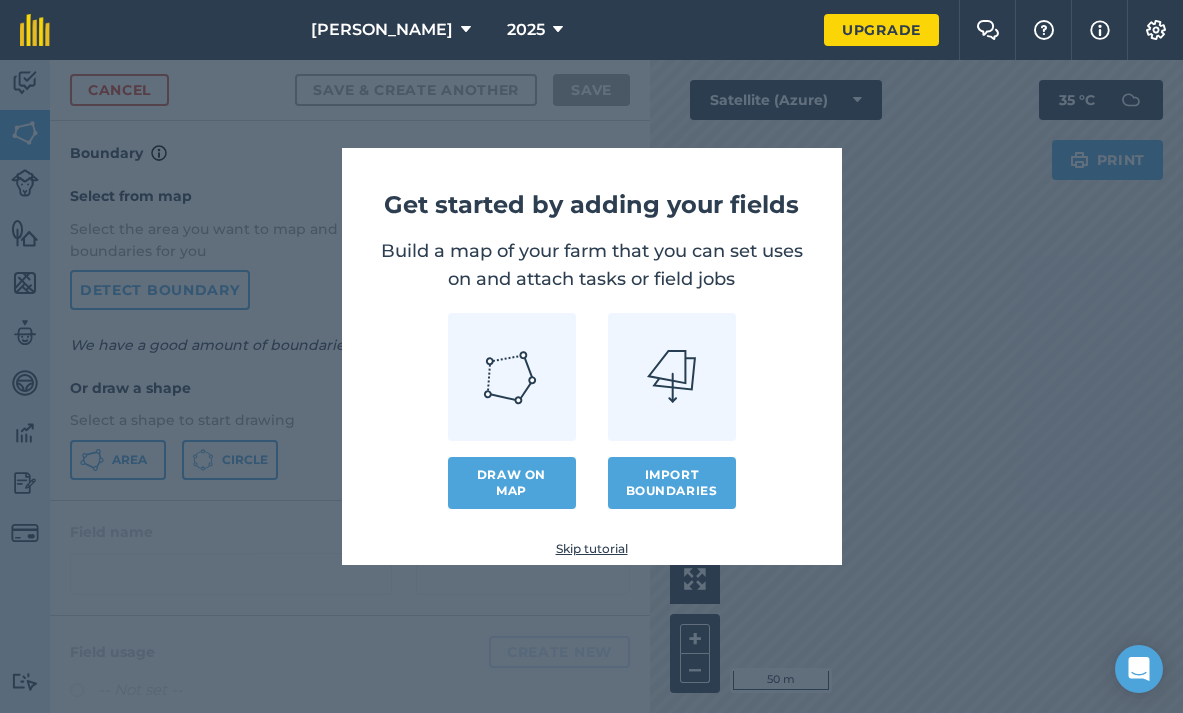 click on "Import boundaries" at bounding box center (672, 483) 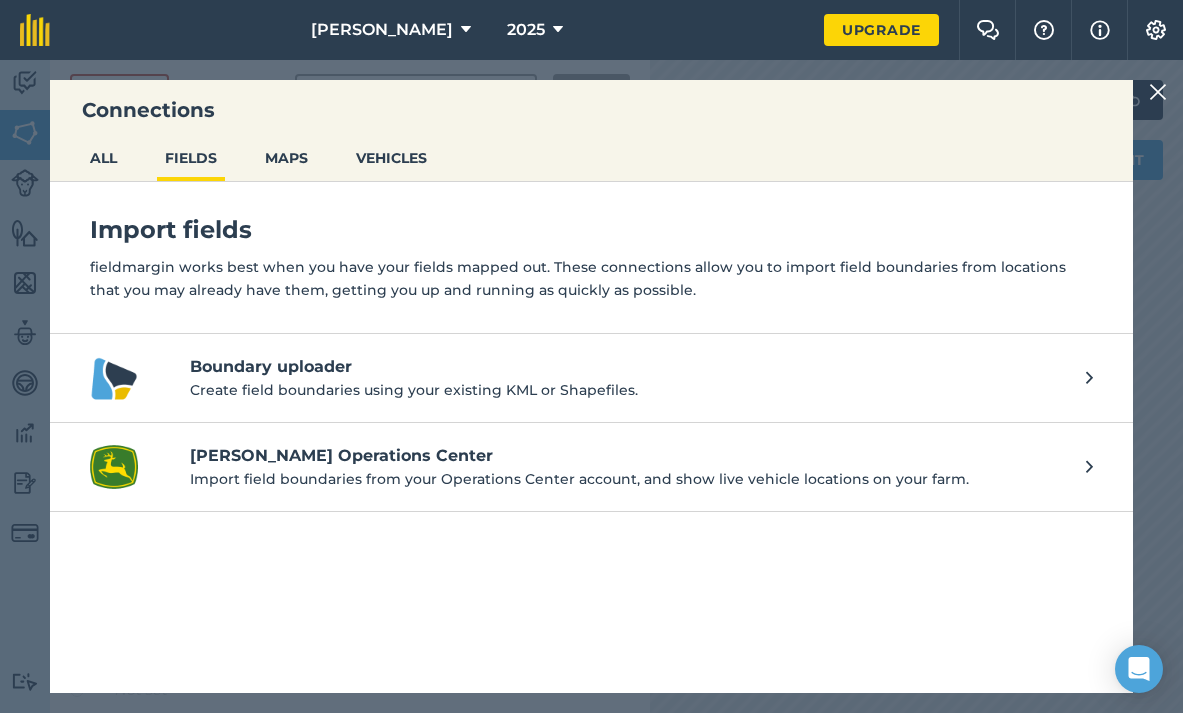 click at bounding box center (1158, 92) 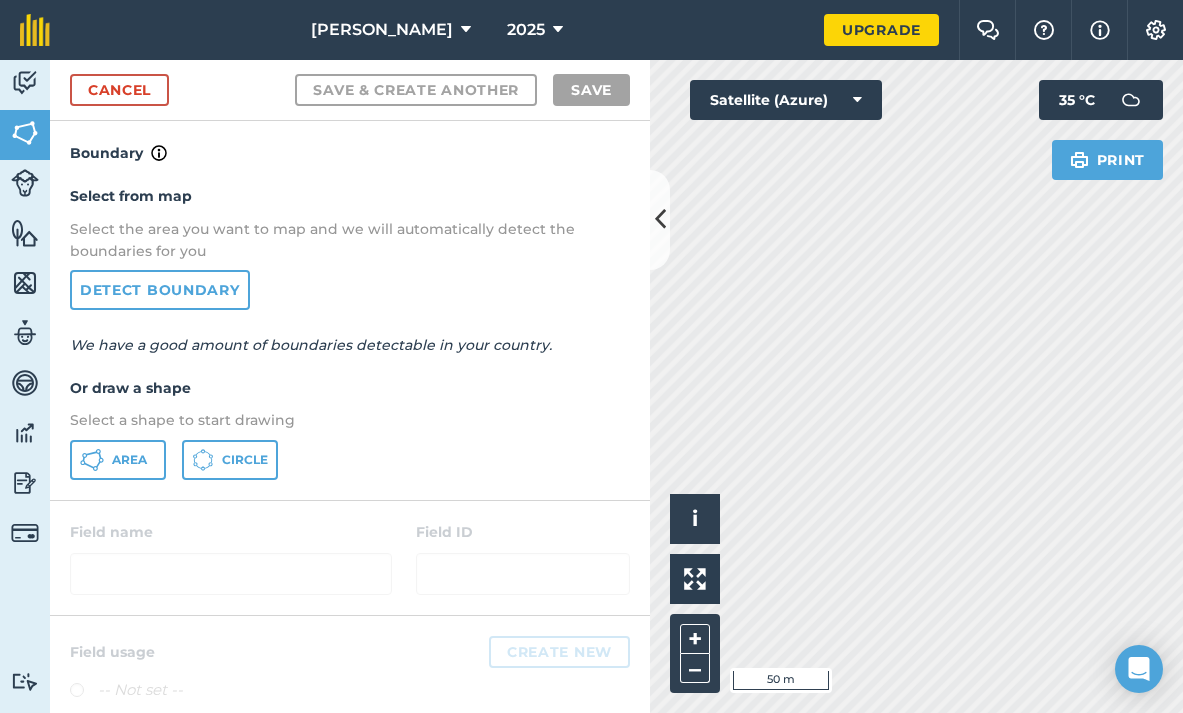 click on "Detect boundary" at bounding box center (160, 290) 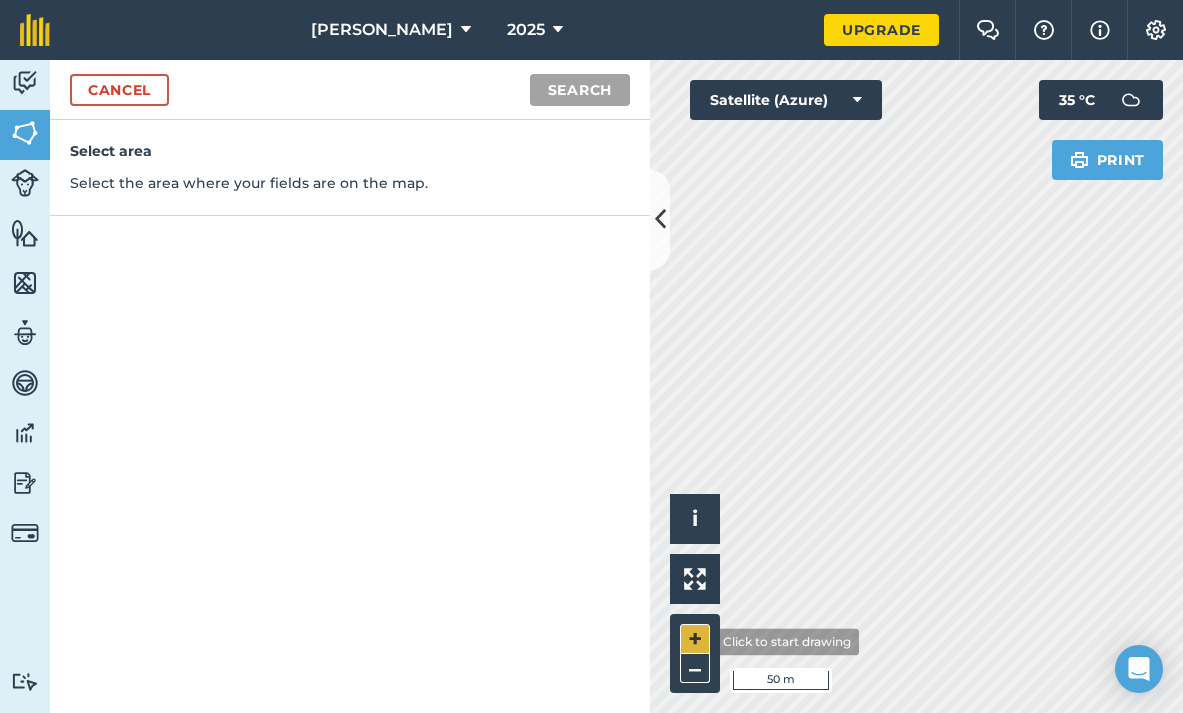 click on "+" at bounding box center [695, 639] 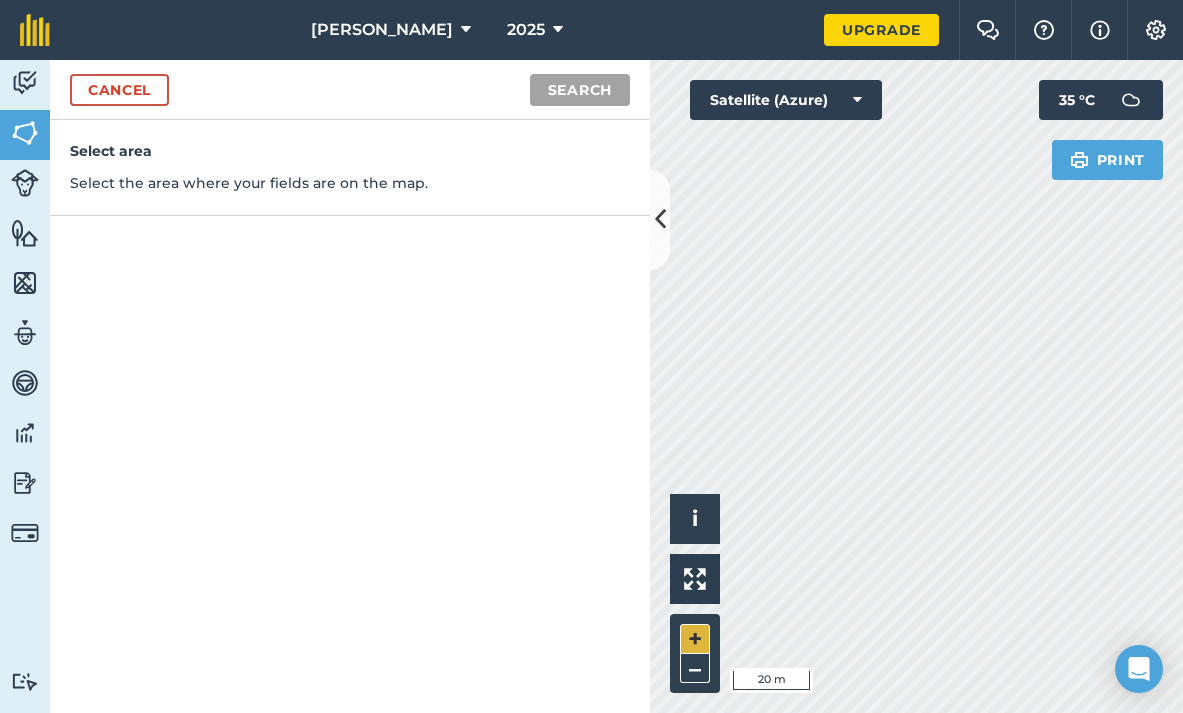 click on "+" at bounding box center [695, 639] 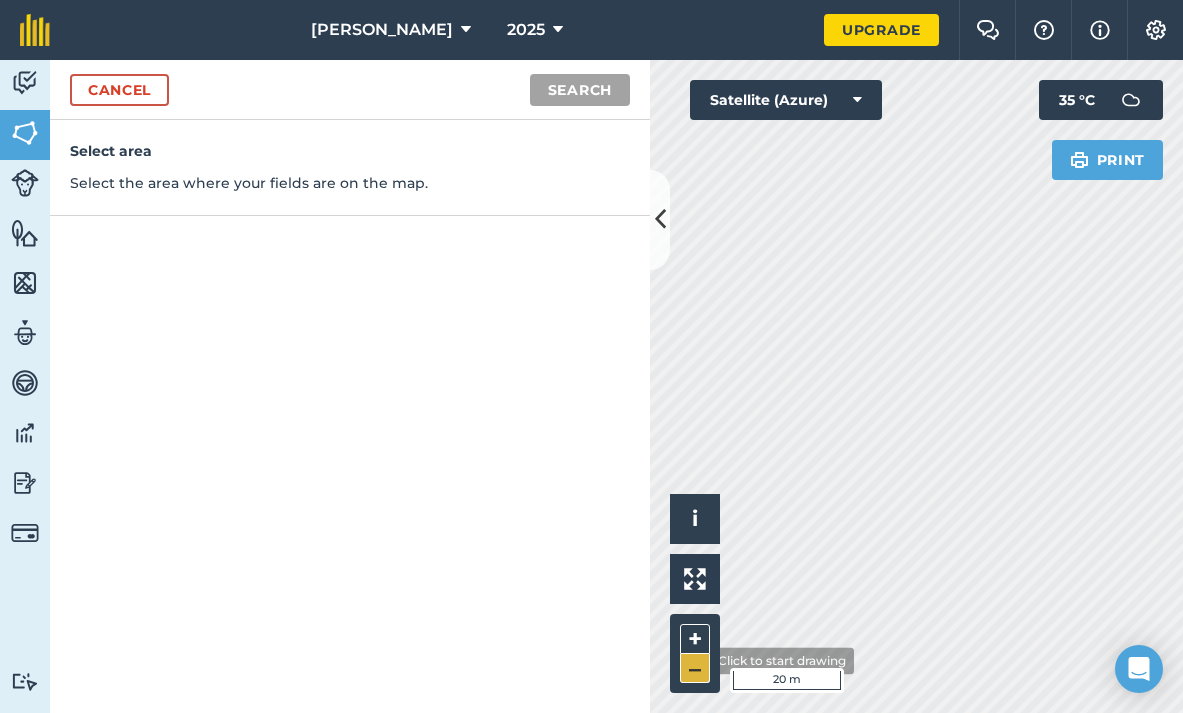 click on "–" at bounding box center (695, 668) 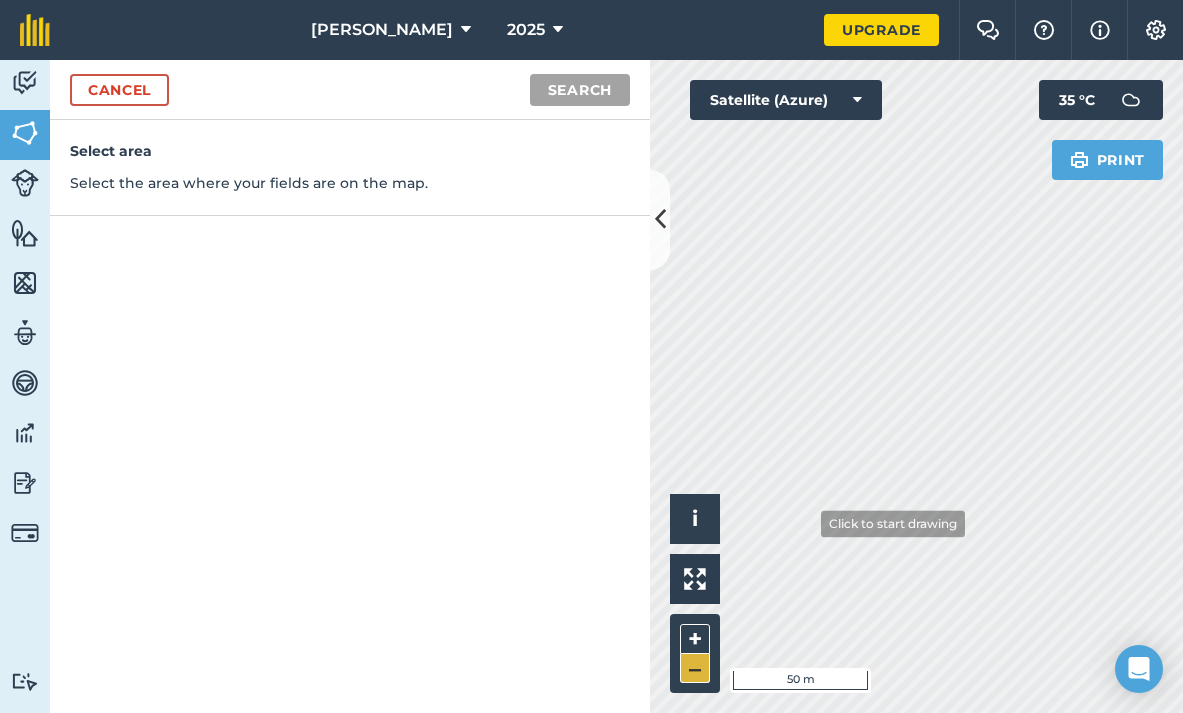 click on "–" at bounding box center (695, 668) 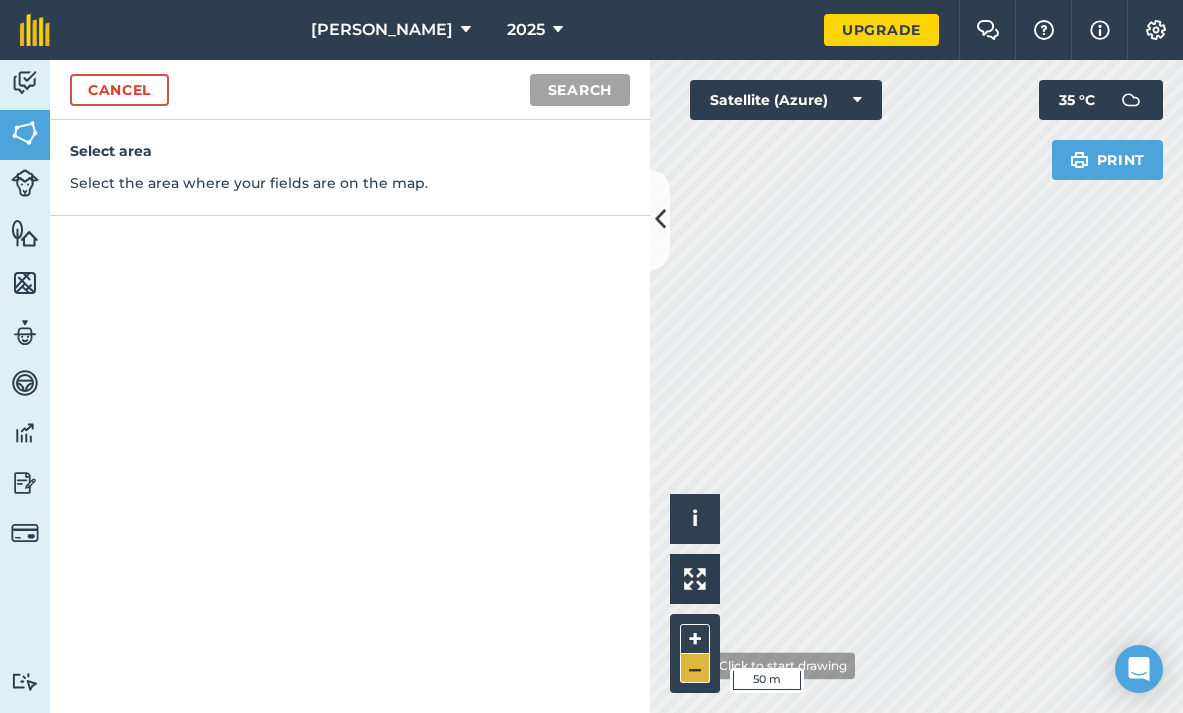 click on "–" at bounding box center (695, 668) 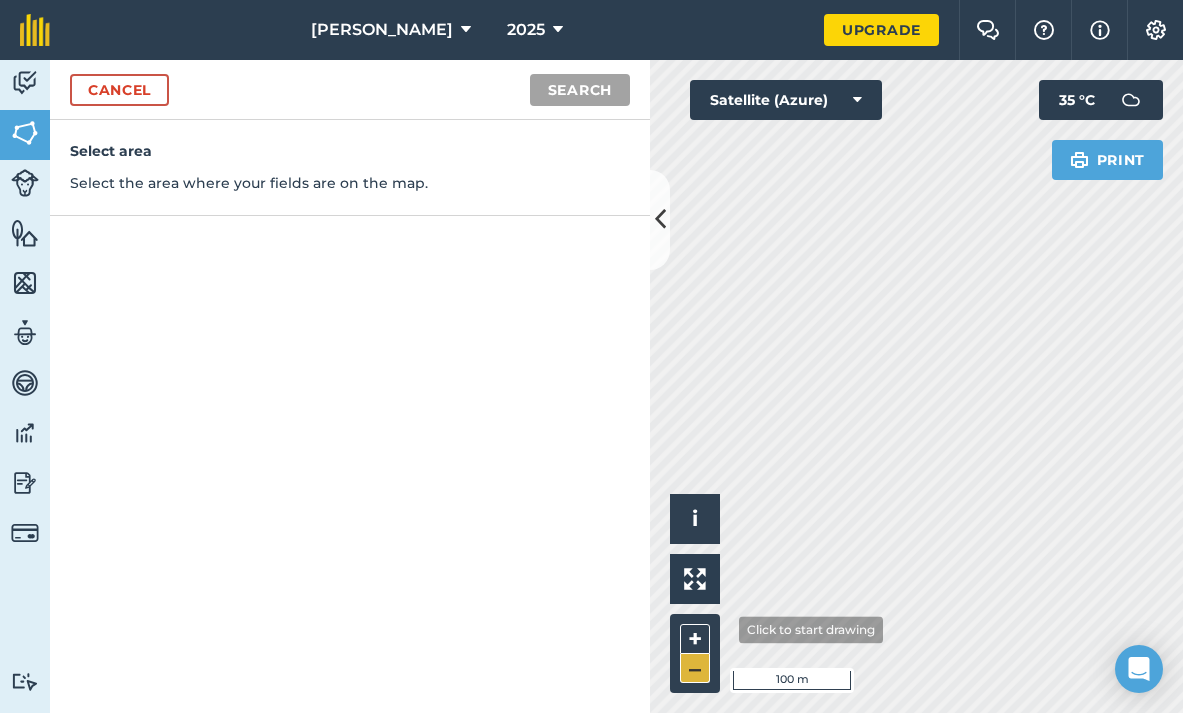 click on "–" at bounding box center [695, 668] 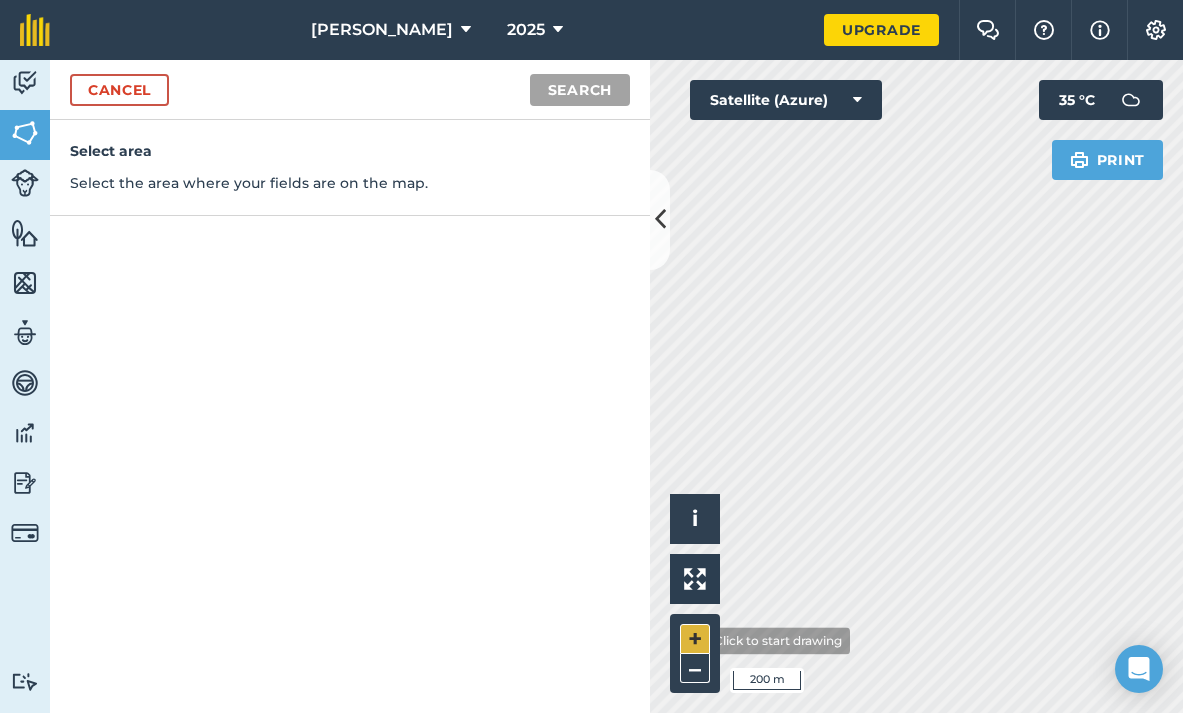 click on "+" at bounding box center (695, 639) 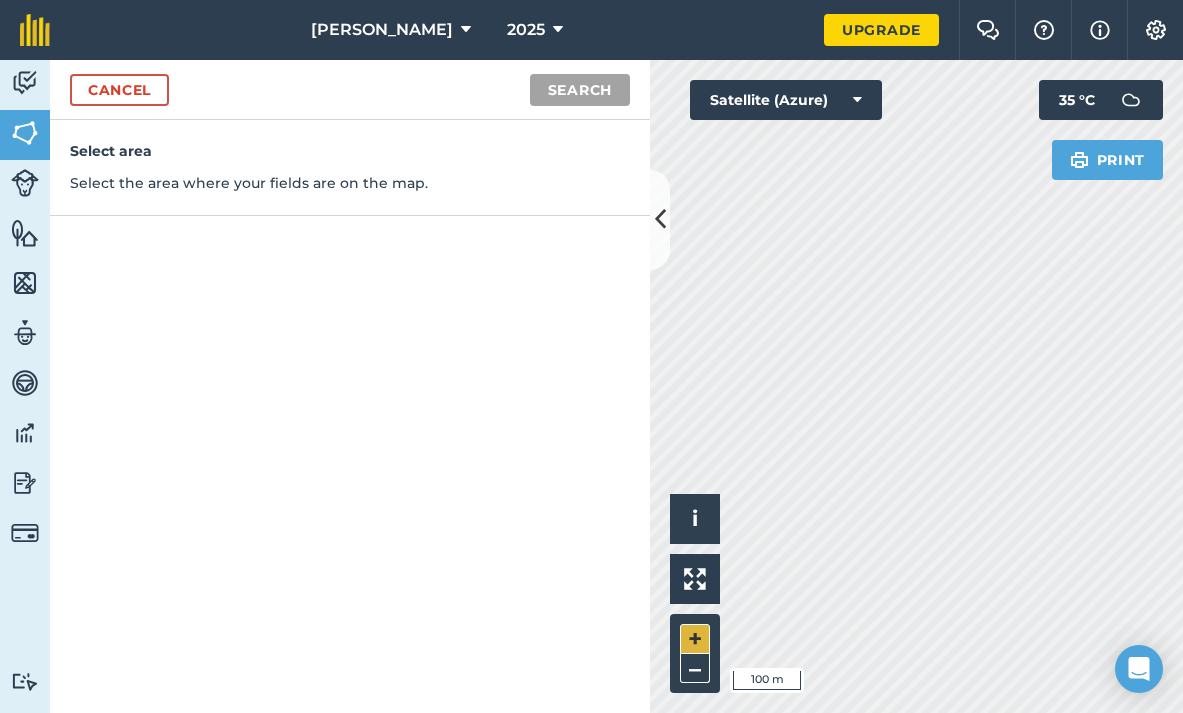 click on "+" at bounding box center (695, 639) 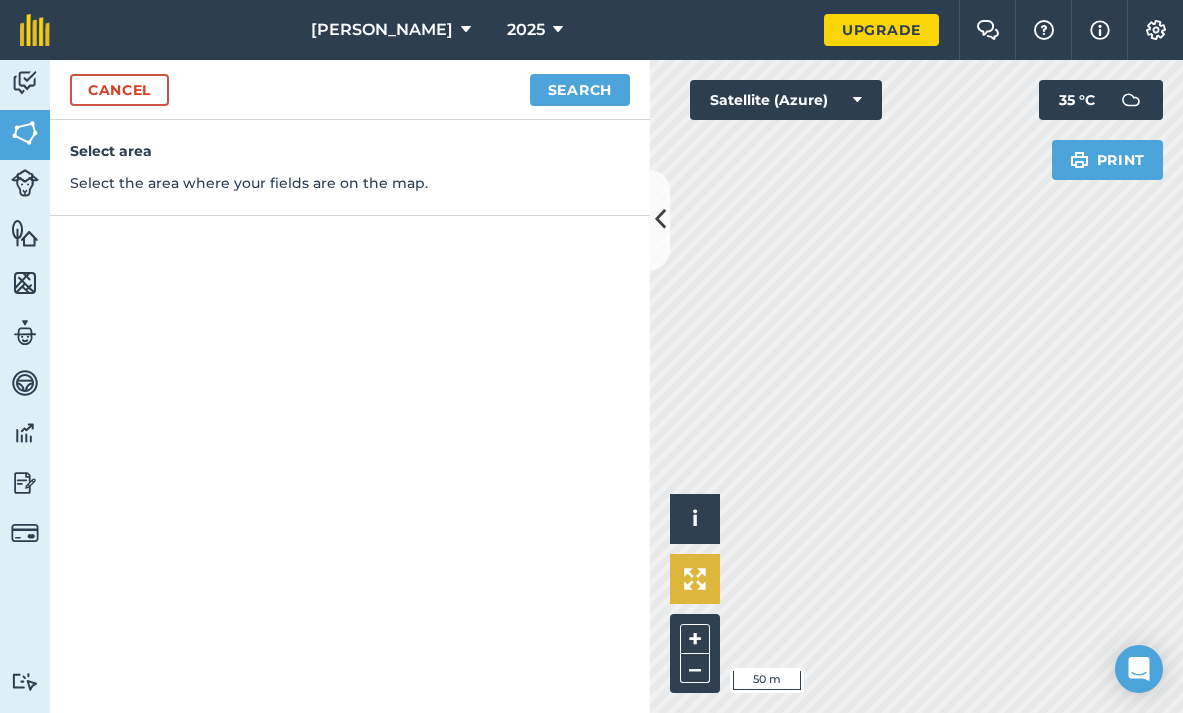 click at bounding box center (695, 579) 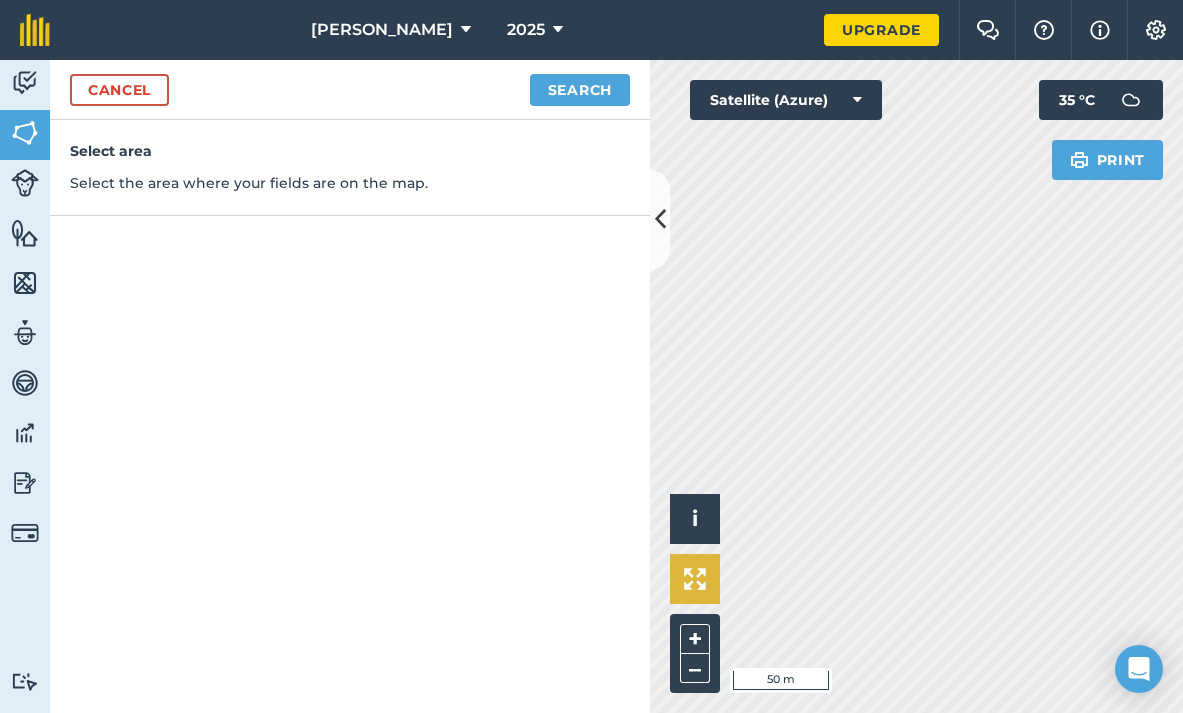 click at bounding box center [695, 579] 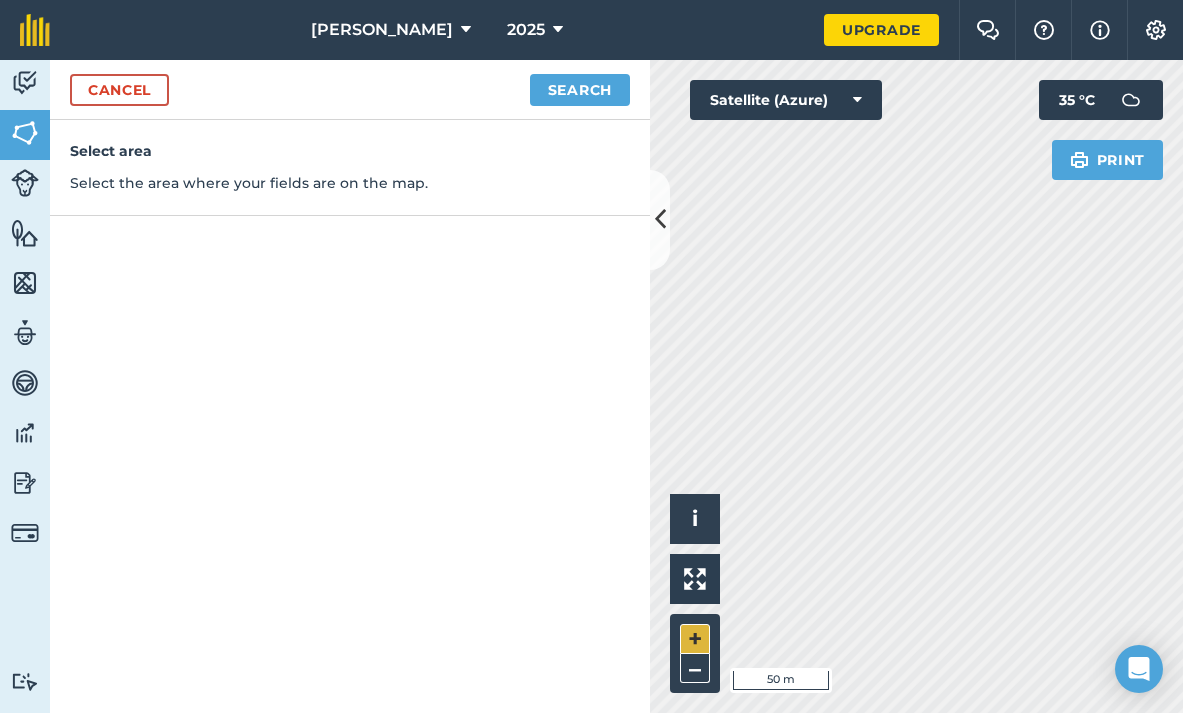 click on "+" at bounding box center (695, 639) 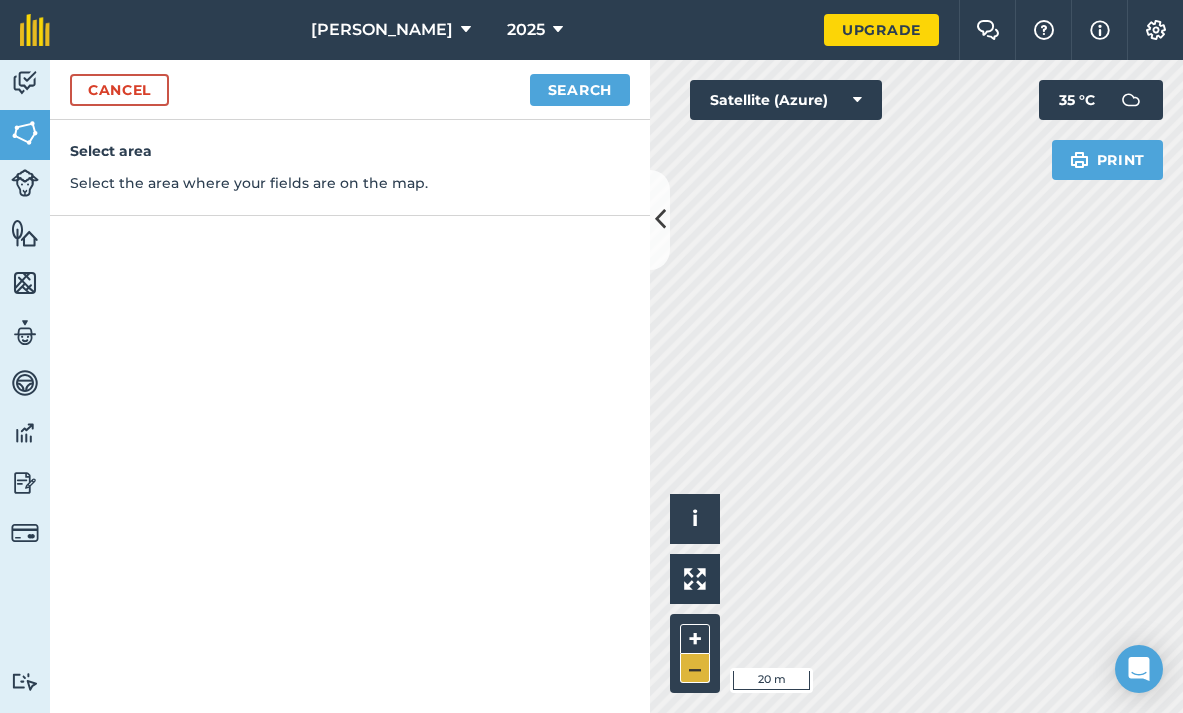 click on "–" at bounding box center (695, 668) 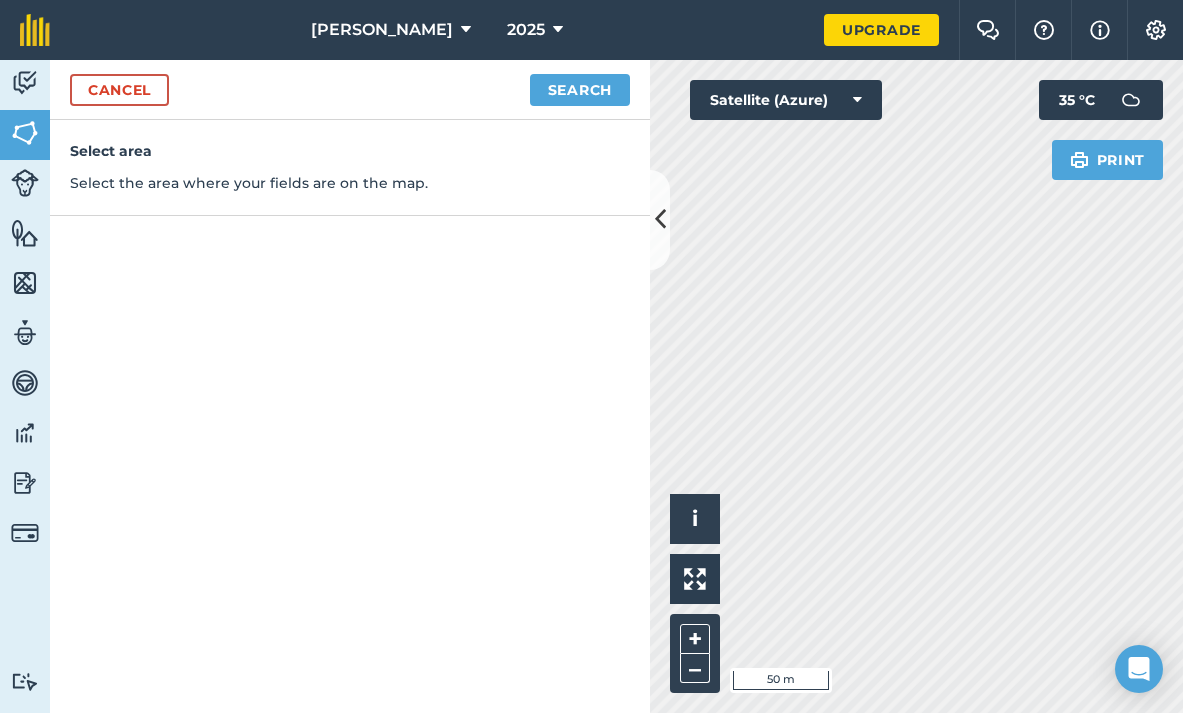click on "Select the area where your fields are on the map." at bounding box center [350, 183] 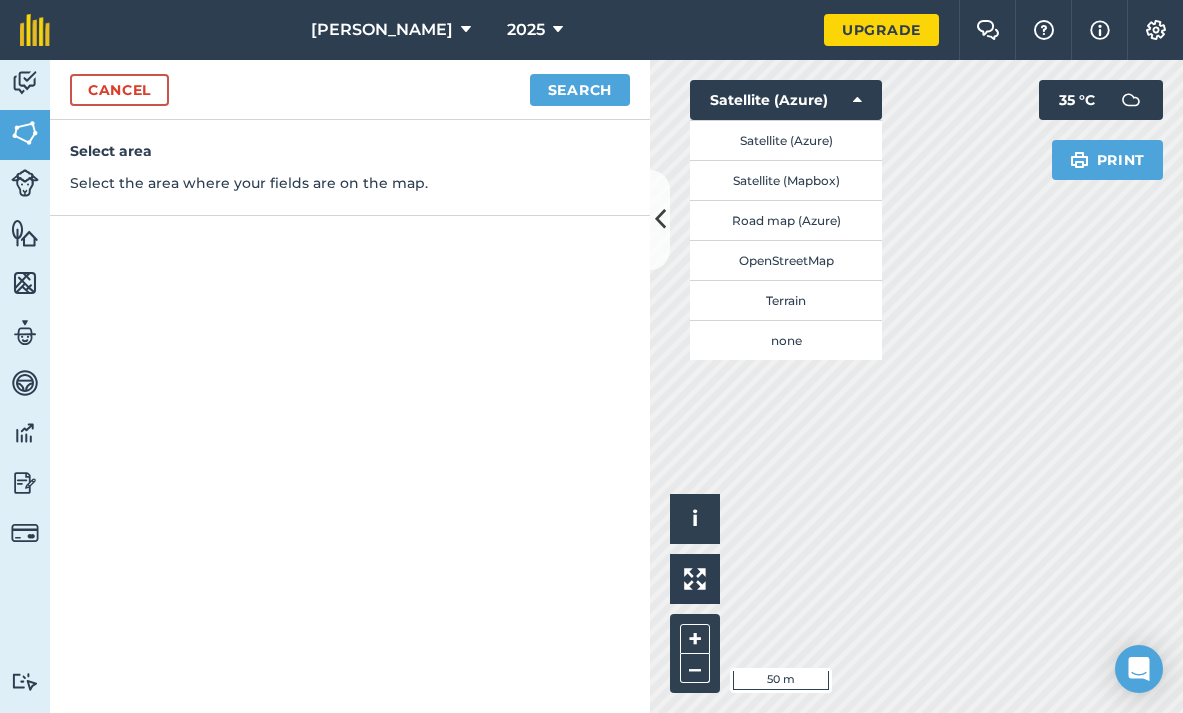 click on "Satellite (Mapbox)" at bounding box center (786, 180) 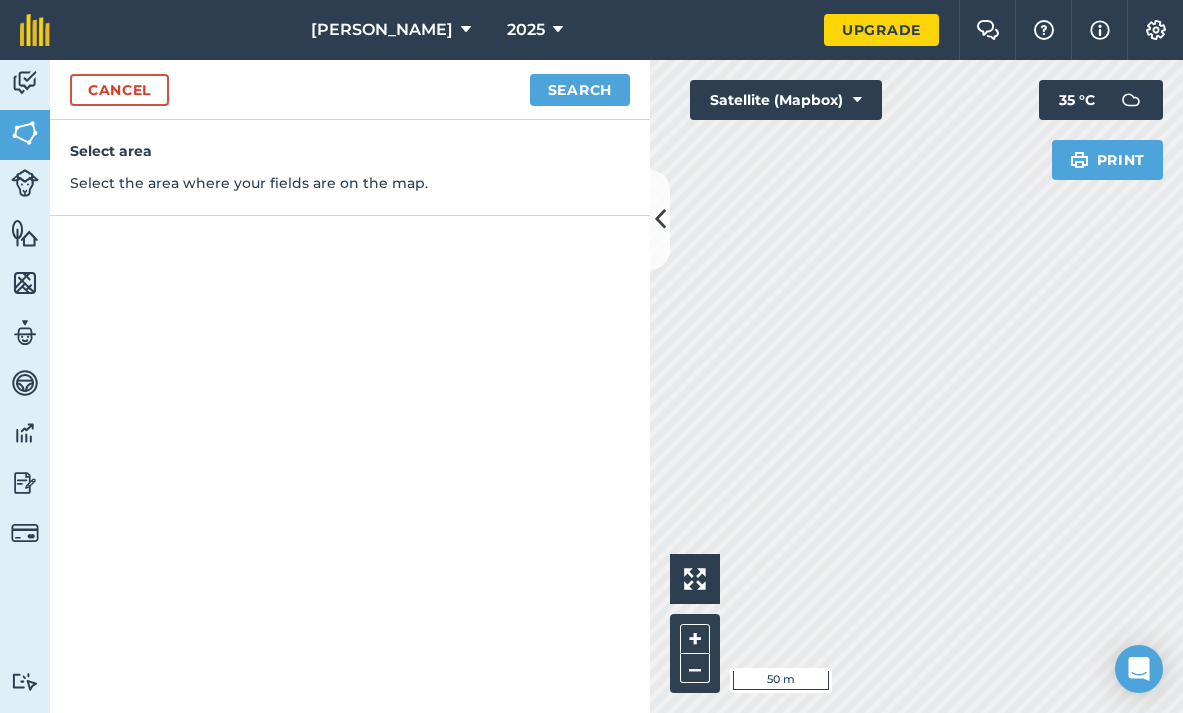 click on "Satellite (Mapbox)" at bounding box center (786, 100) 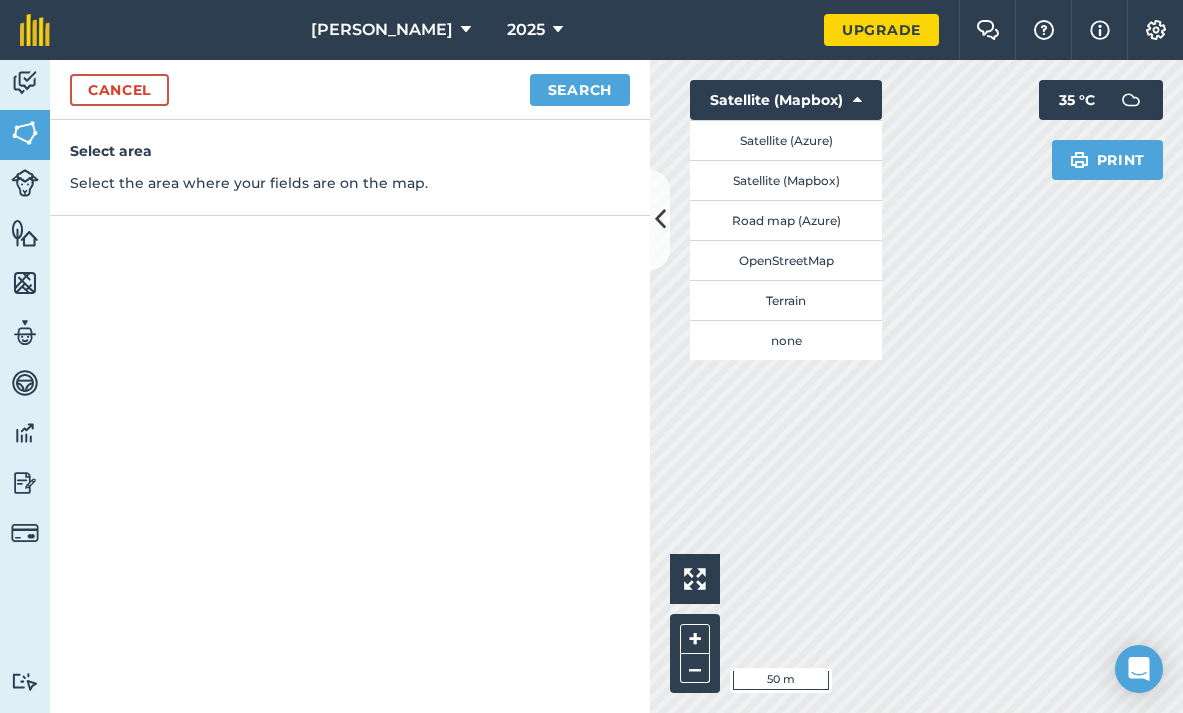 click on "OpenStreetMap" at bounding box center [786, 260] 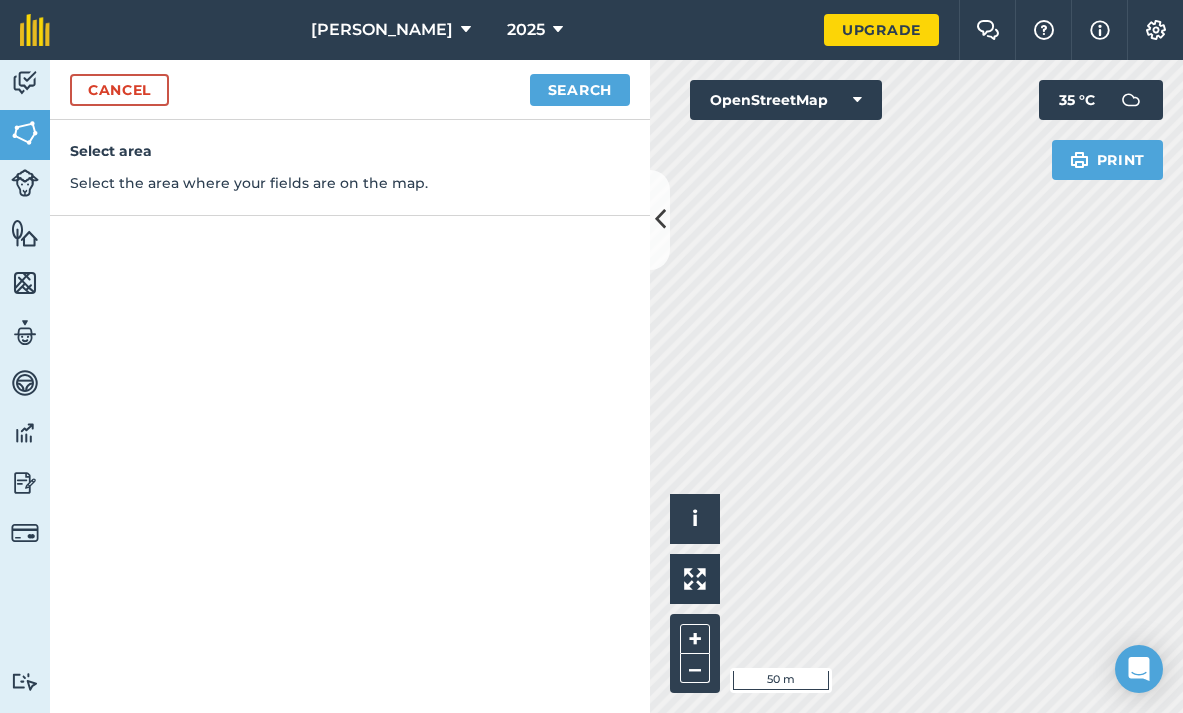 click at bounding box center (857, 100) 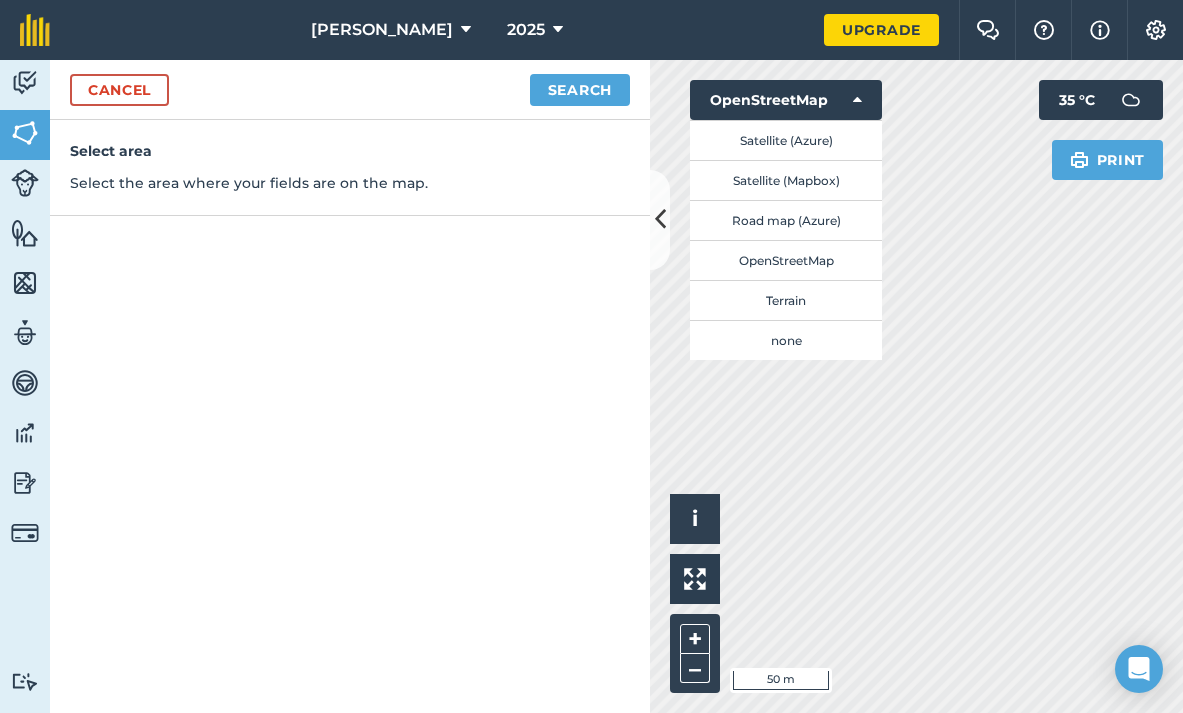 click on "Terrain" at bounding box center (786, 300) 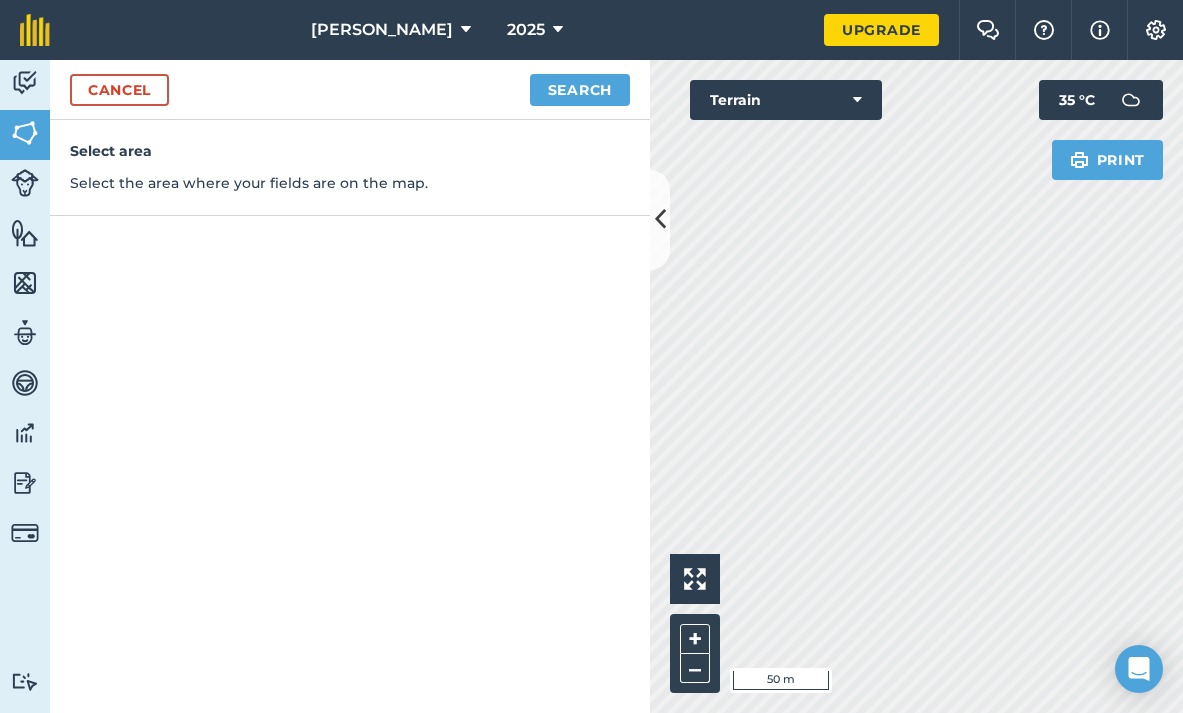 click at bounding box center (857, 100) 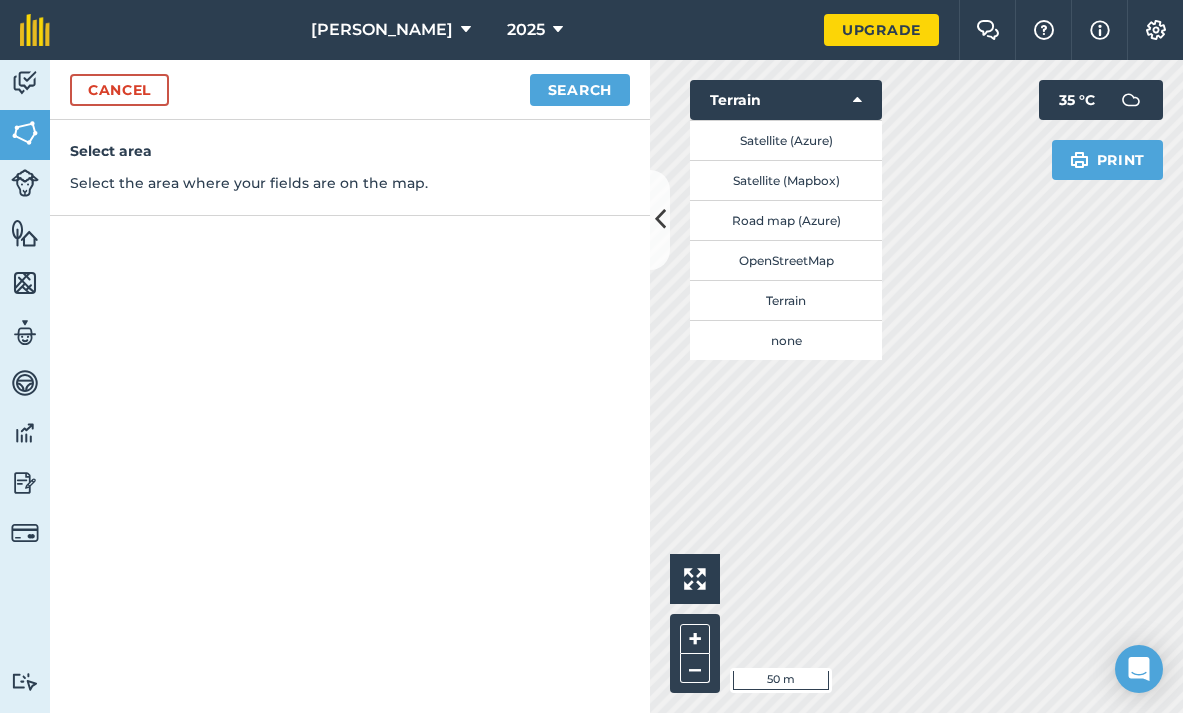 click on "Road map (Azure)" at bounding box center [786, 220] 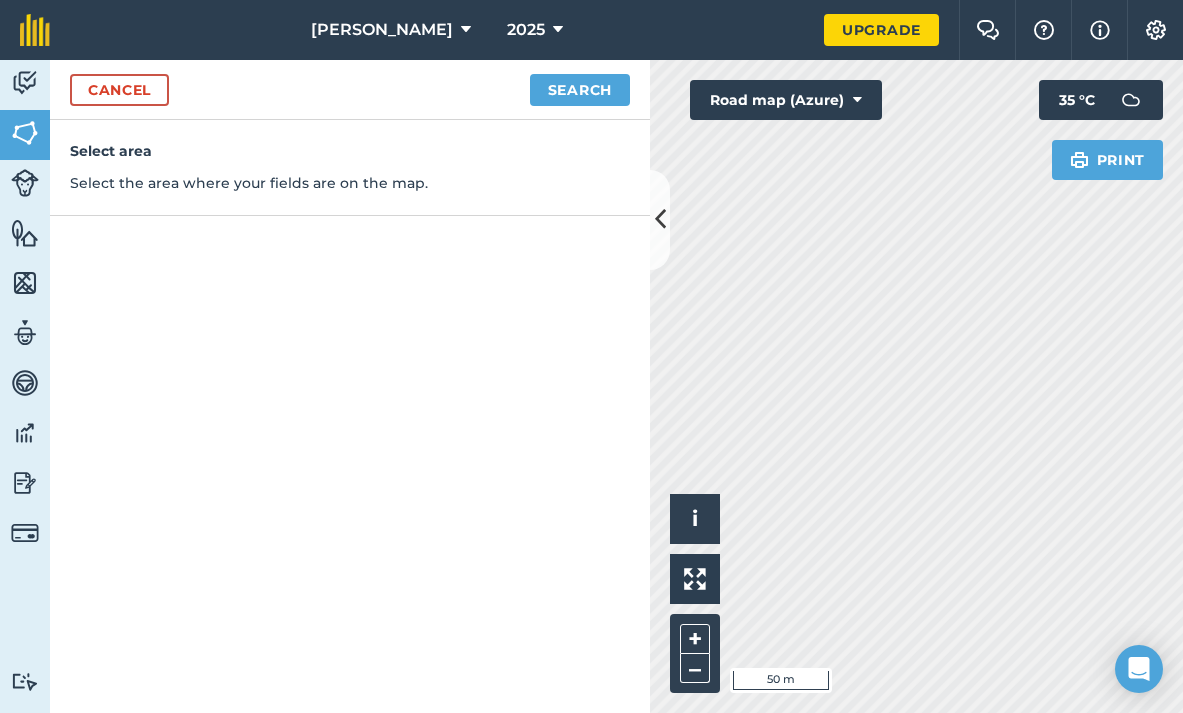 click on "Road map (Azure)" at bounding box center (786, 100) 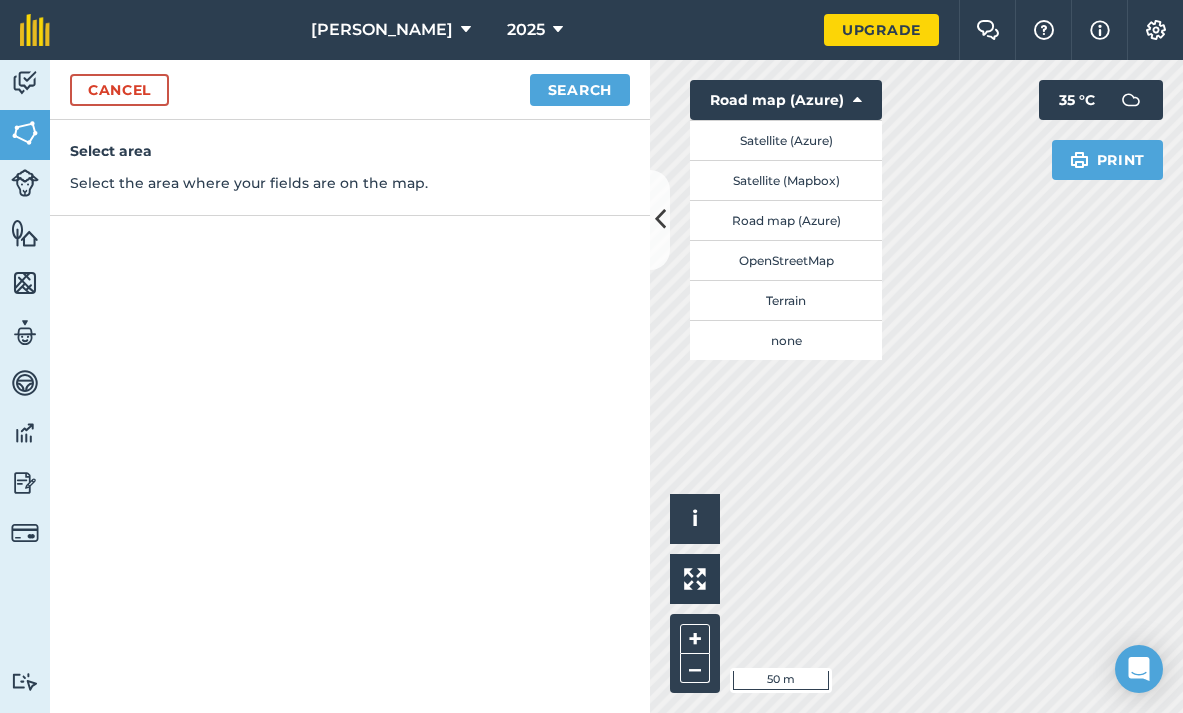 click on "Satellite (Azure)" at bounding box center (786, 140) 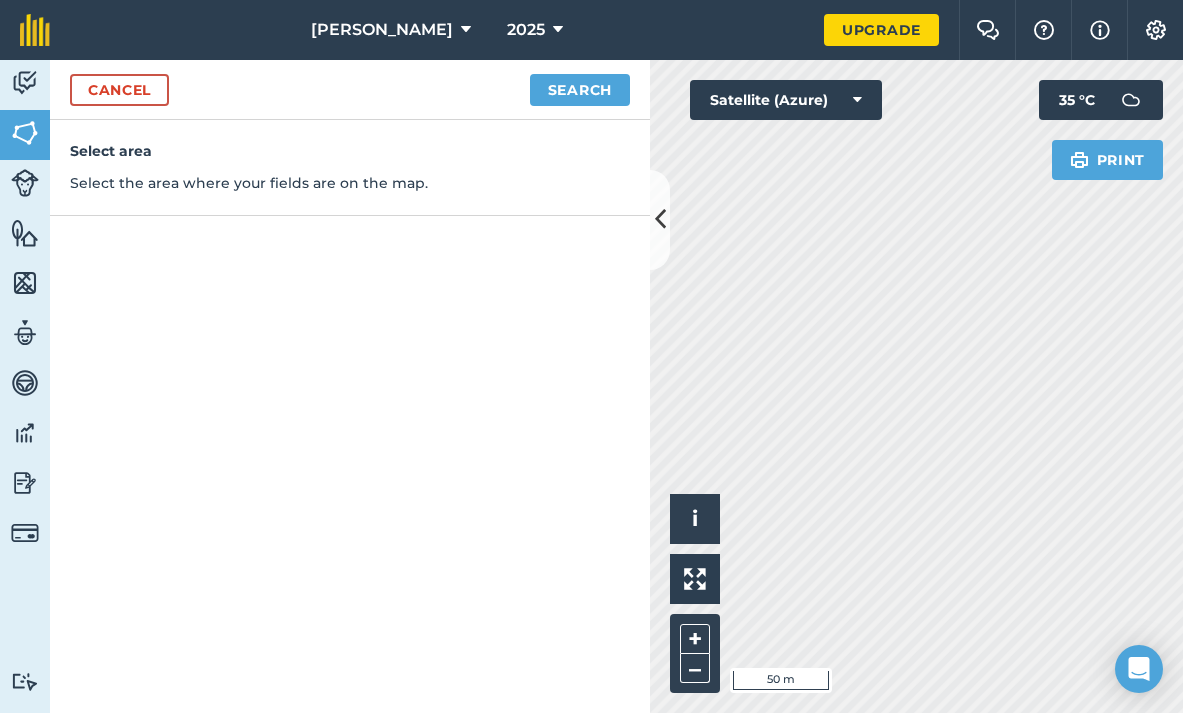 click at bounding box center [660, 219] 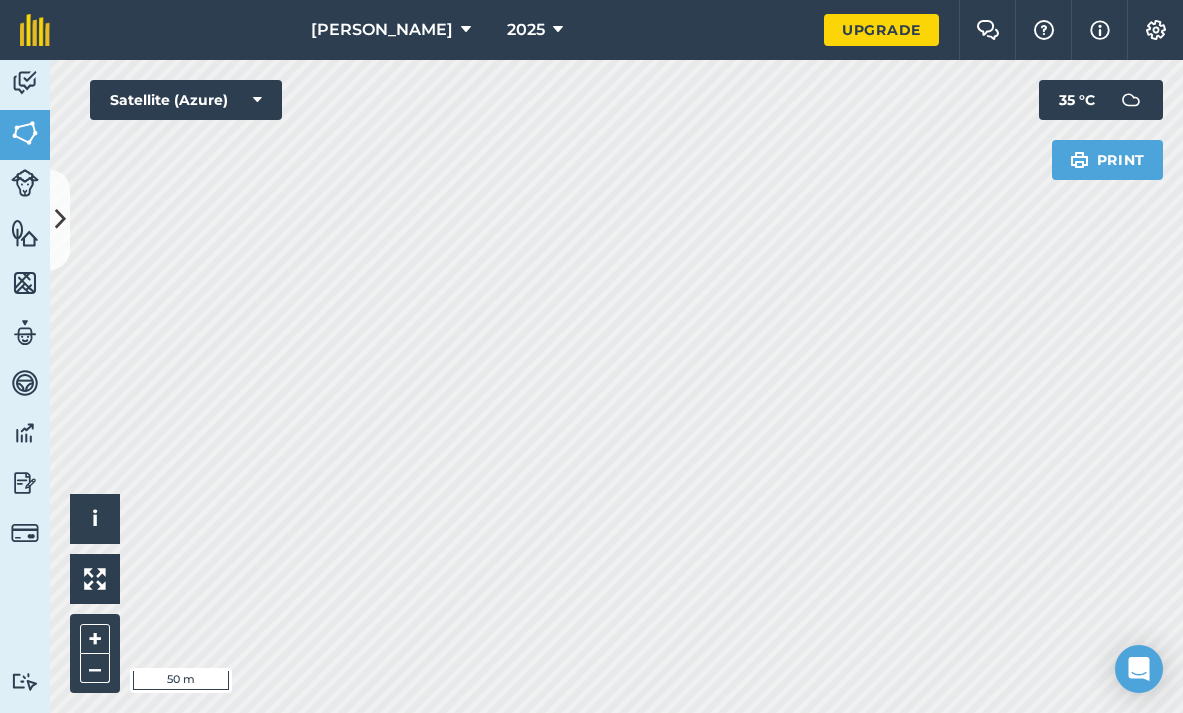 click at bounding box center (25, 233) 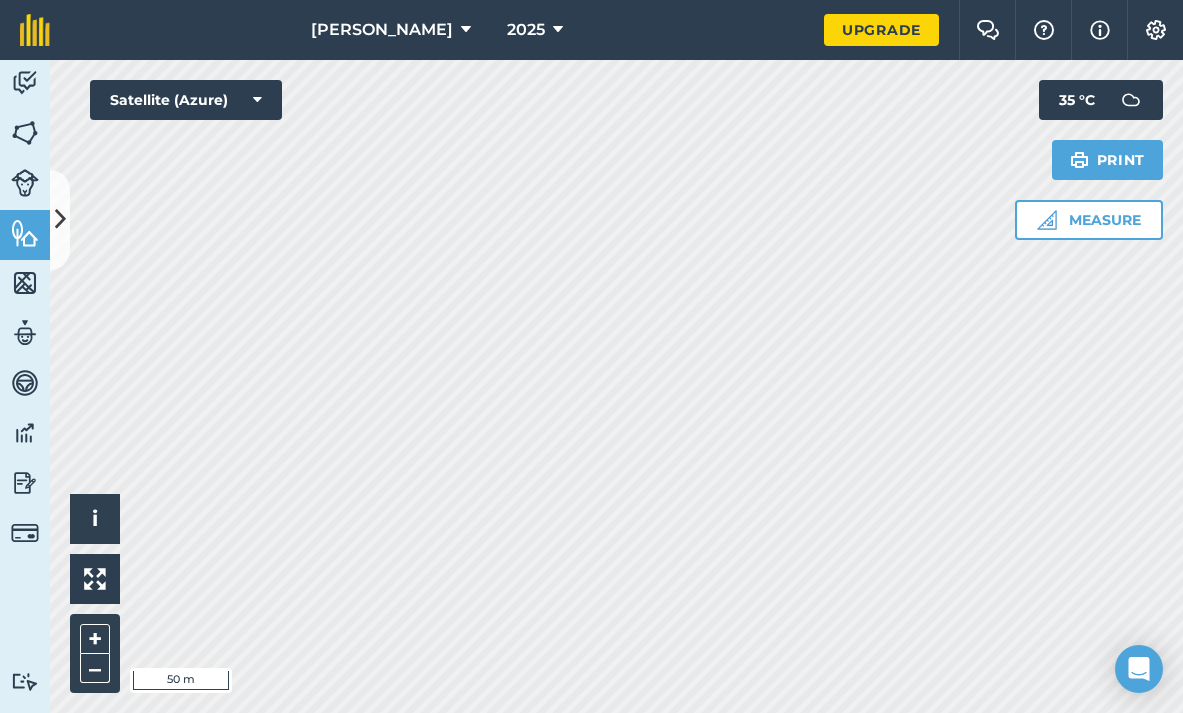 click at bounding box center (25, 183) 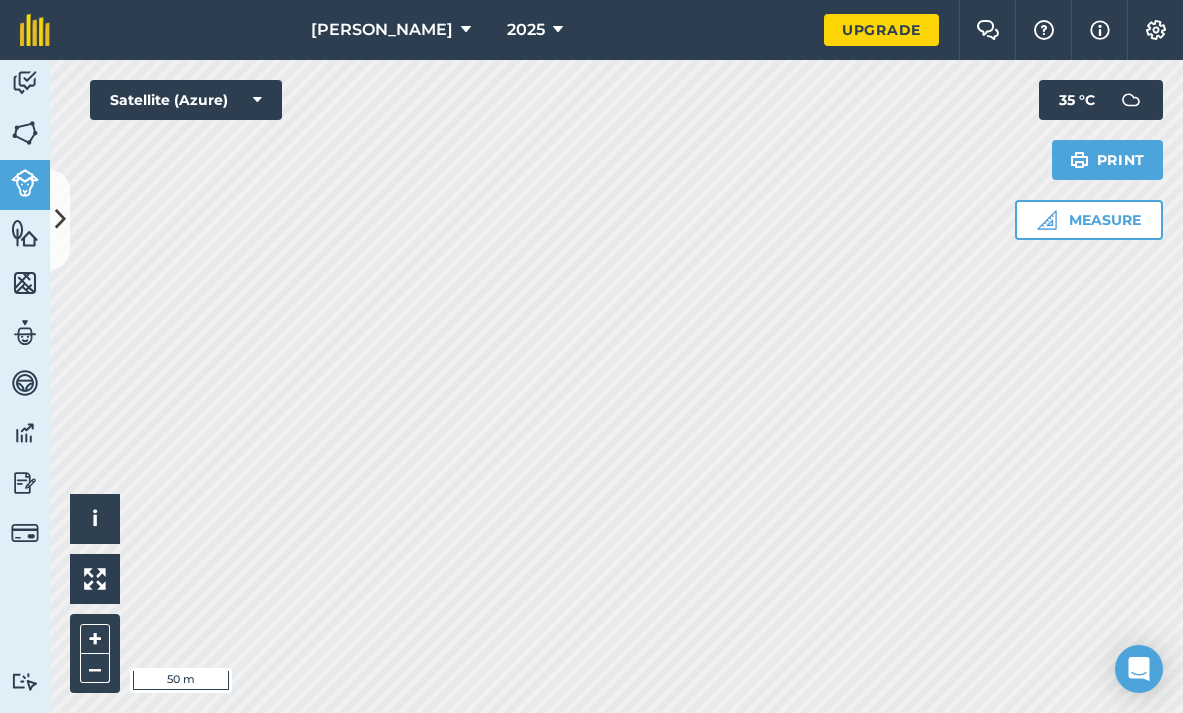 click at bounding box center [25, 133] 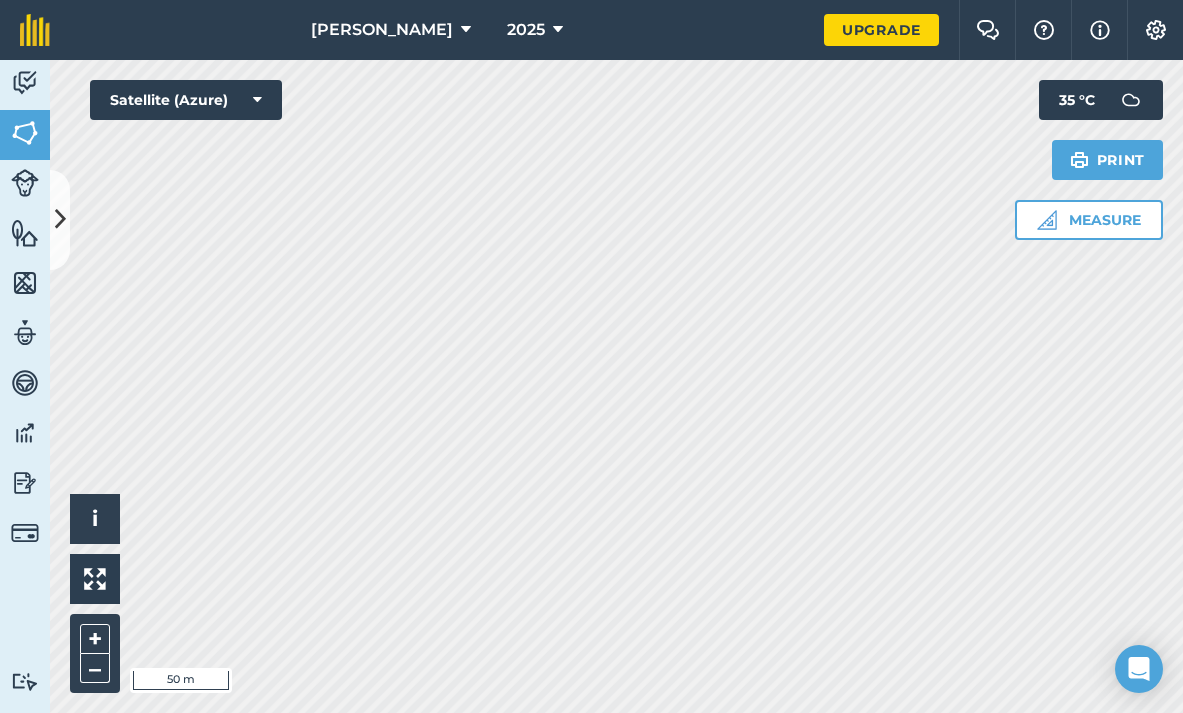click at bounding box center [25, 133] 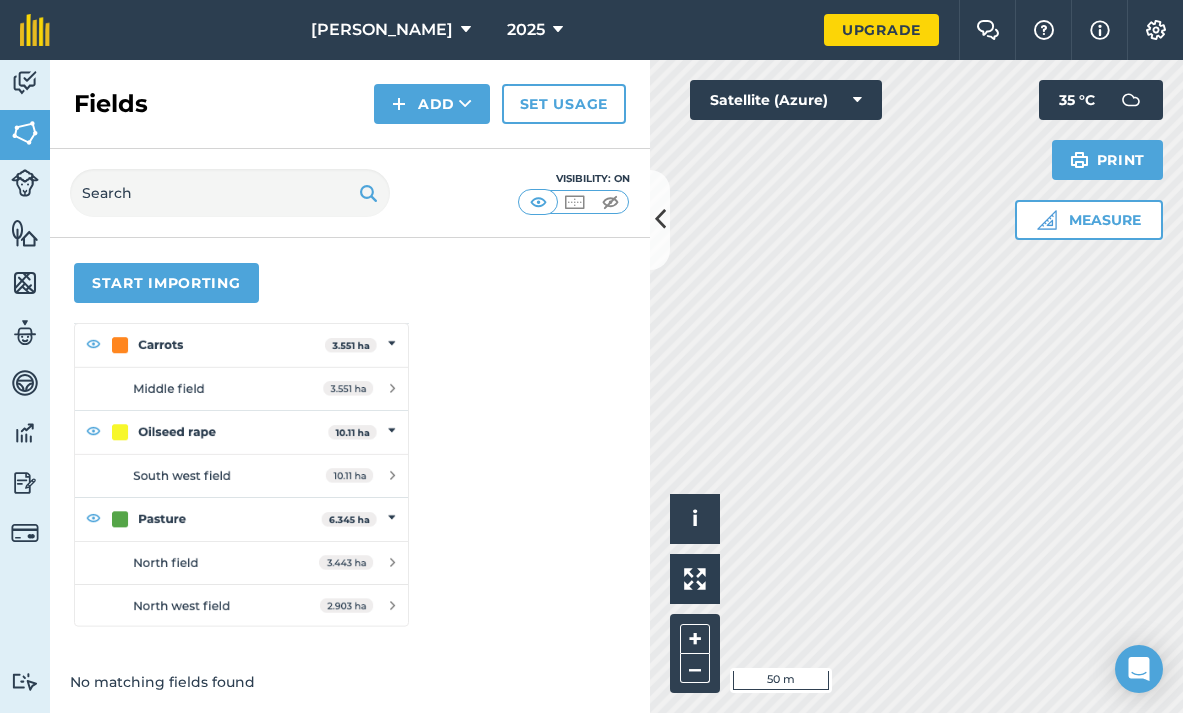 scroll, scrollTop: 271, scrollLeft: 0, axis: vertical 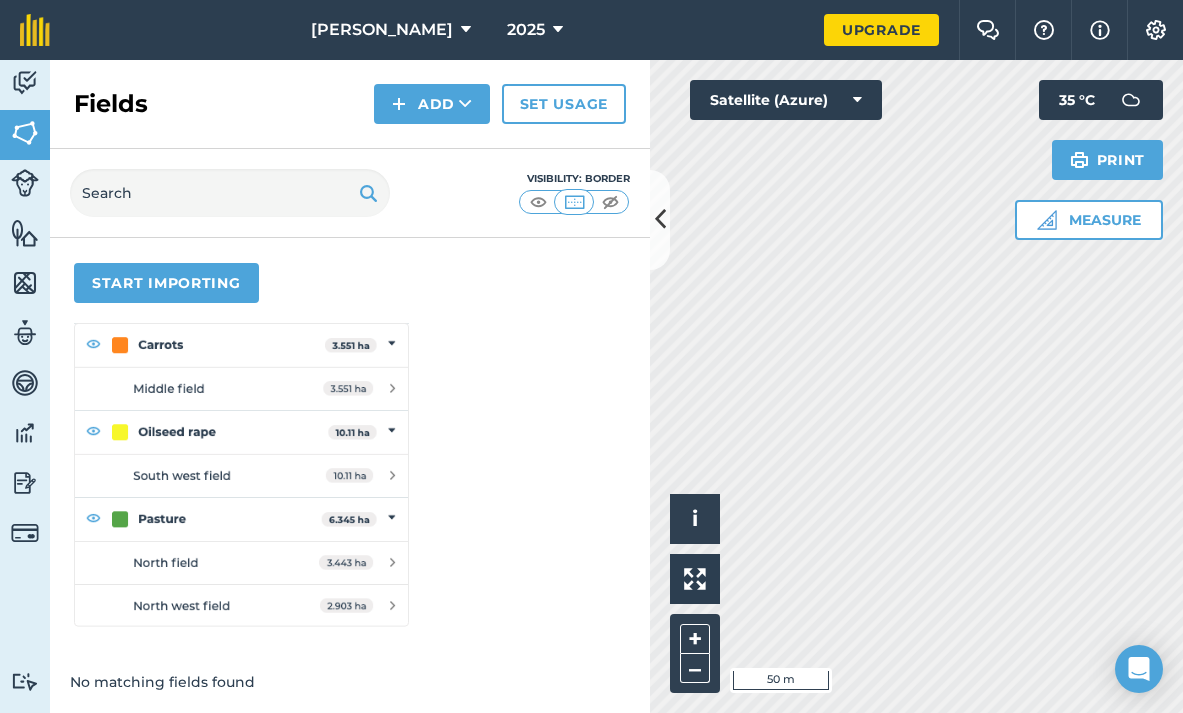 click at bounding box center [610, 202] 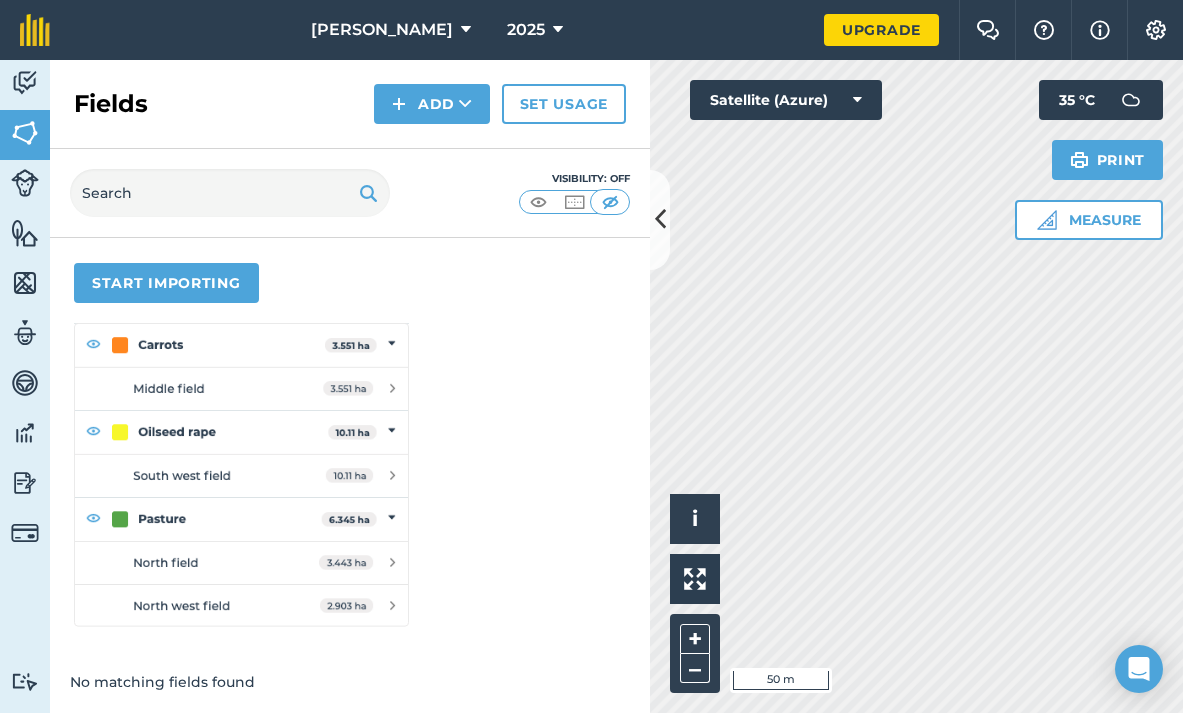 click at bounding box center (574, 202) 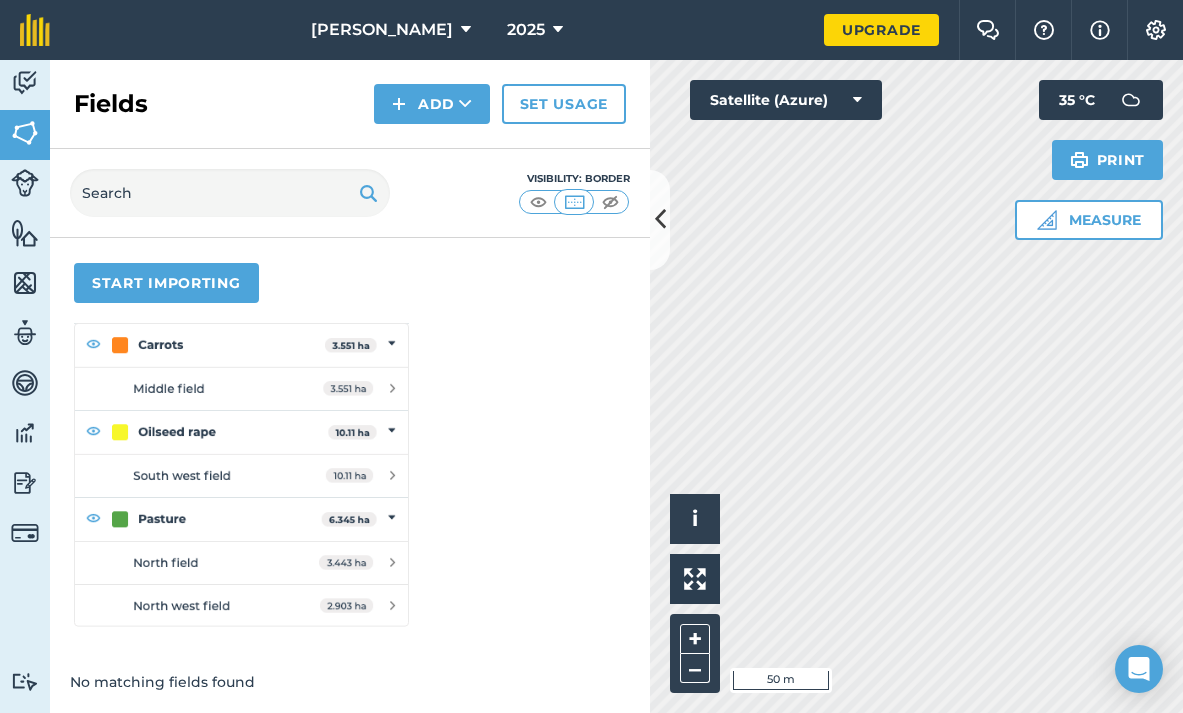 click on "Add" at bounding box center [432, 104] 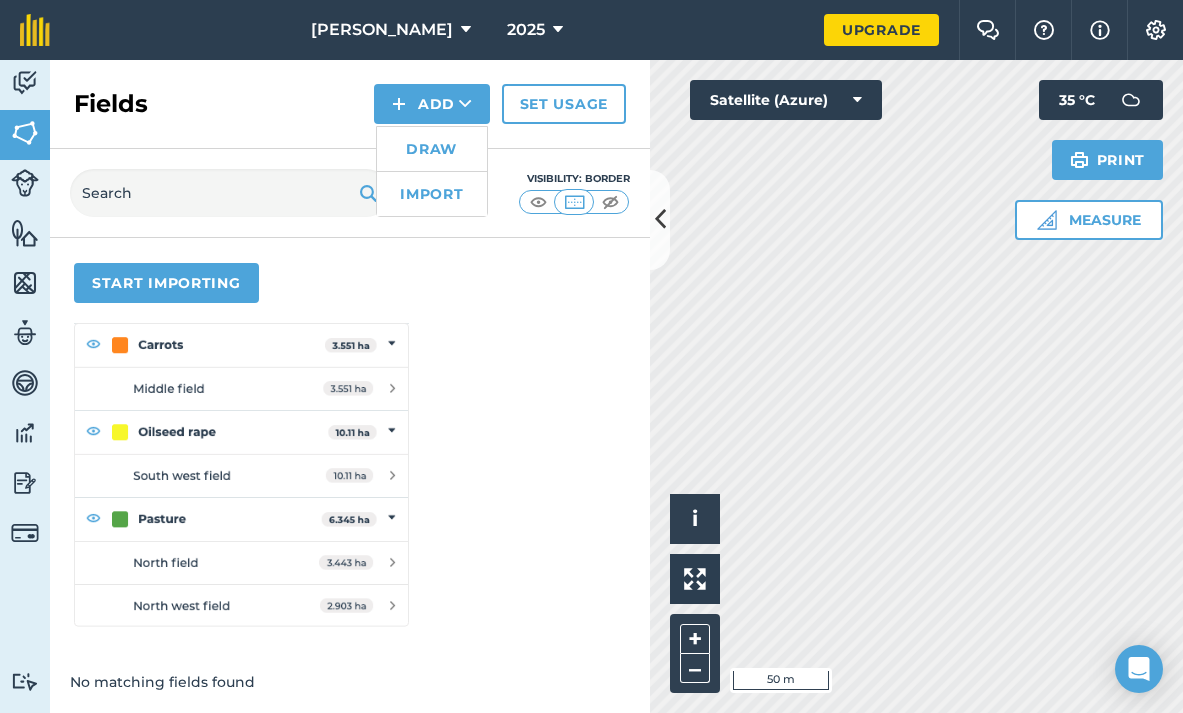 click on "Draw" at bounding box center [432, 149] 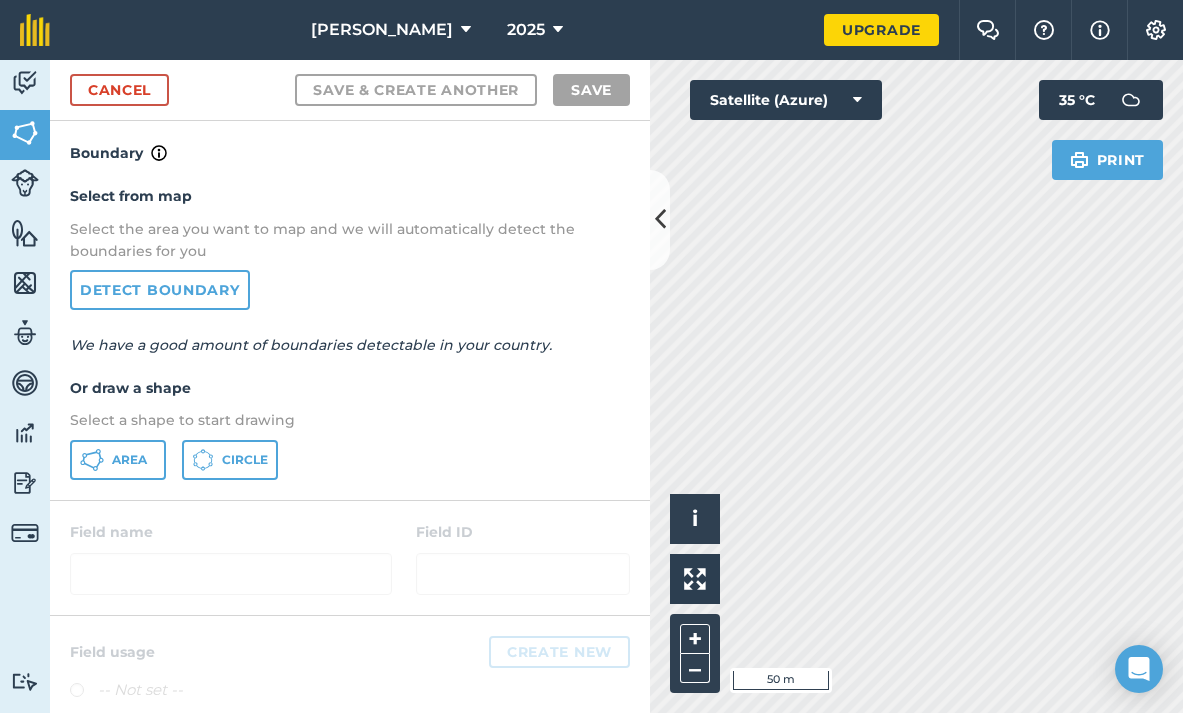 click on "Area" at bounding box center [129, 460] 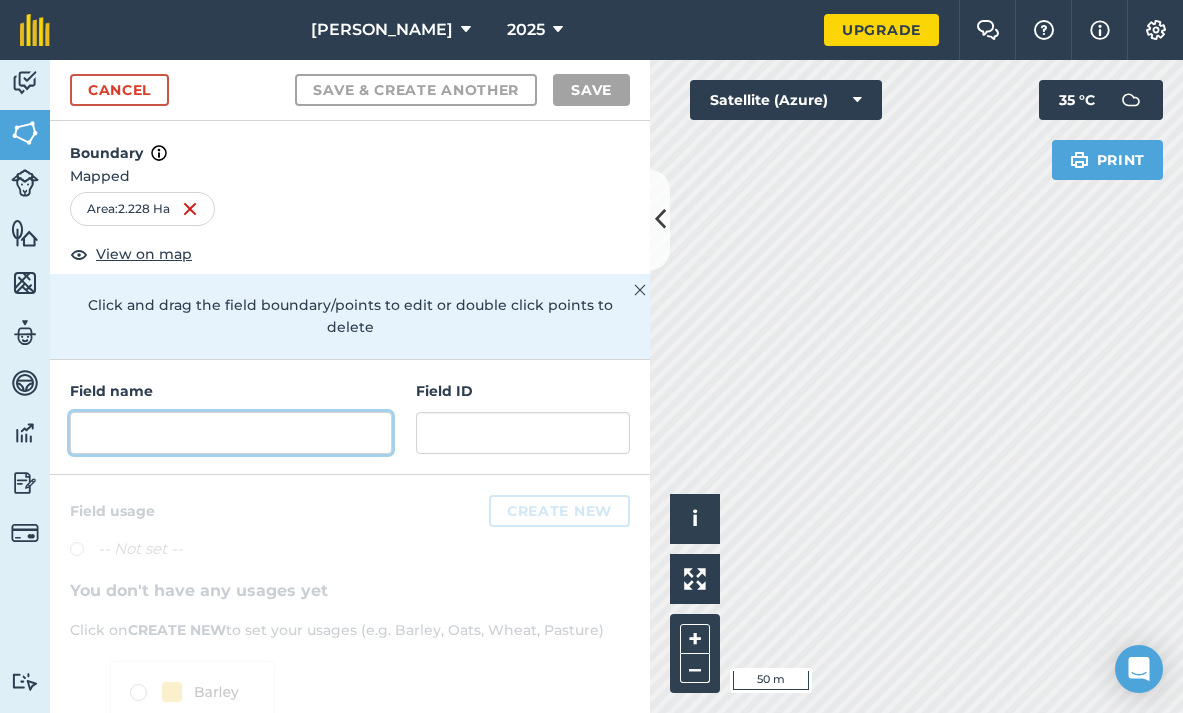 click at bounding box center [231, 433] 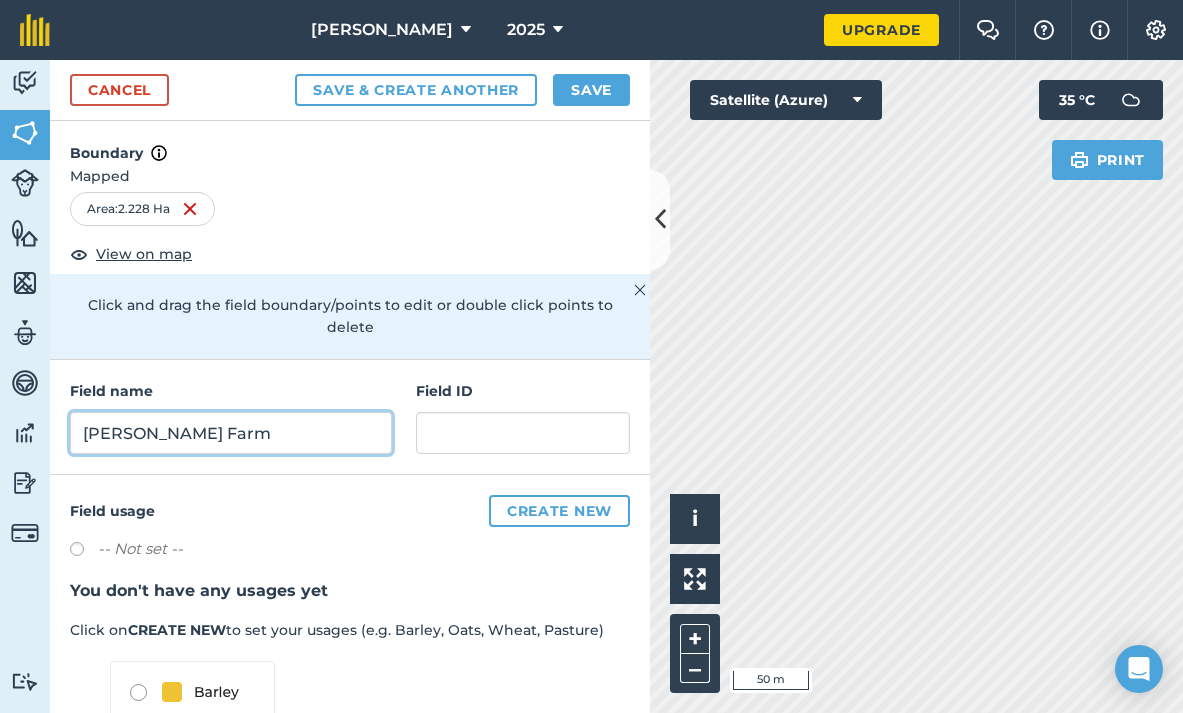 scroll, scrollTop: 0, scrollLeft: 0, axis: both 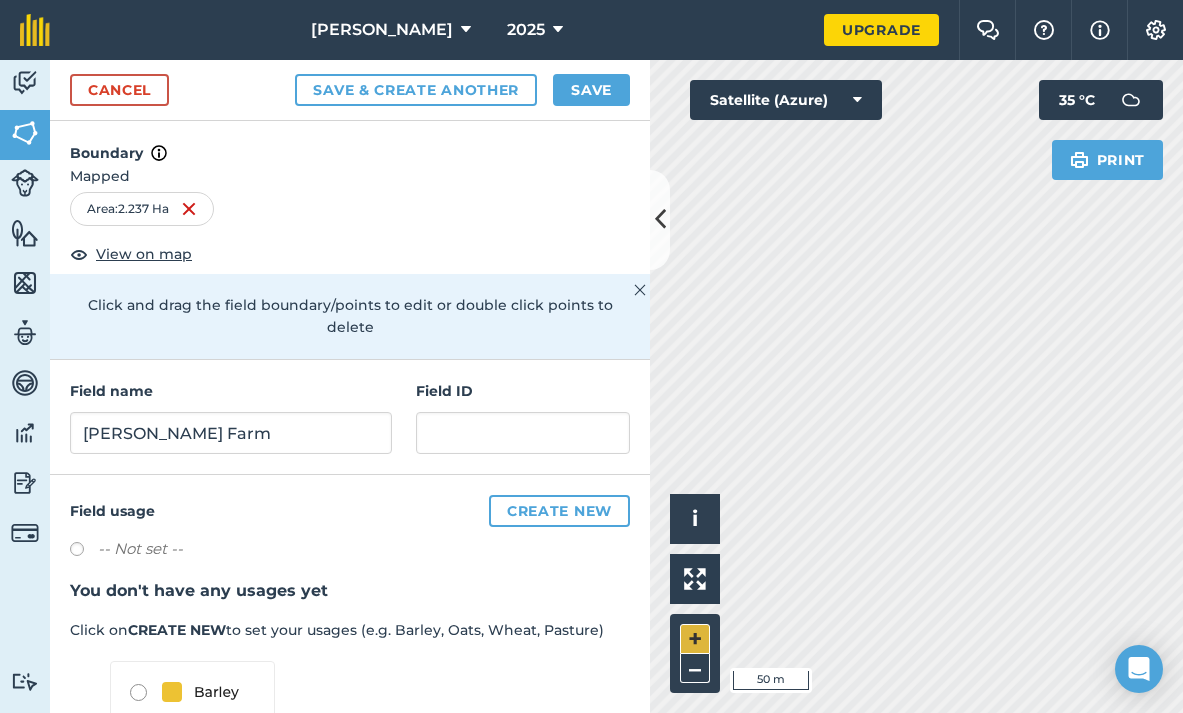 click on "+" at bounding box center [695, 639] 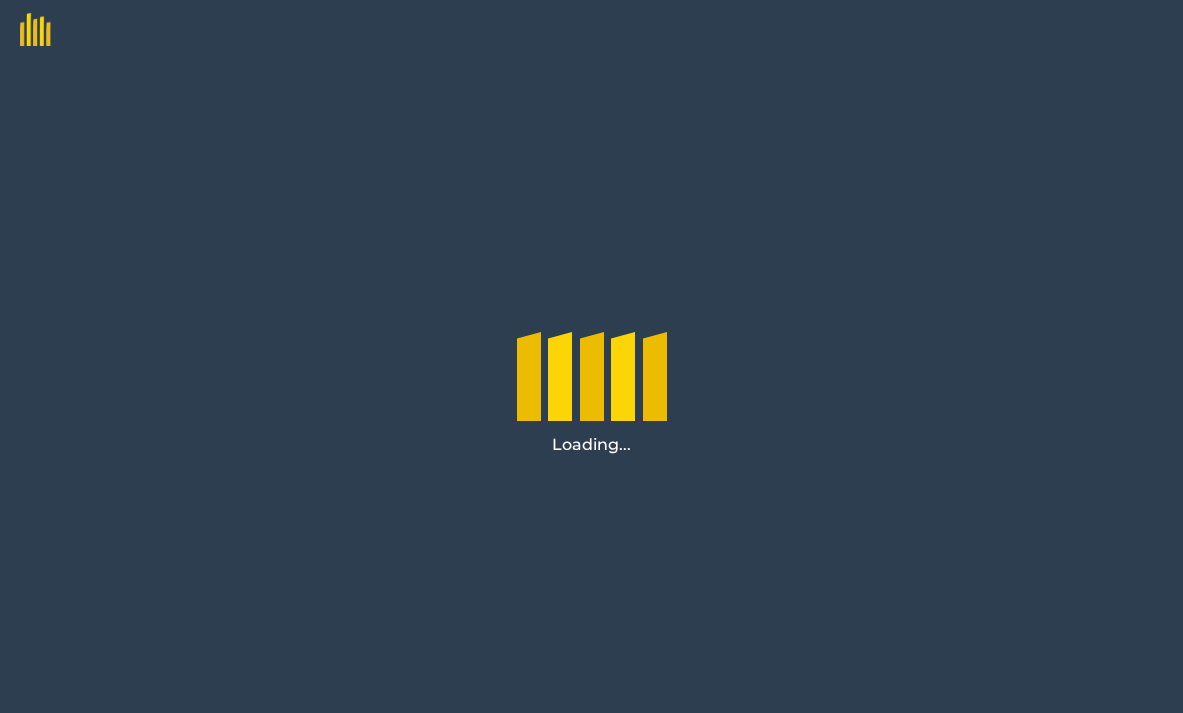 scroll, scrollTop: 0, scrollLeft: 0, axis: both 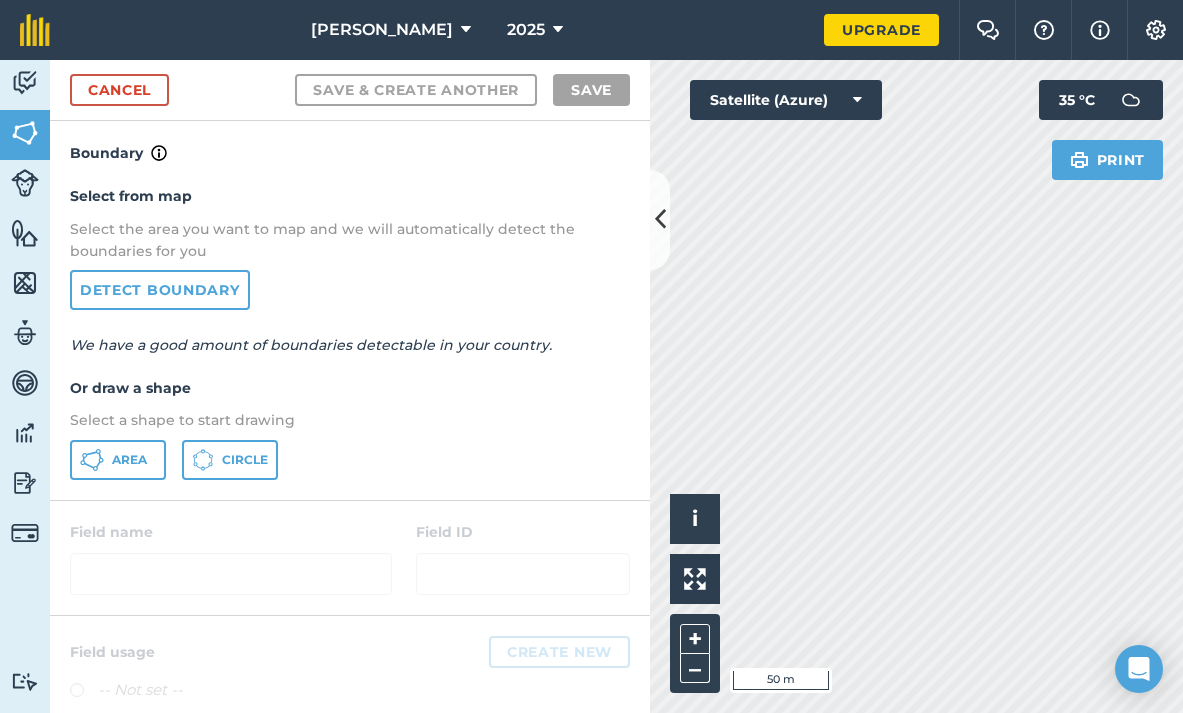 click on "Area" at bounding box center (129, 460) 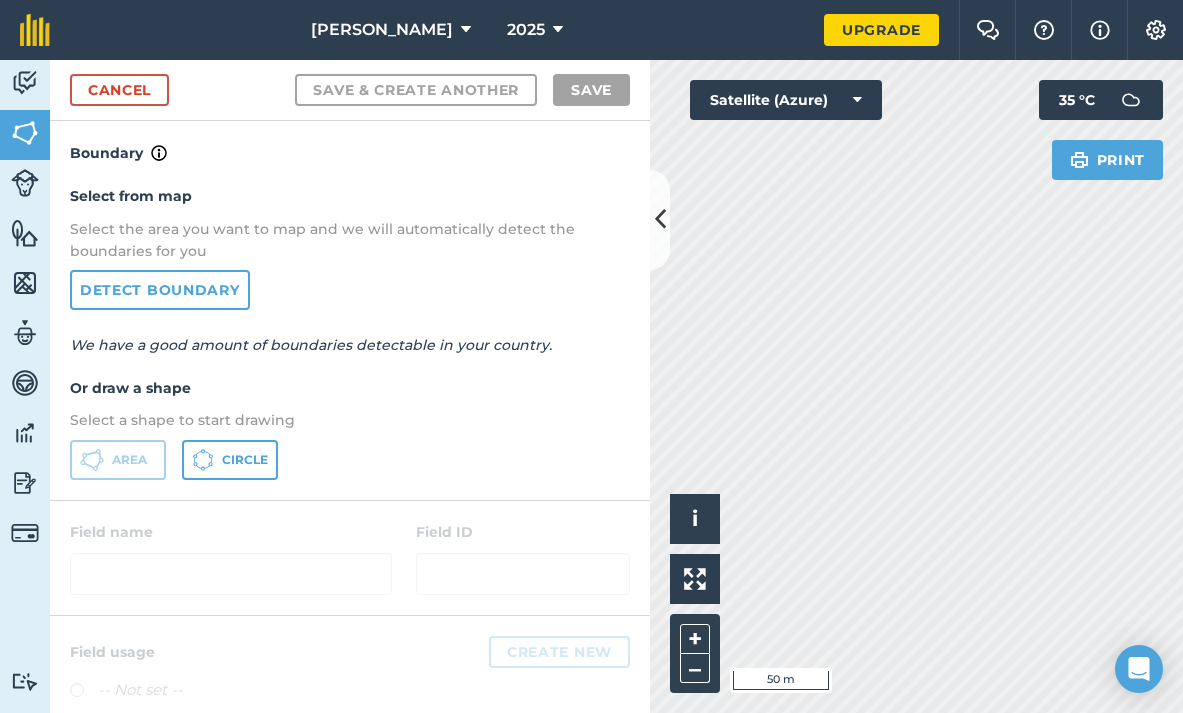 click at bounding box center [660, 220] 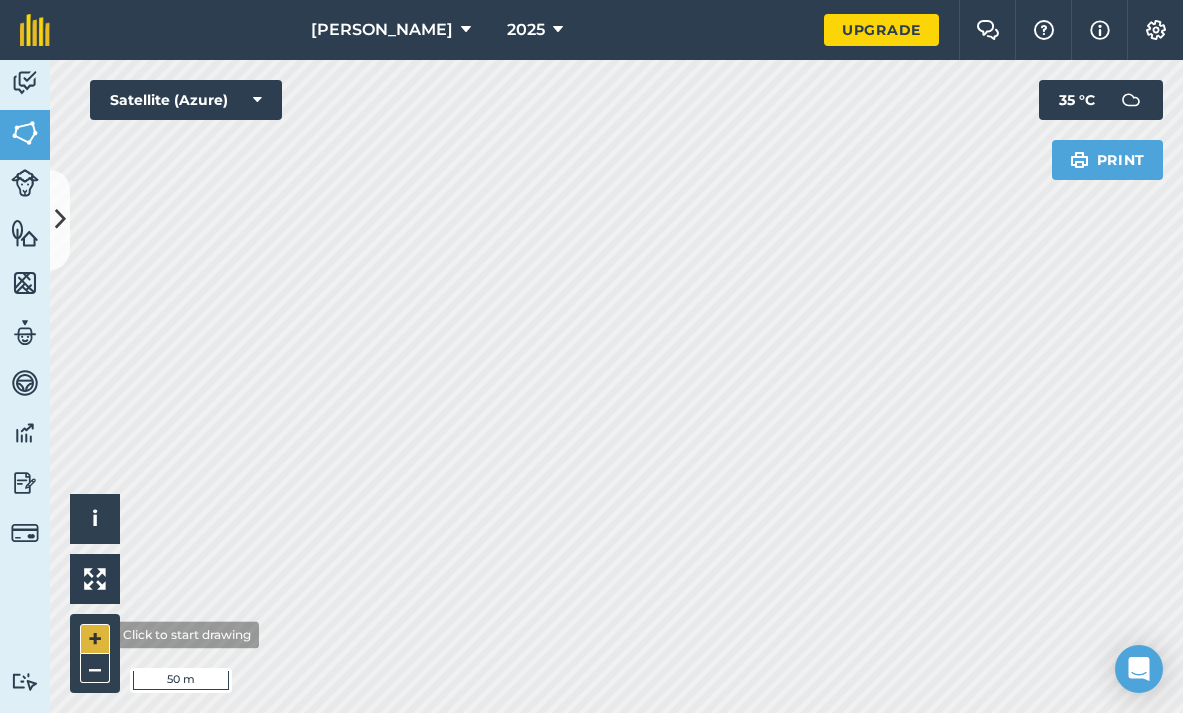 click on "+" at bounding box center (95, 639) 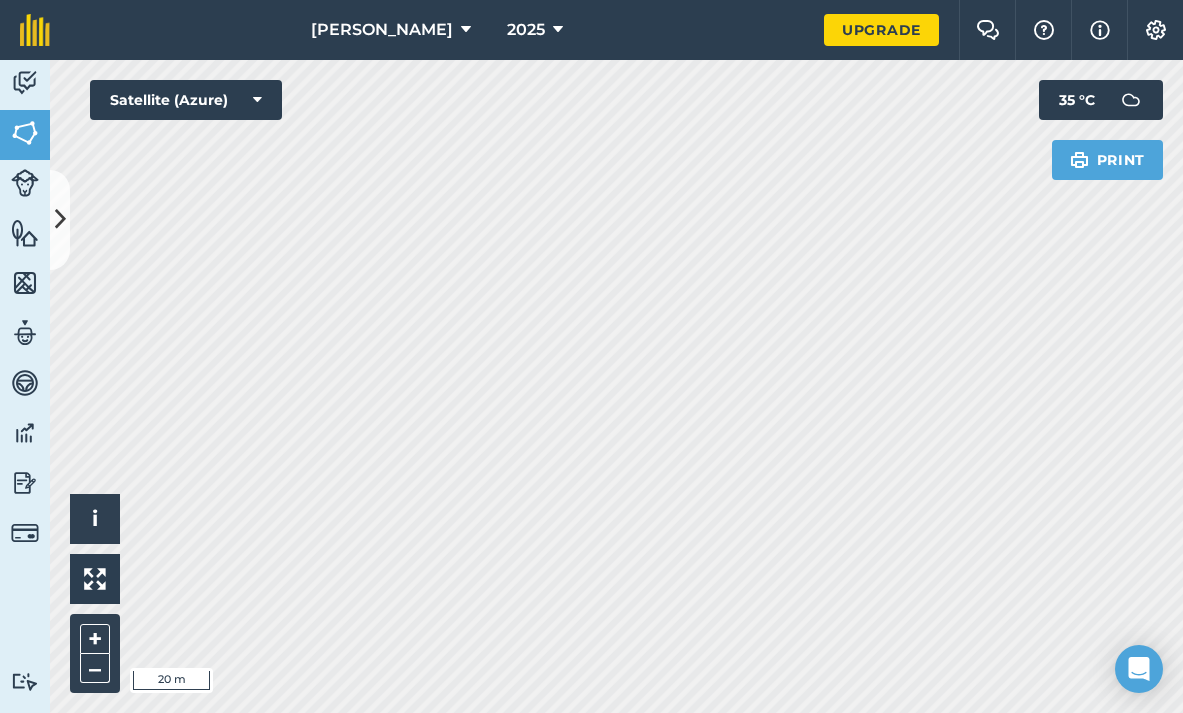 click at bounding box center (60, 219) 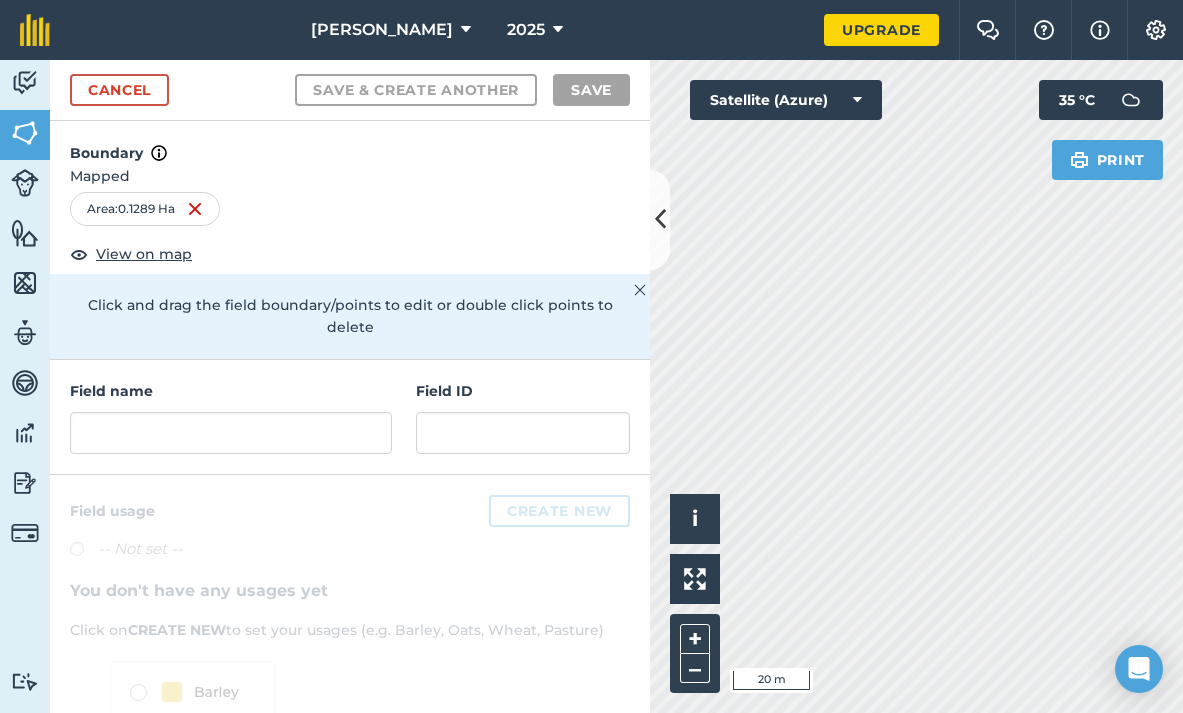 scroll, scrollTop: 0, scrollLeft: 0, axis: both 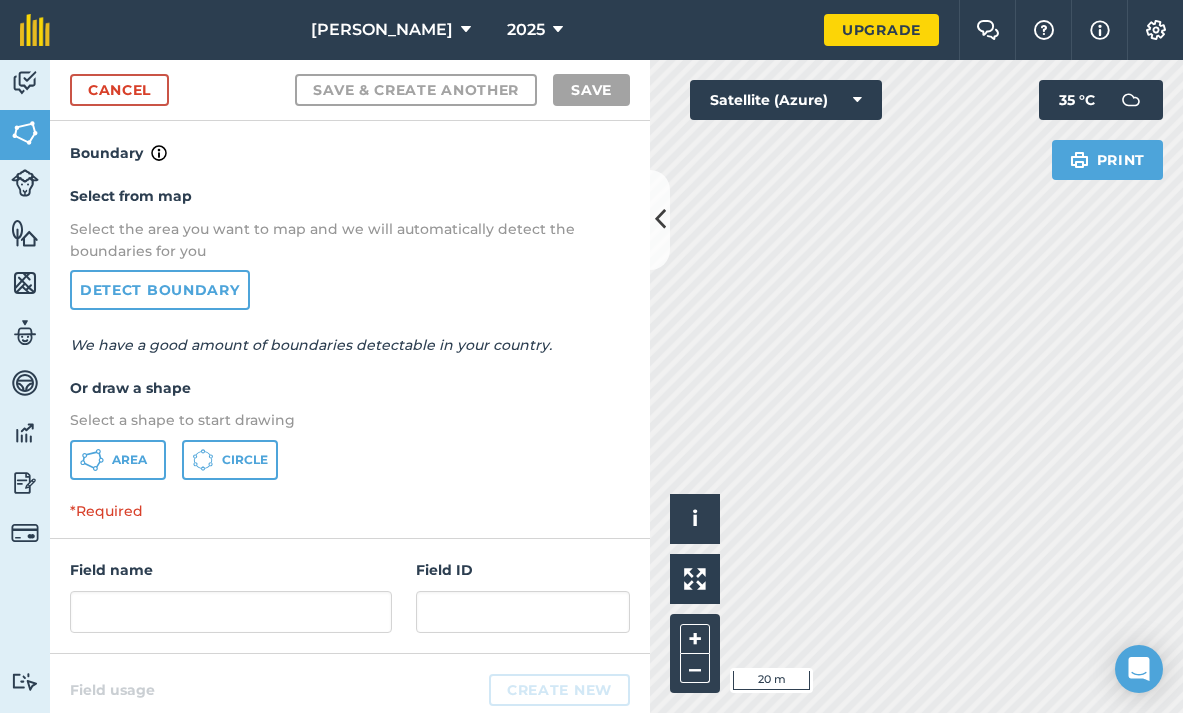 click on "Area" at bounding box center [129, 460] 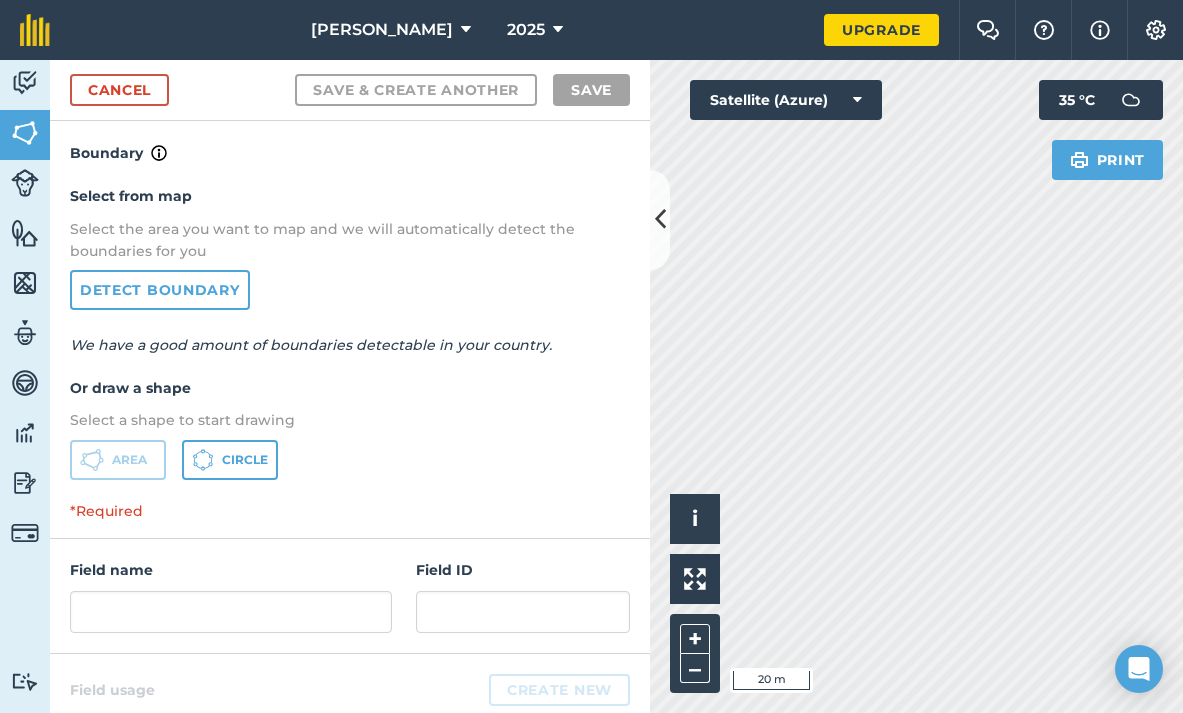 click at bounding box center (660, 219) 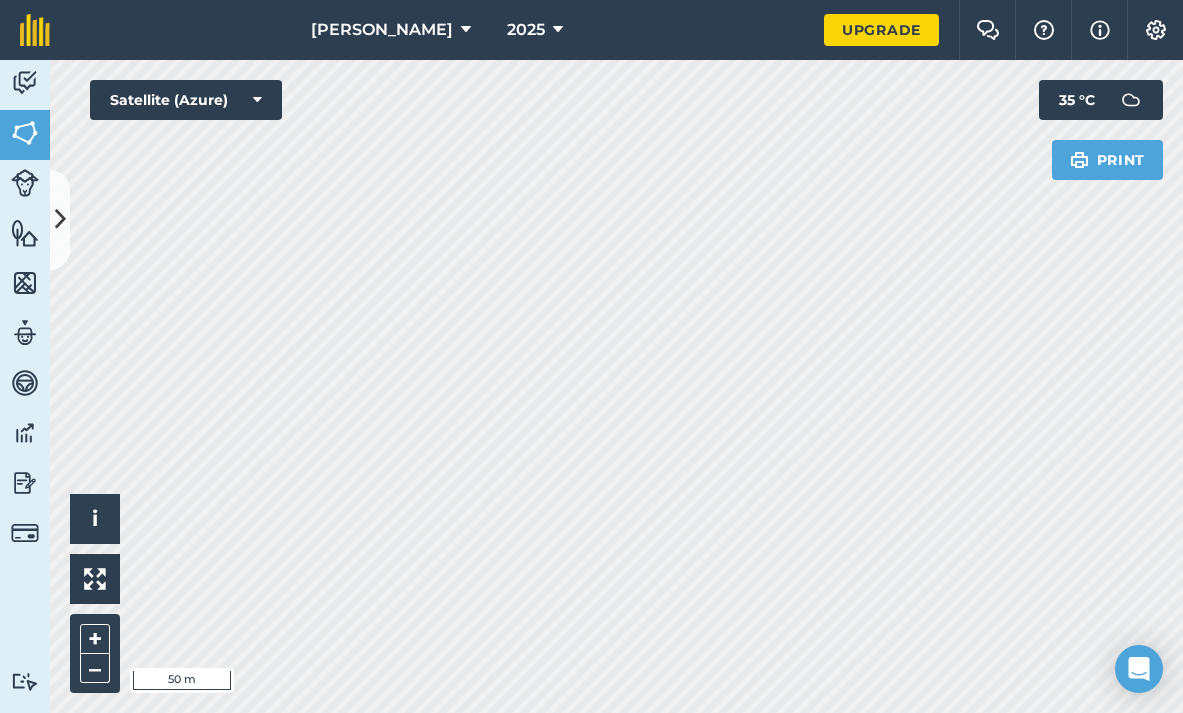 click on "Satellite (Azure)" at bounding box center (186, 100) 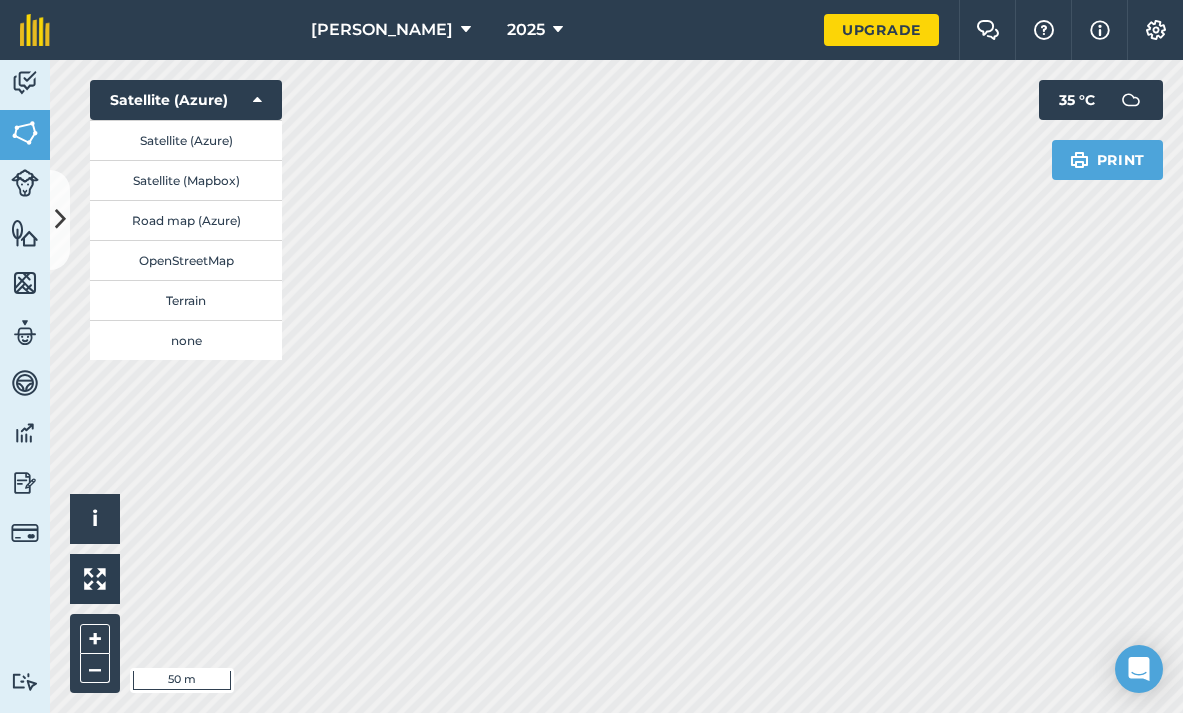 click on "Satellite (Mapbox)" at bounding box center (186, 180) 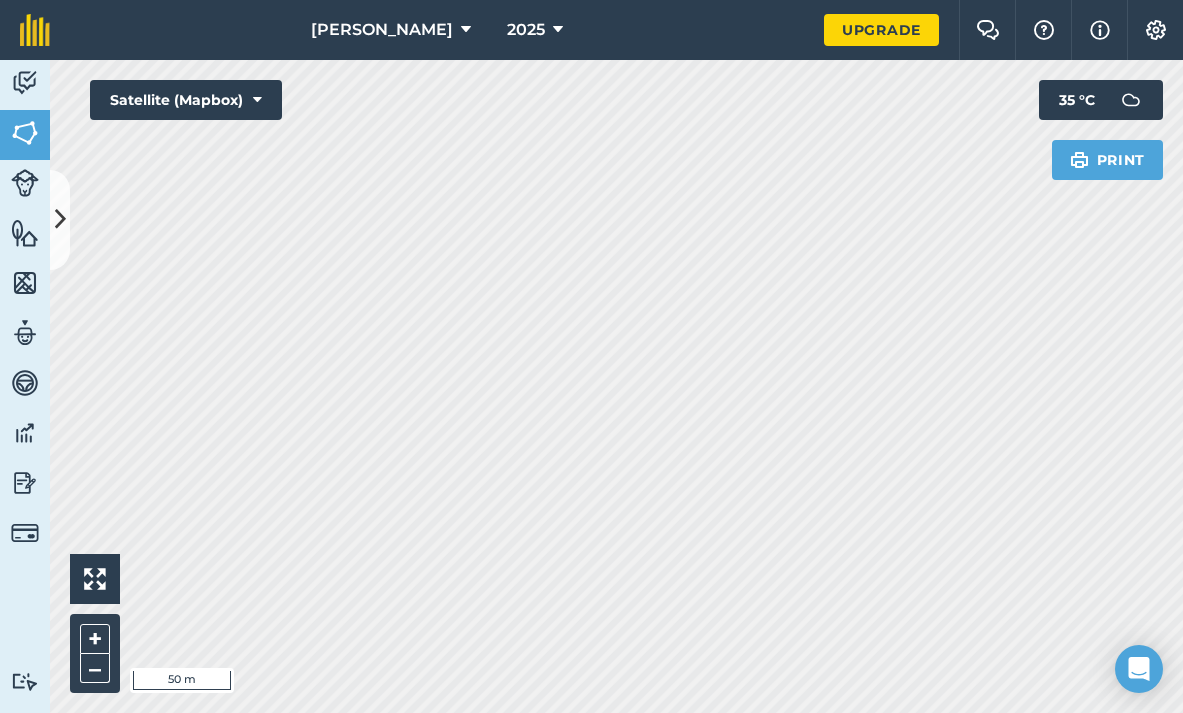 click at bounding box center [60, 219] 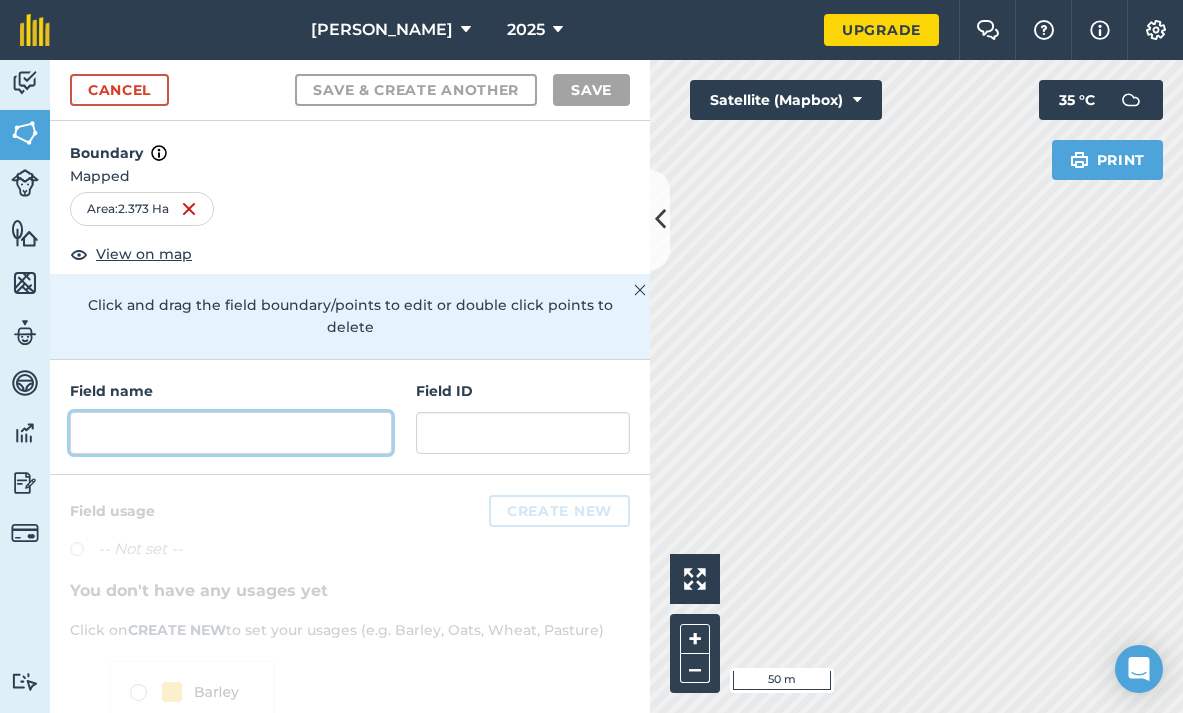 click at bounding box center (231, 433) 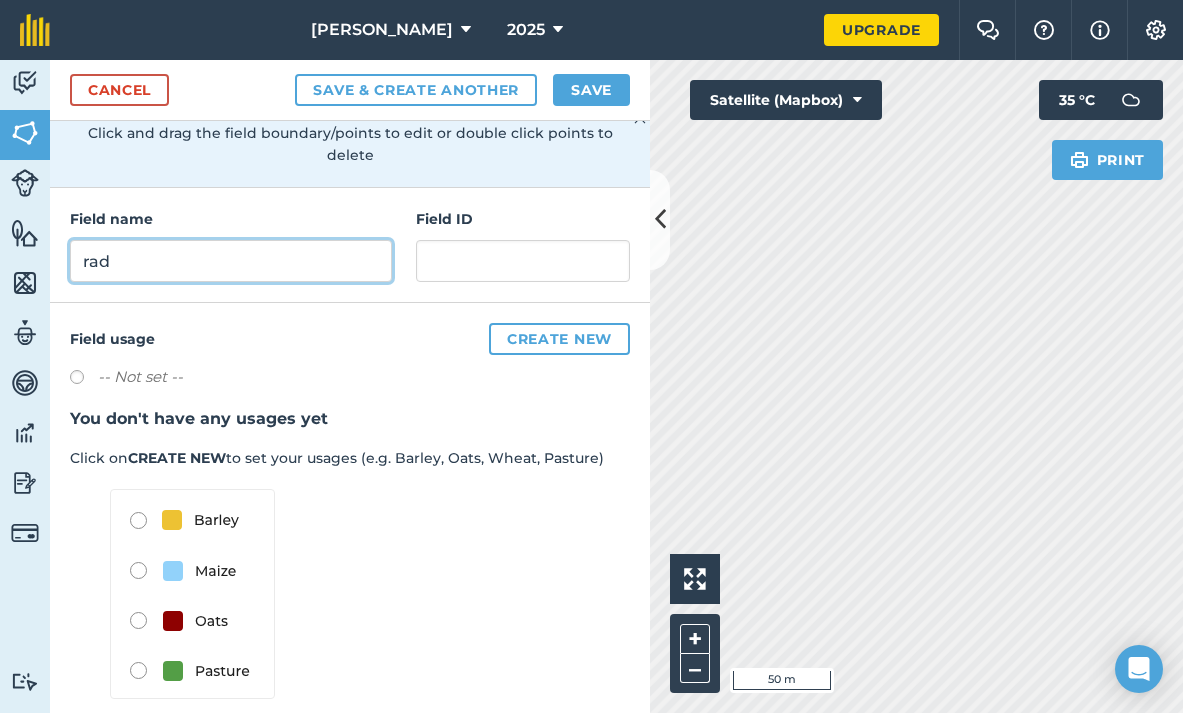 scroll, scrollTop: 171, scrollLeft: 0, axis: vertical 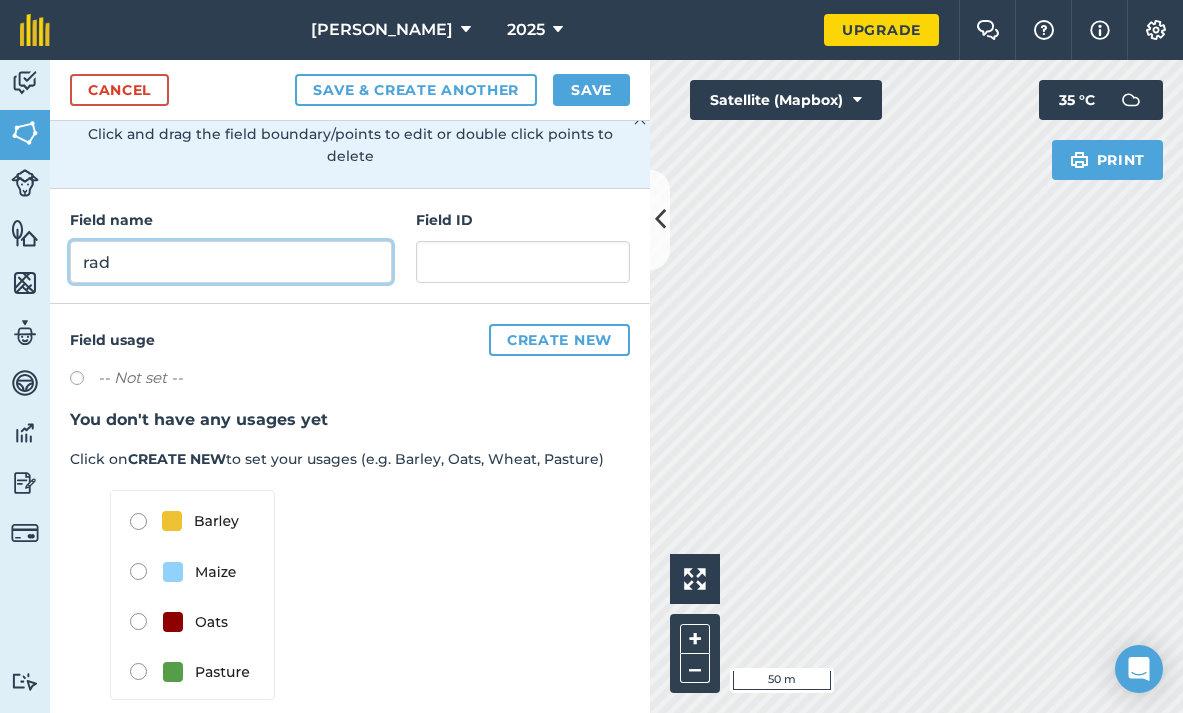 type on "rad" 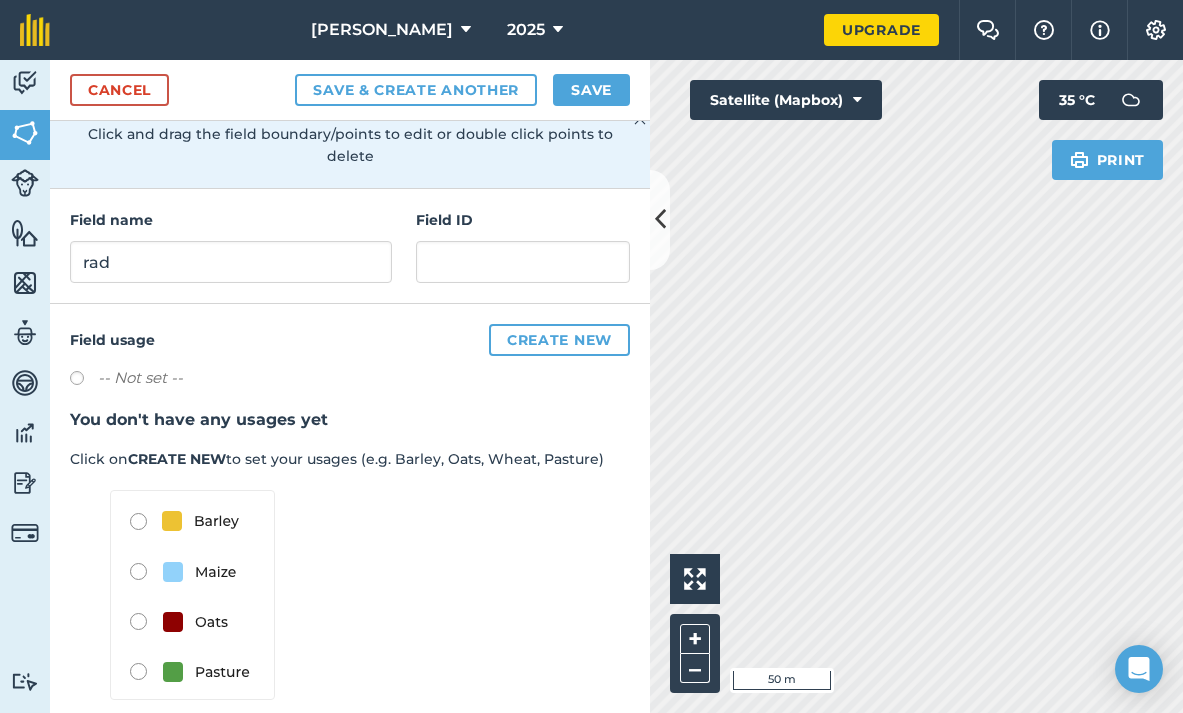 click at bounding box center (84, 381) 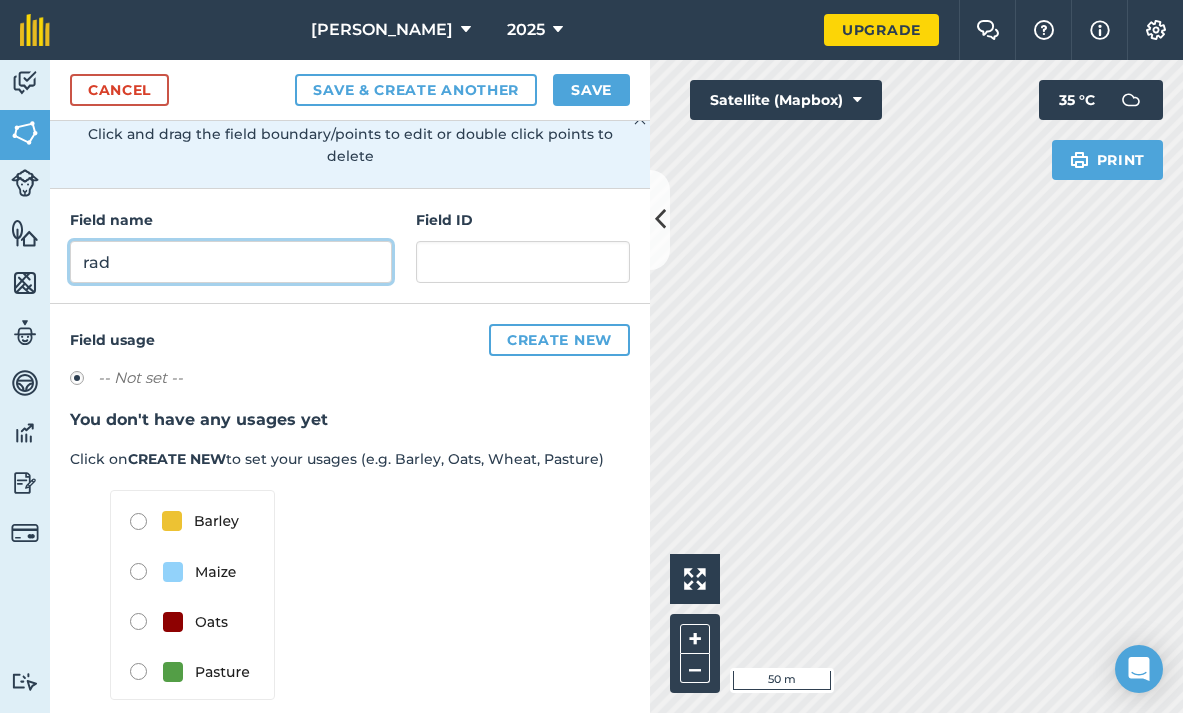 click on "rad" at bounding box center [231, 262] 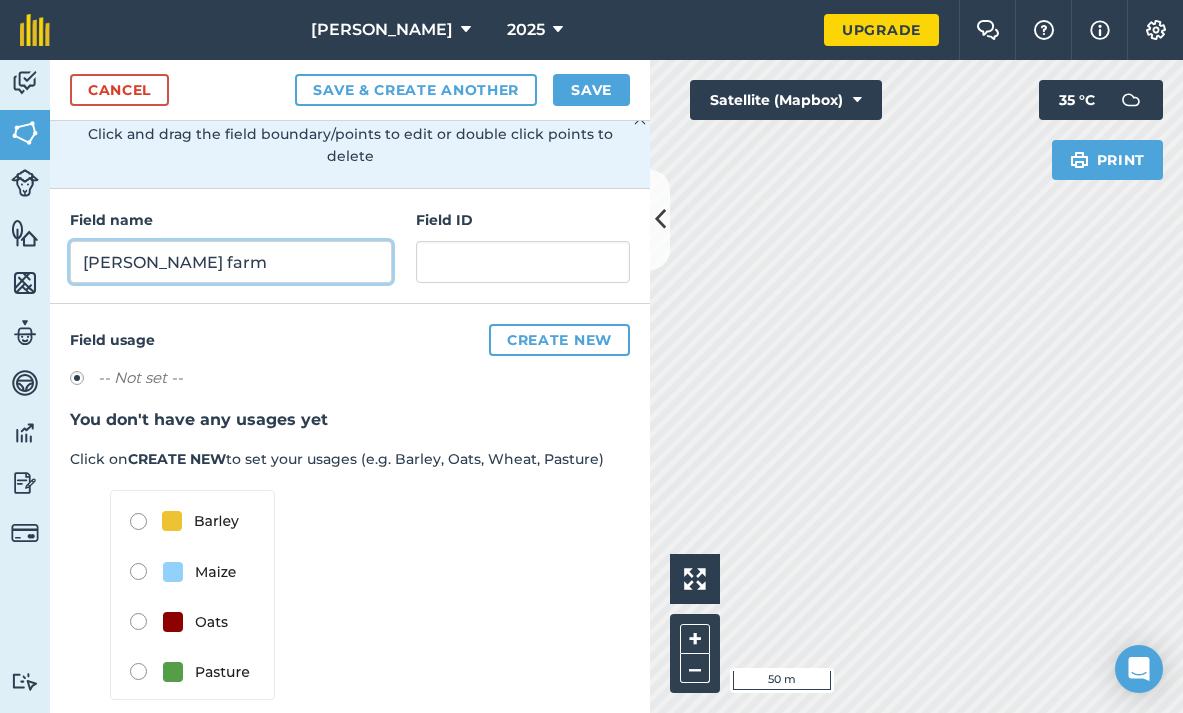 type on "Radha Krishana farm" 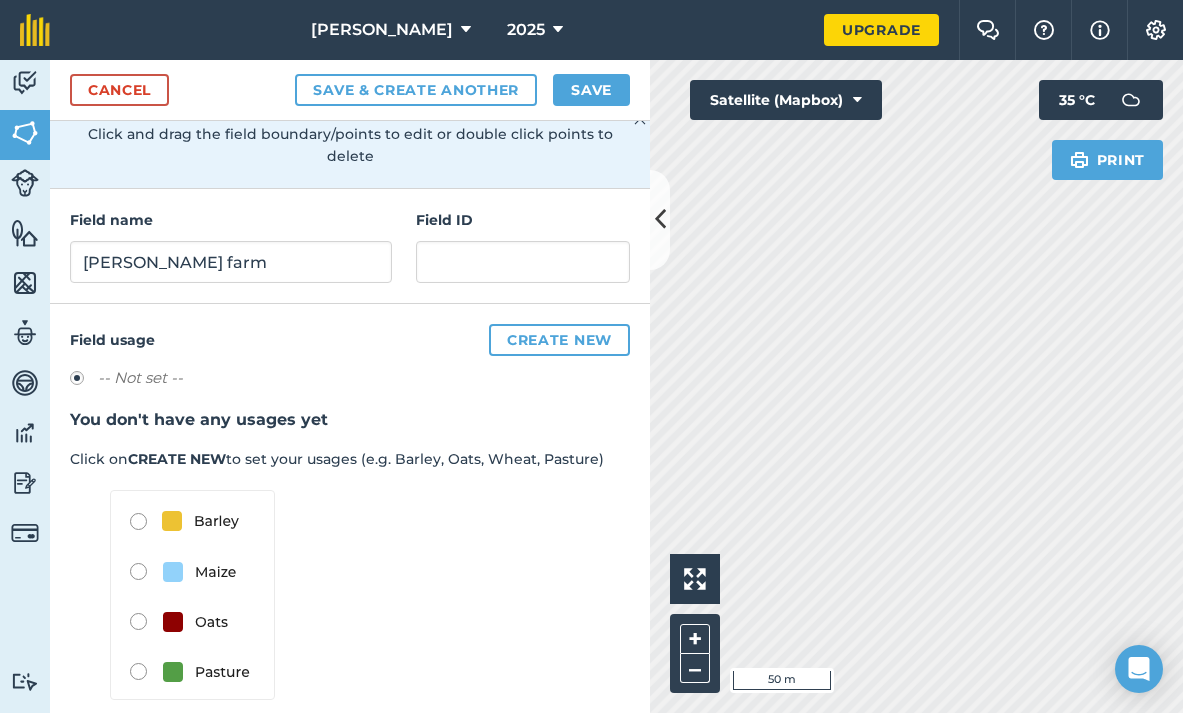 click on "Create new" at bounding box center (559, 340) 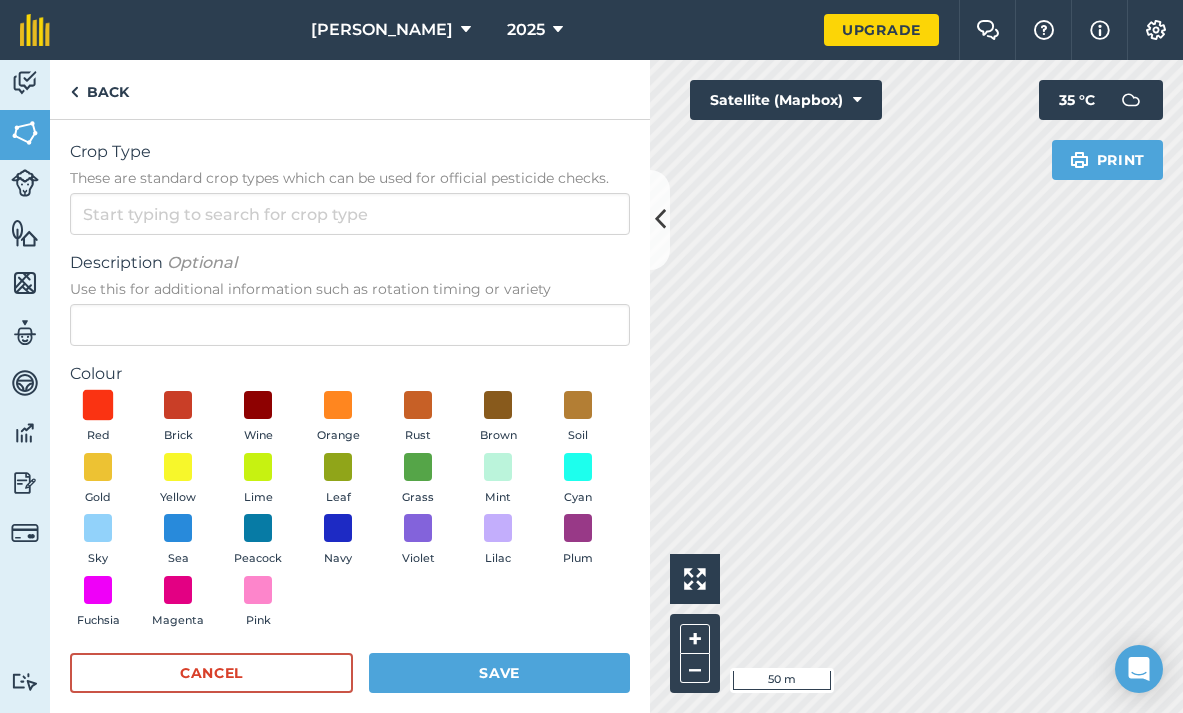 click at bounding box center (98, 405) 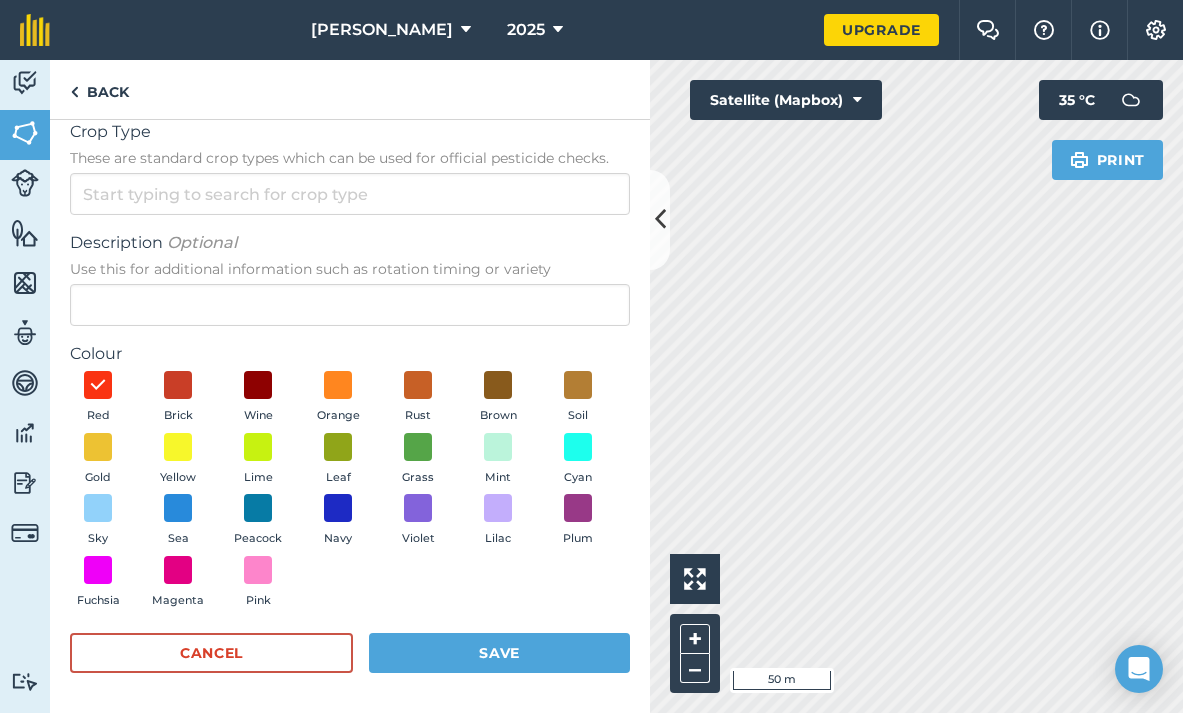 scroll, scrollTop: 19, scrollLeft: 0, axis: vertical 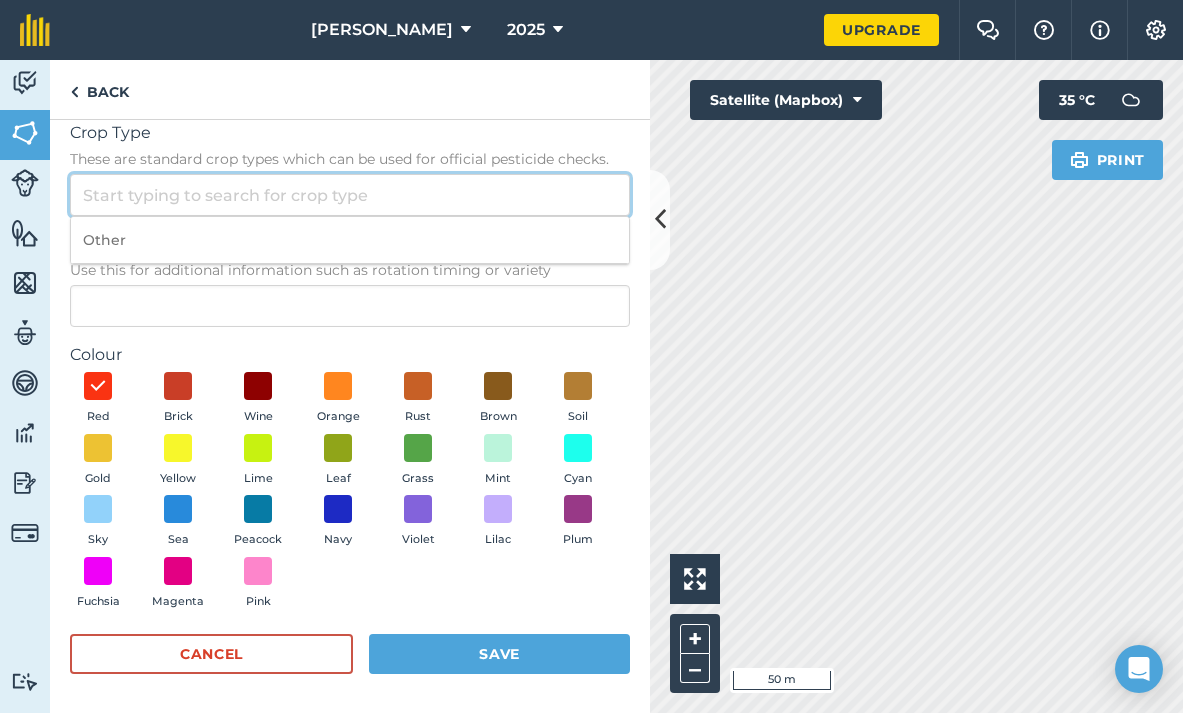 click on "Crop Type These are standard crop types which can be used for official pesticide checks." at bounding box center [350, 195] 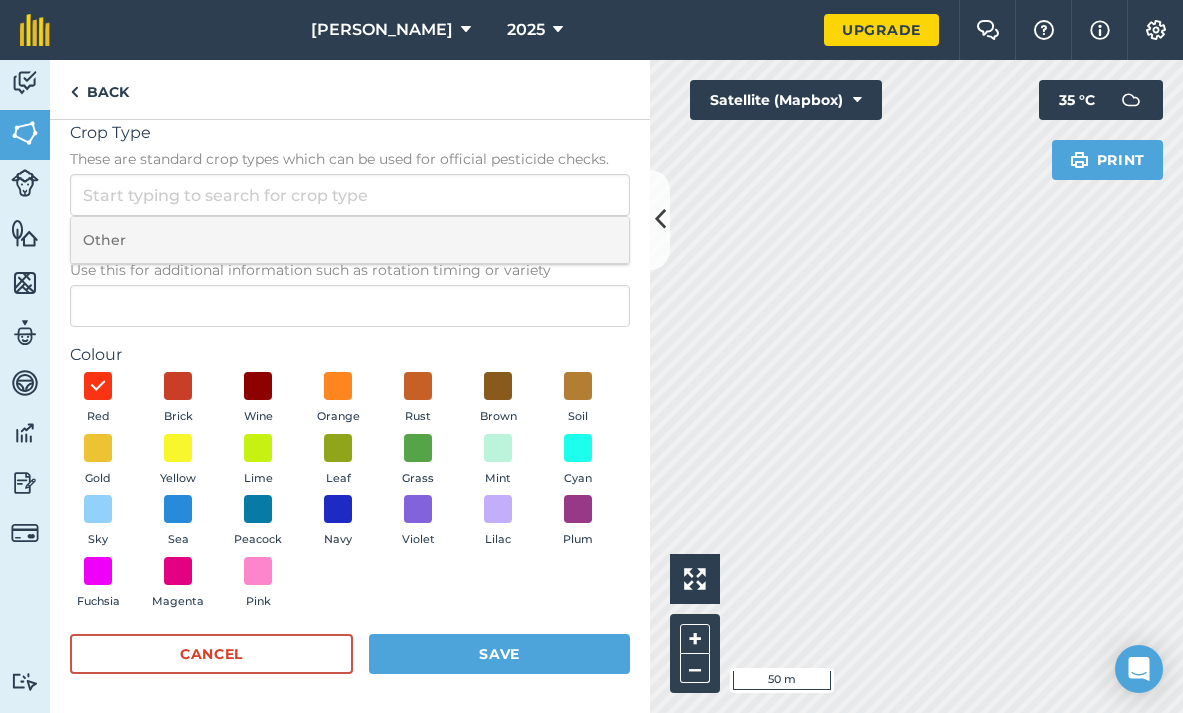 click on "Other" at bounding box center (350, 240) 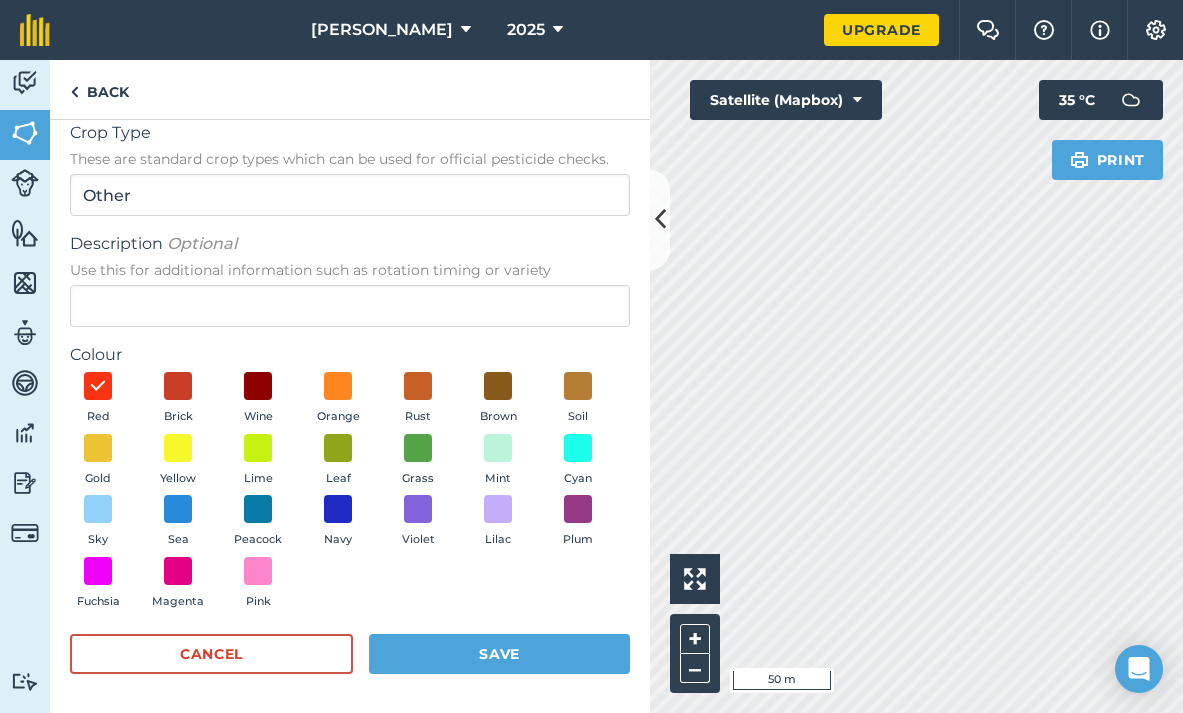 click on "Save" at bounding box center (499, 654) 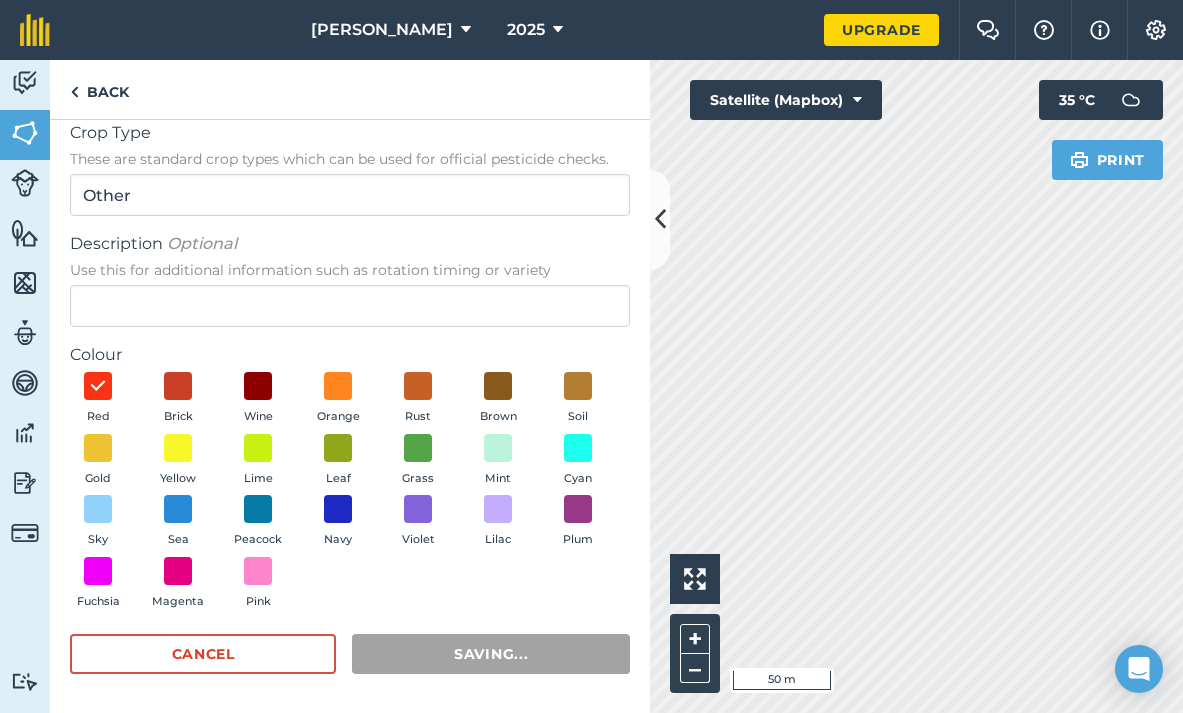 radio on "false" 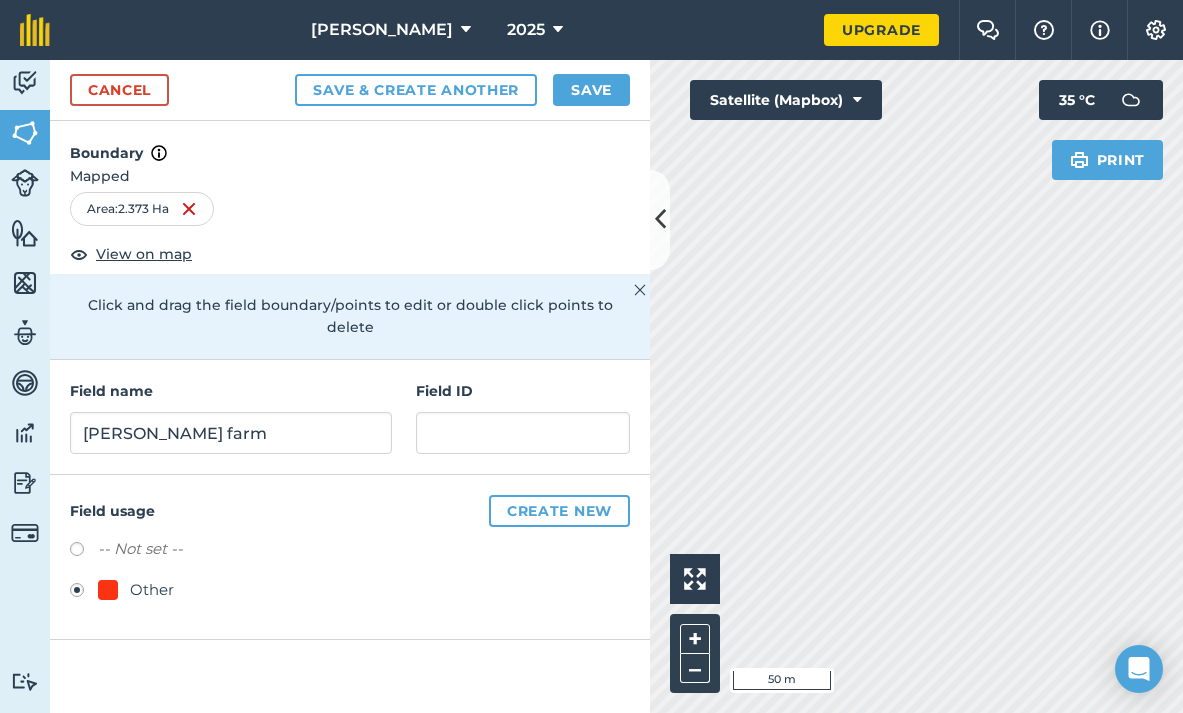 click on "Save" at bounding box center [591, 90] 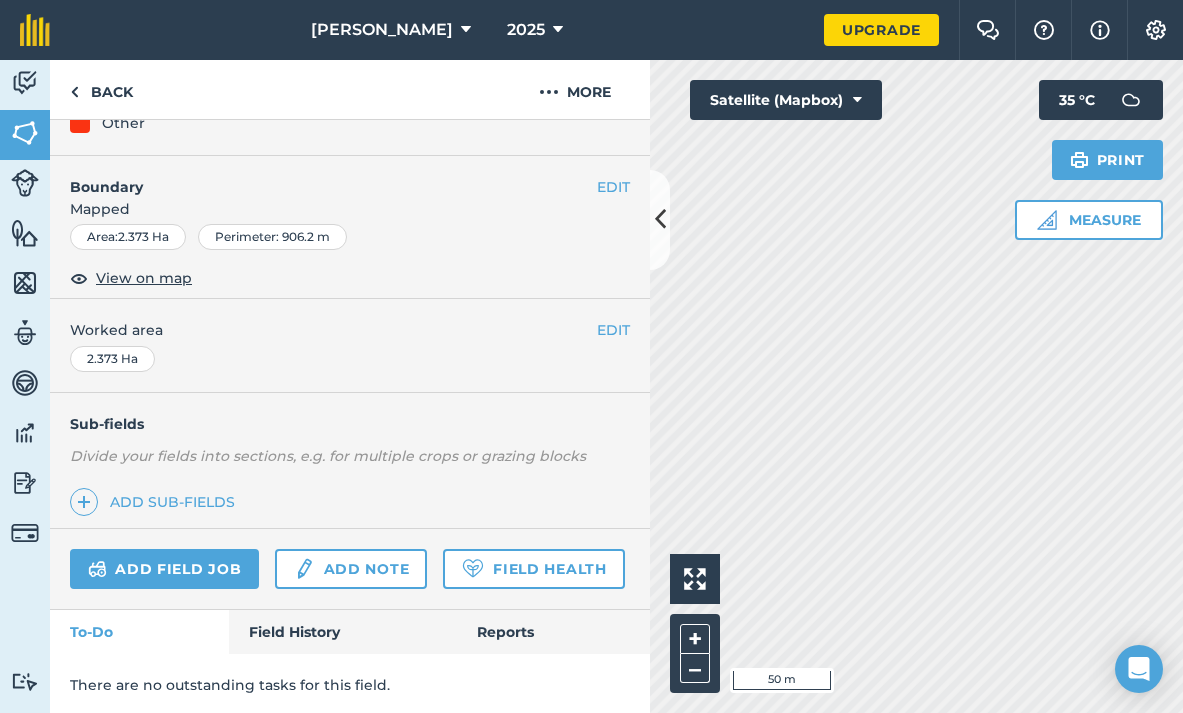 scroll, scrollTop: 224, scrollLeft: 0, axis: vertical 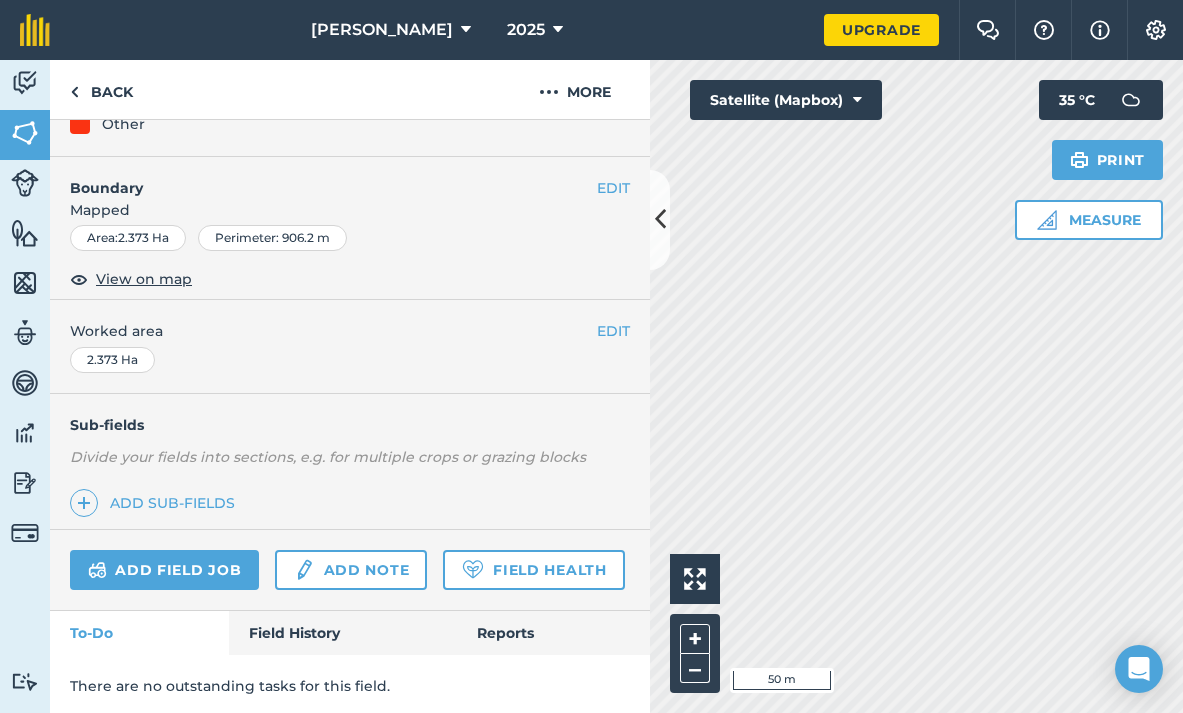 click on "Satellite (Mapbox)" at bounding box center [786, 100] 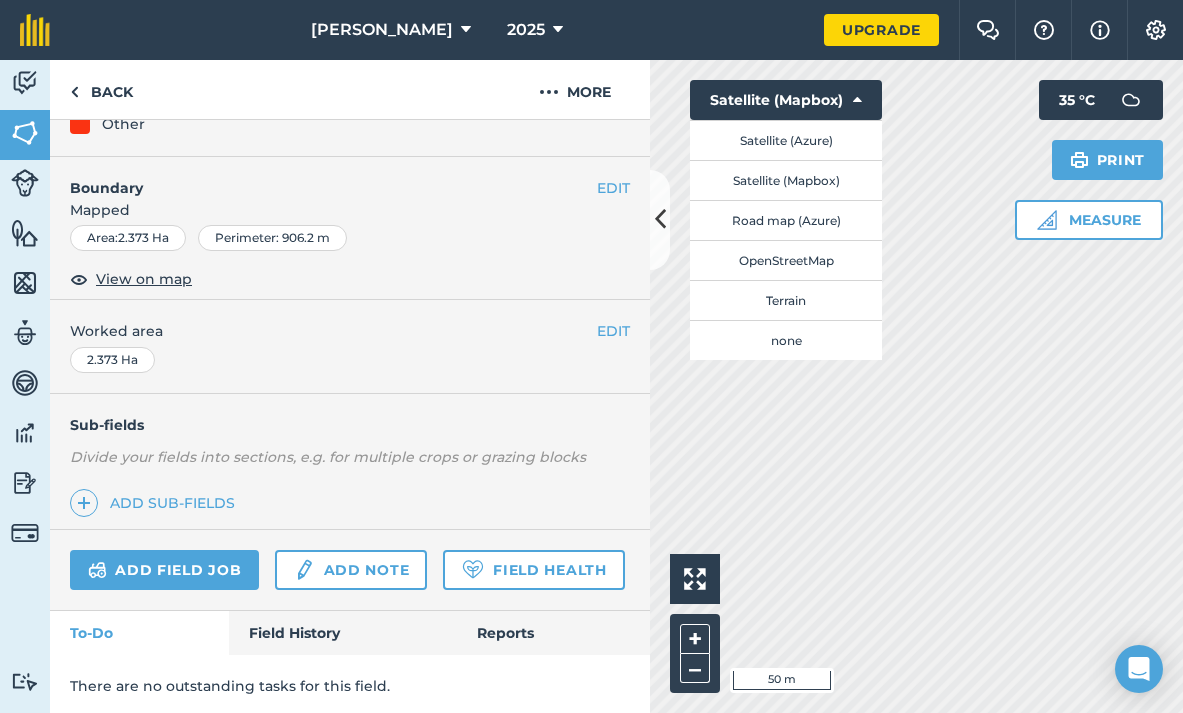 click on "Satellite (Azure)" at bounding box center (786, 140) 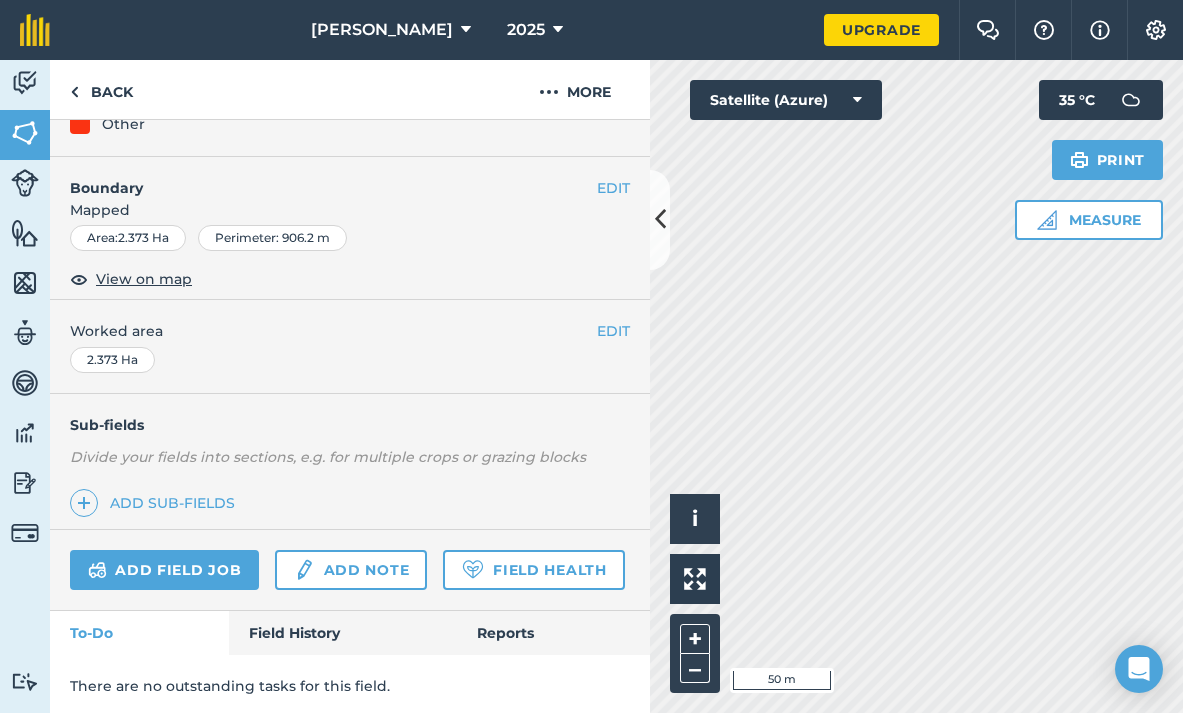 click on "Satellite (Azure)" at bounding box center (786, 100) 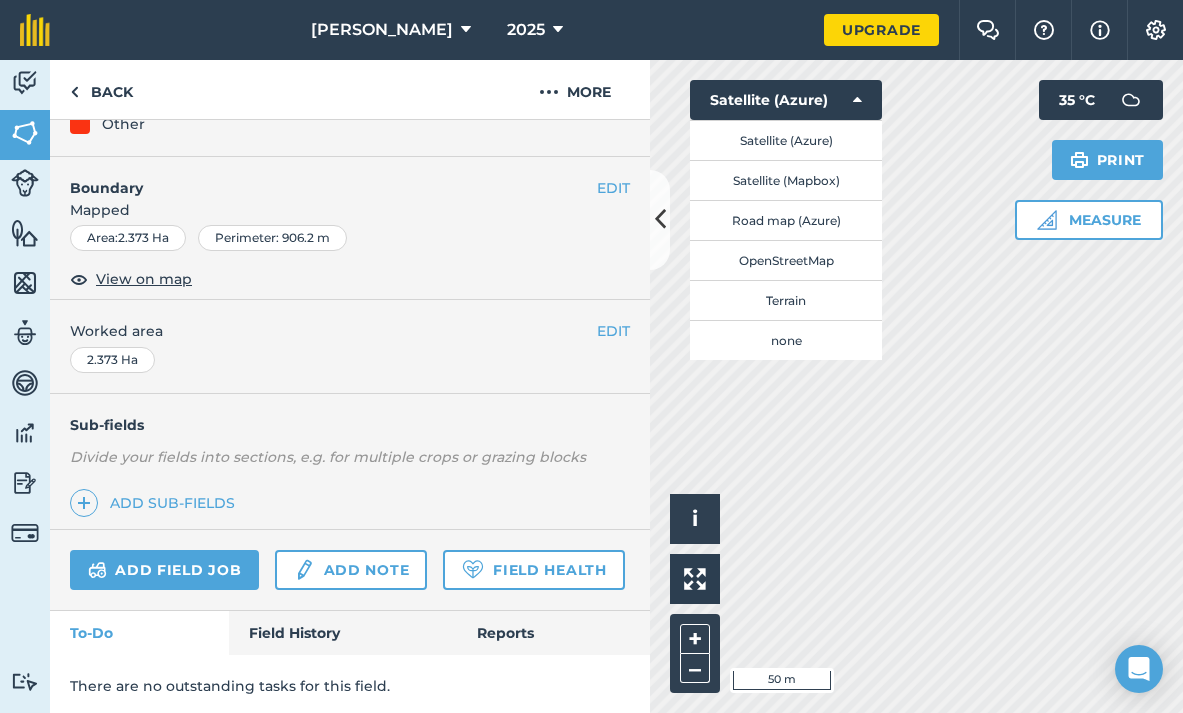 click on "Road map (Azure)" at bounding box center (786, 220) 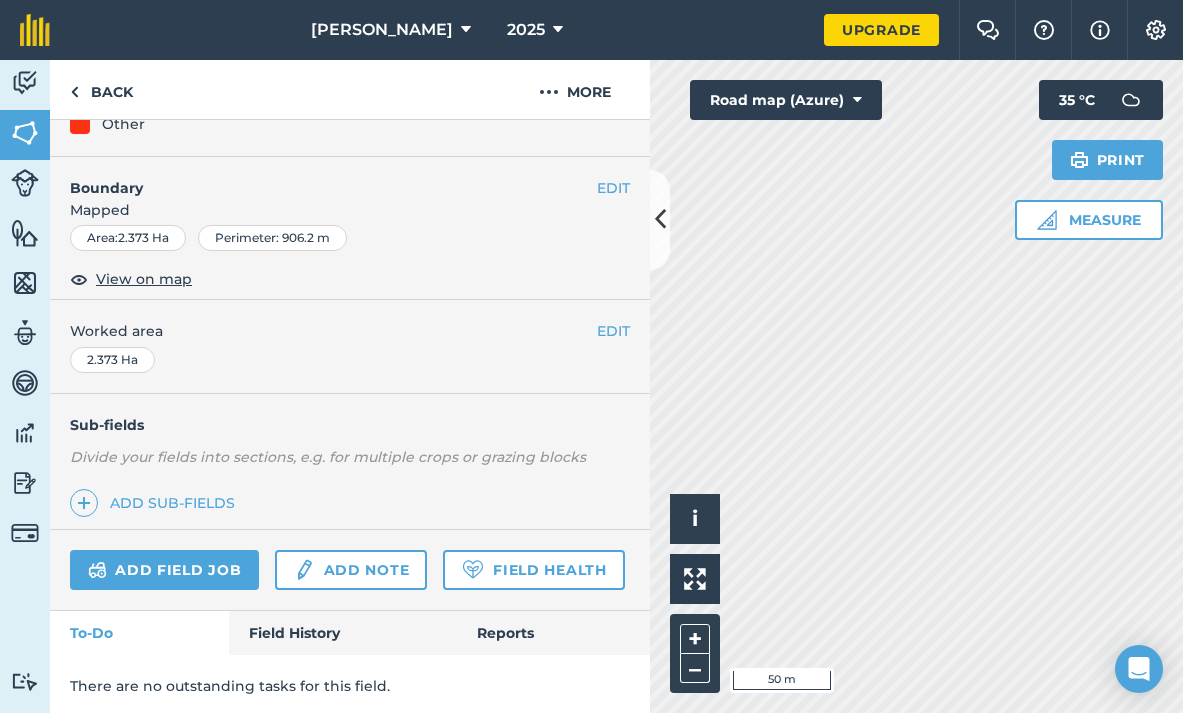 click on "Road map (Azure)" at bounding box center [786, 100] 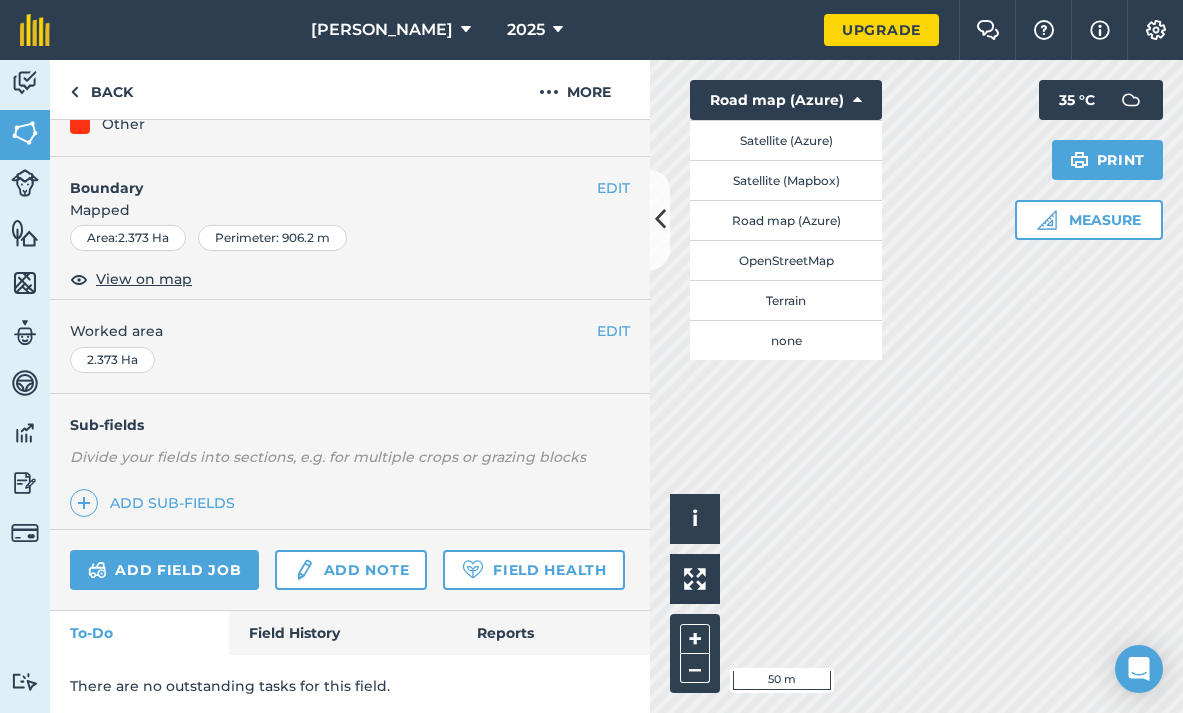 click on "Terrain" at bounding box center [786, 300] 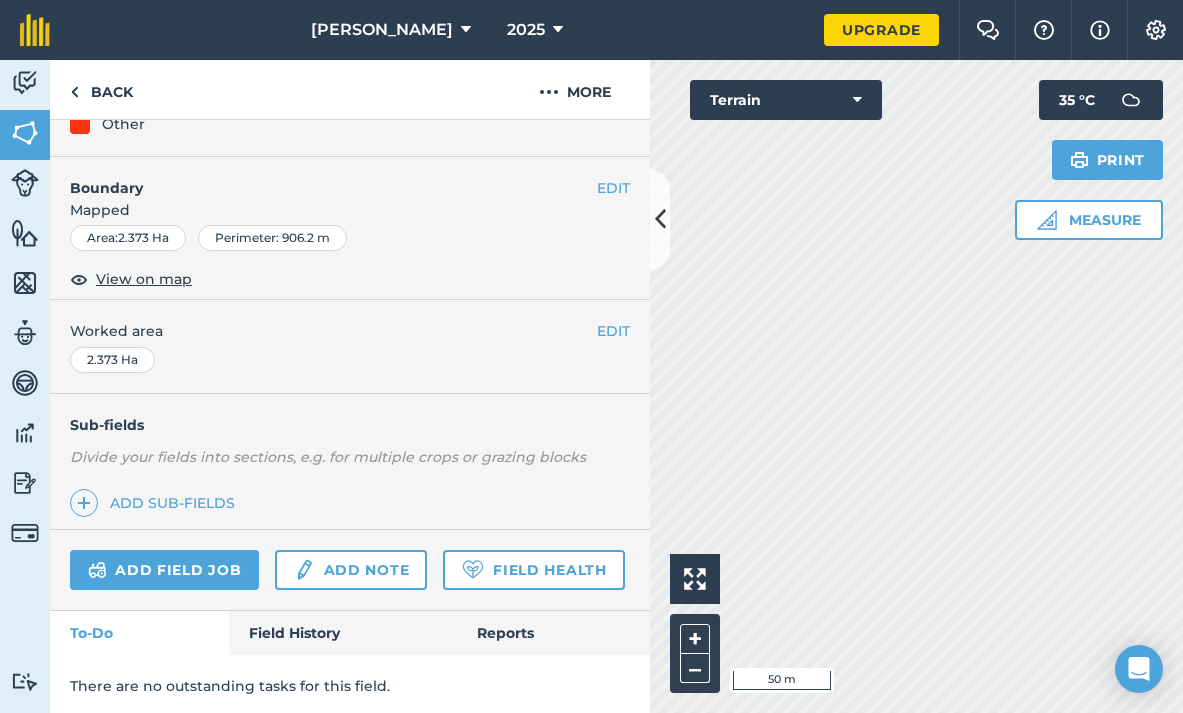 click on "Terrain" at bounding box center (786, 100) 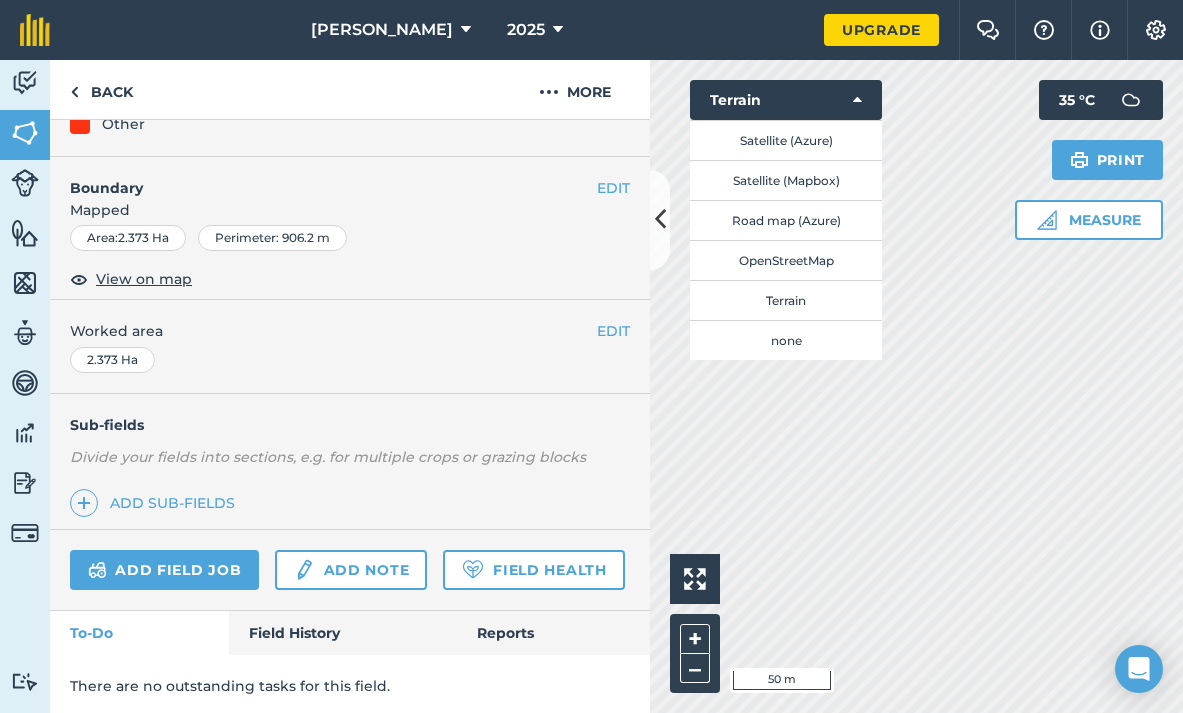 click on "OpenStreetMap" at bounding box center [786, 260] 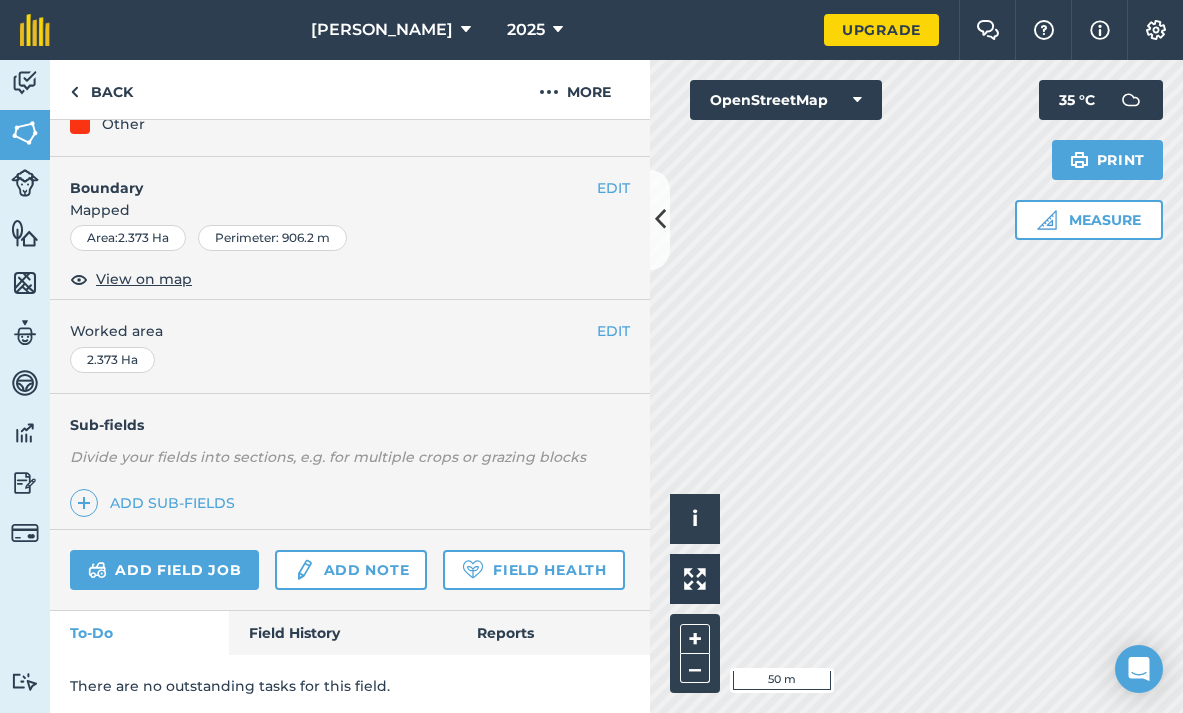 click on "OpenStreetMap" at bounding box center [786, 100] 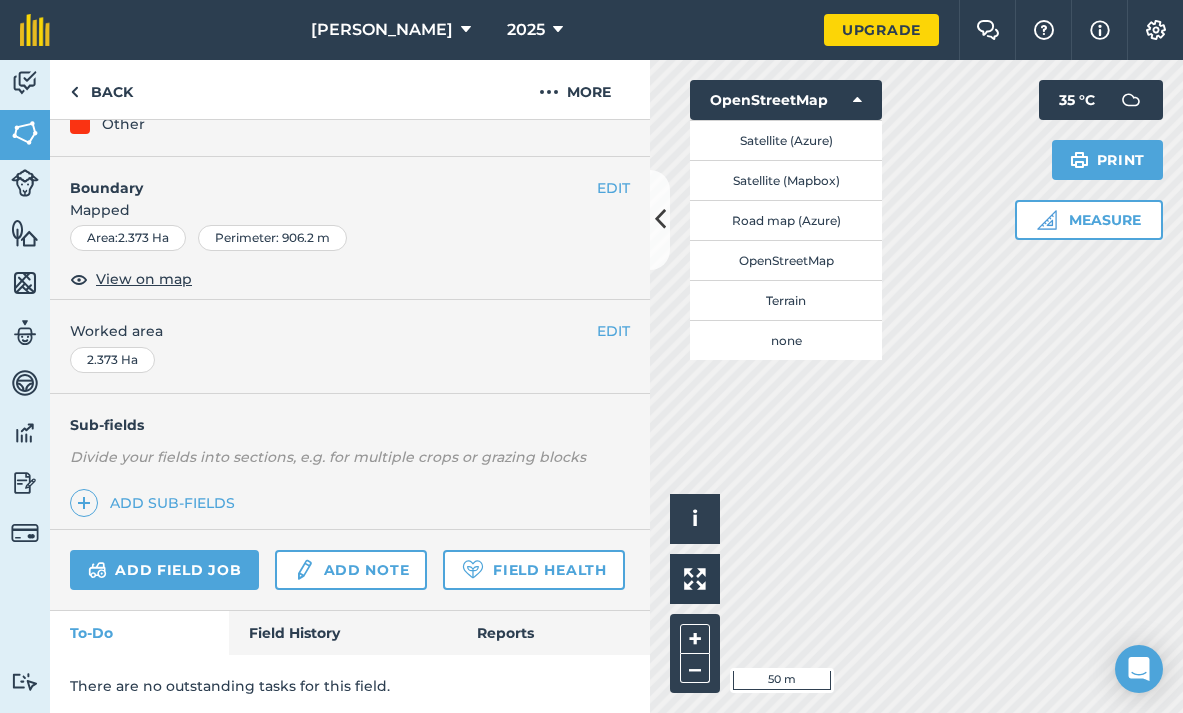 click on "none" at bounding box center (786, 340) 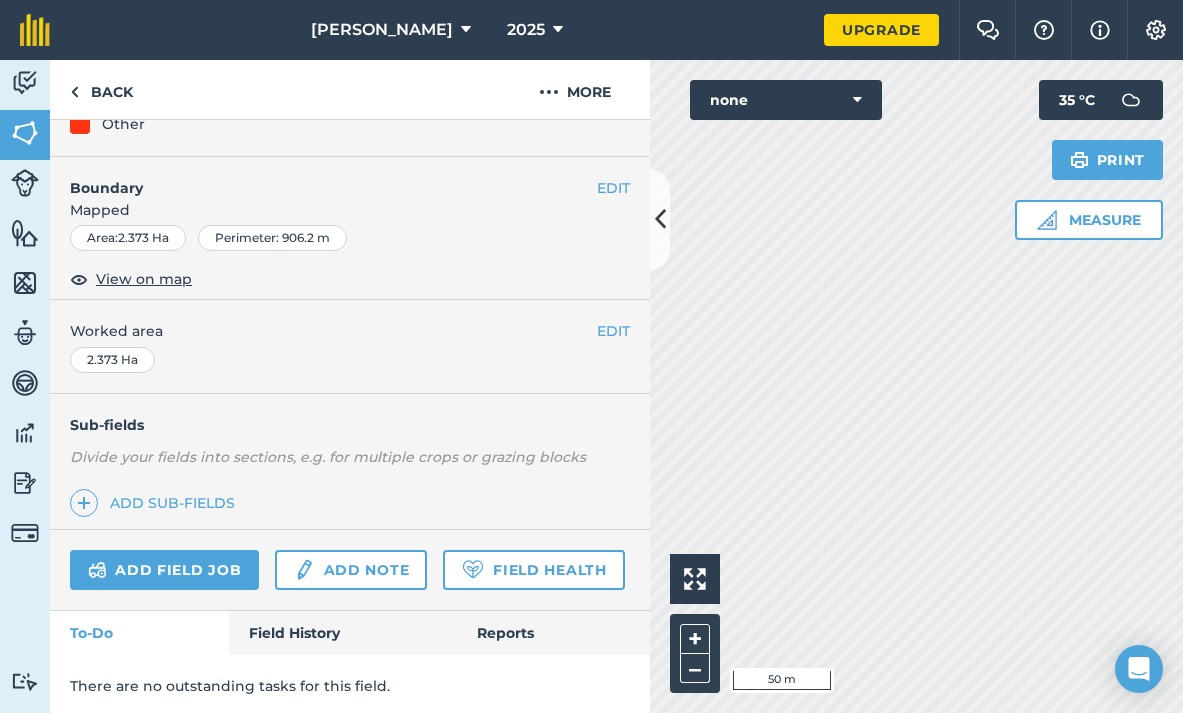 click on "none" at bounding box center [786, 100] 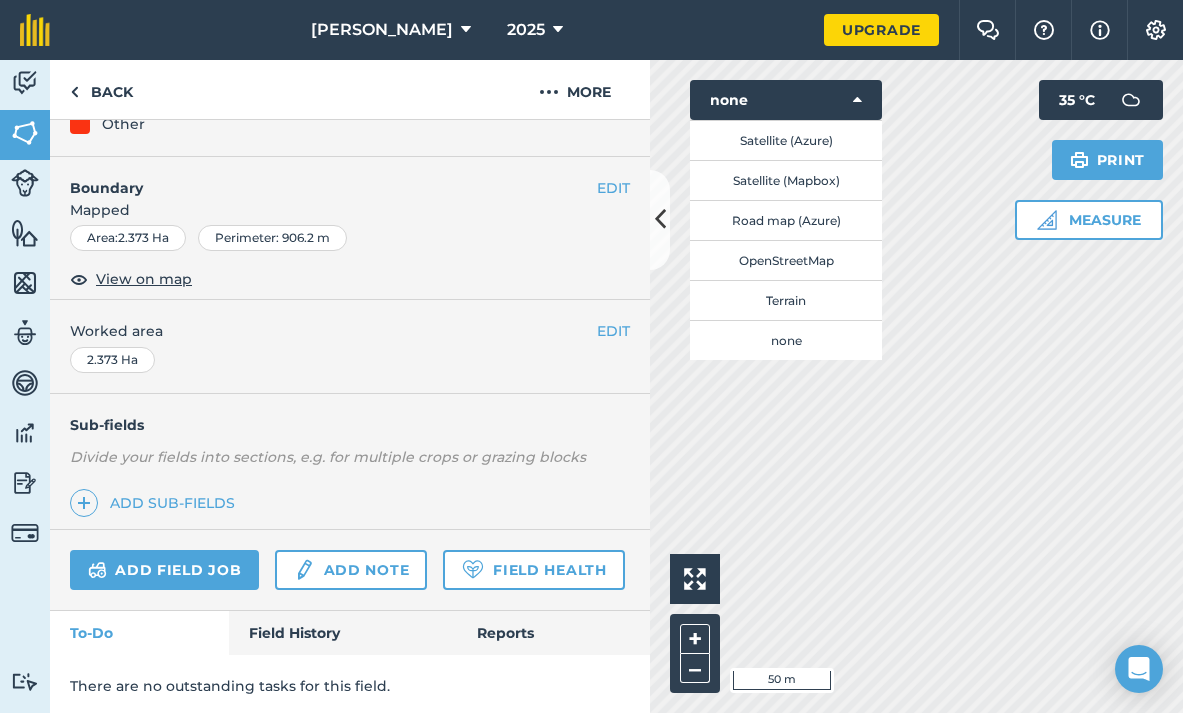 click on "Satellite (Azure)" at bounding box center [786, 140] 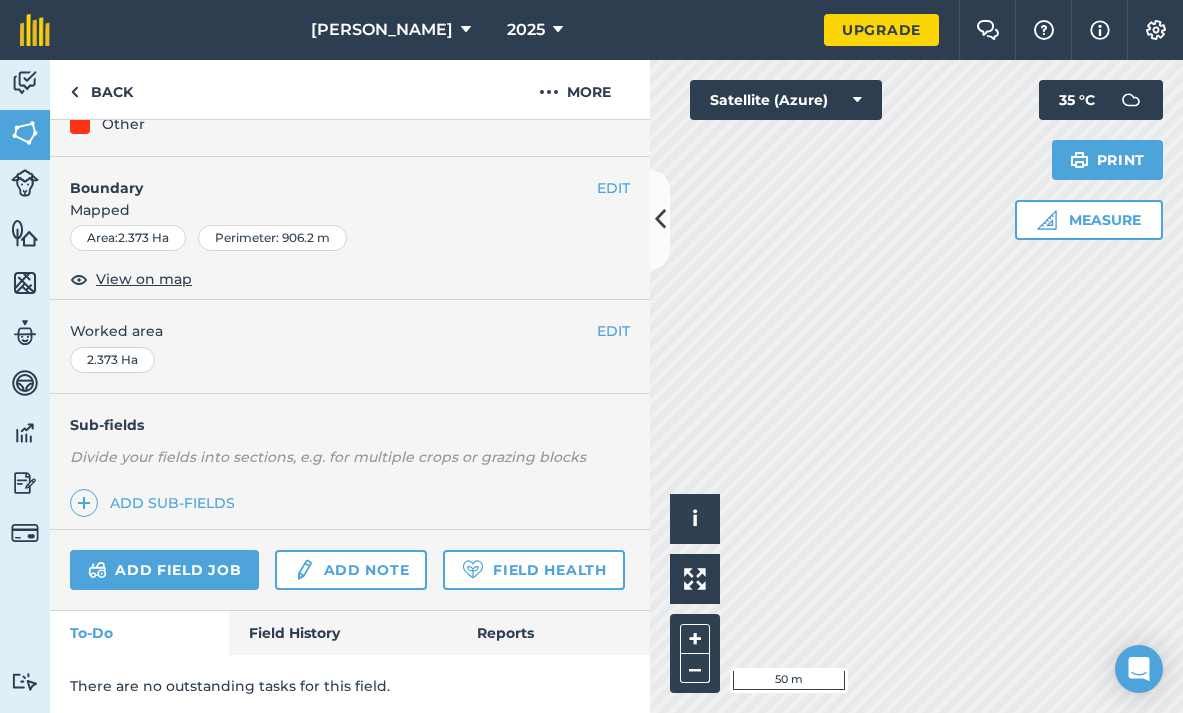 scroll, scrollTop: 0, scrollLeft: 0, axis: both 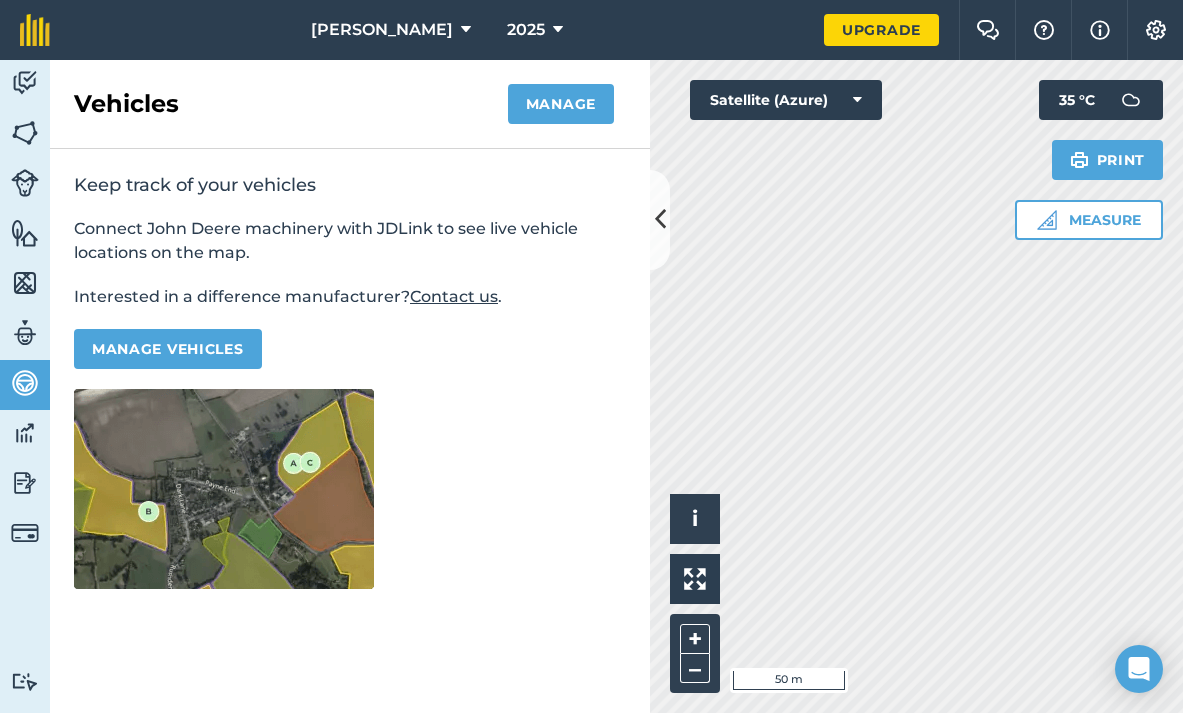 click on "Data" at bounding box center [25, 435] 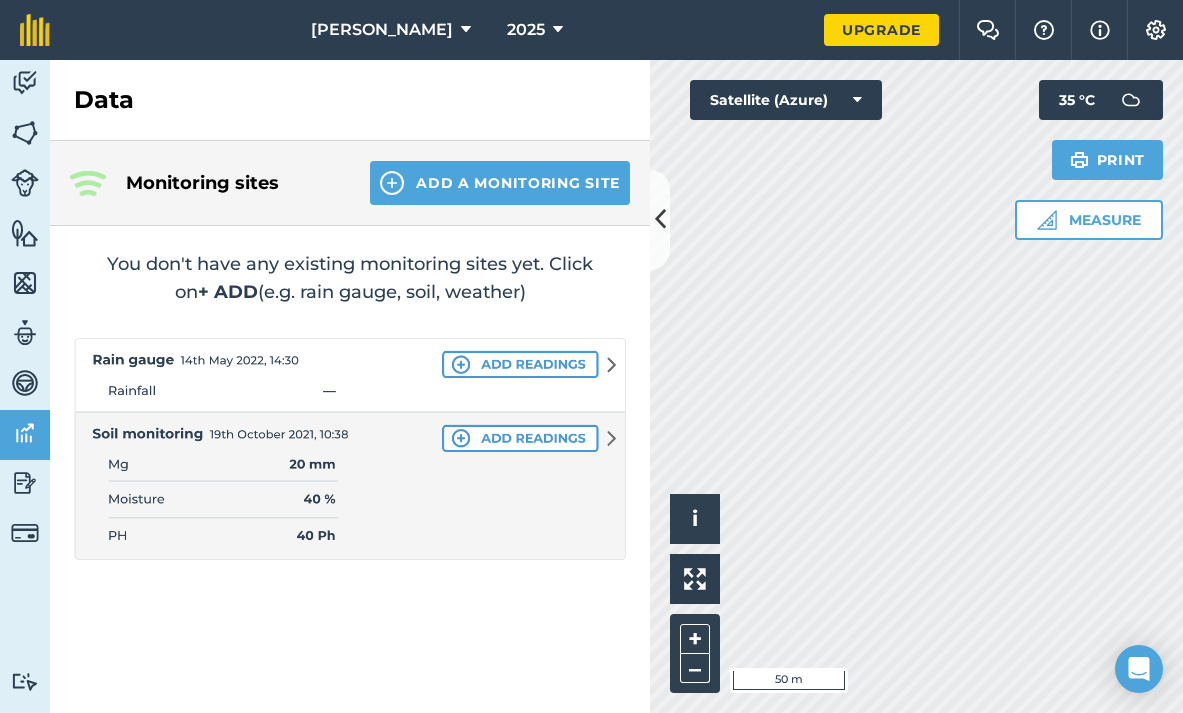 click at bounding box center [25, 483] 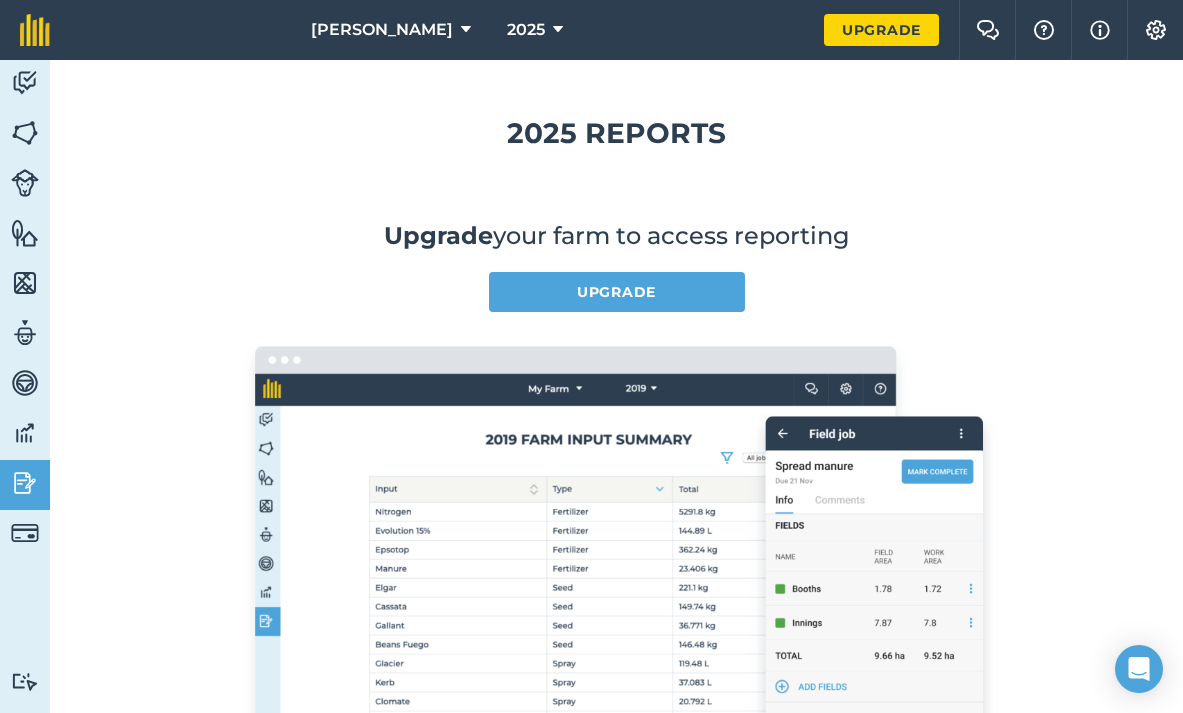 click at bounding box center [25, 533] 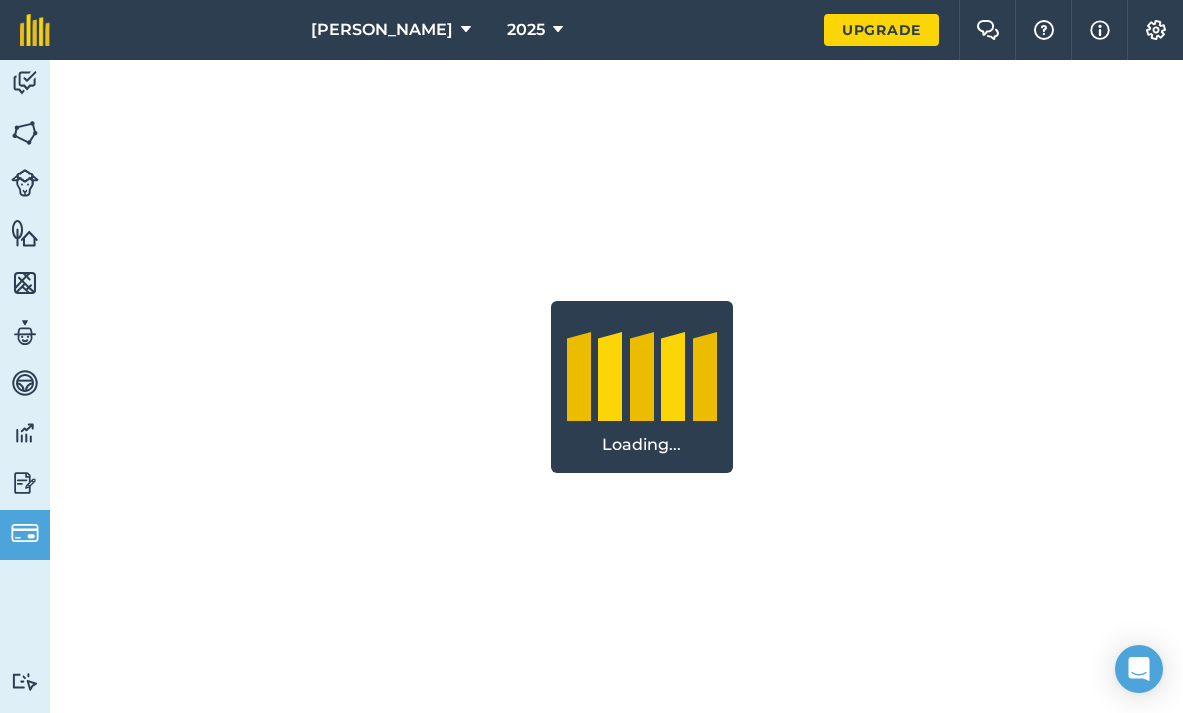click at bounding box center (25, 383) 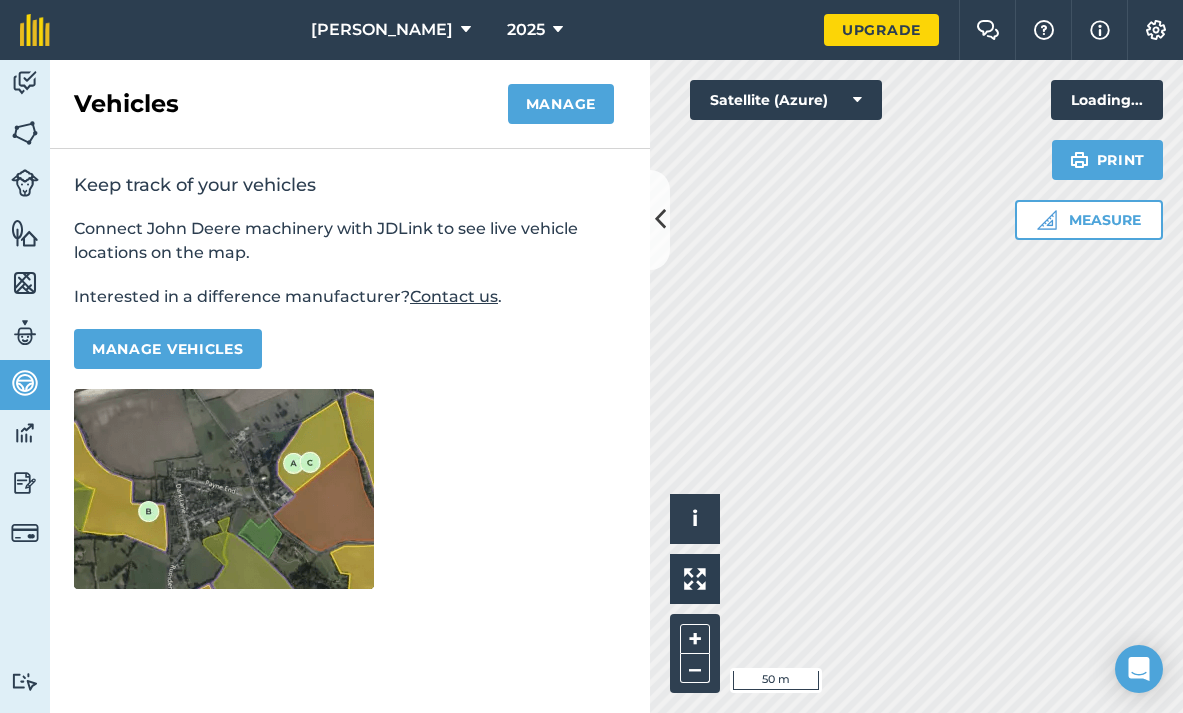 click at bounding box center (25, 333) 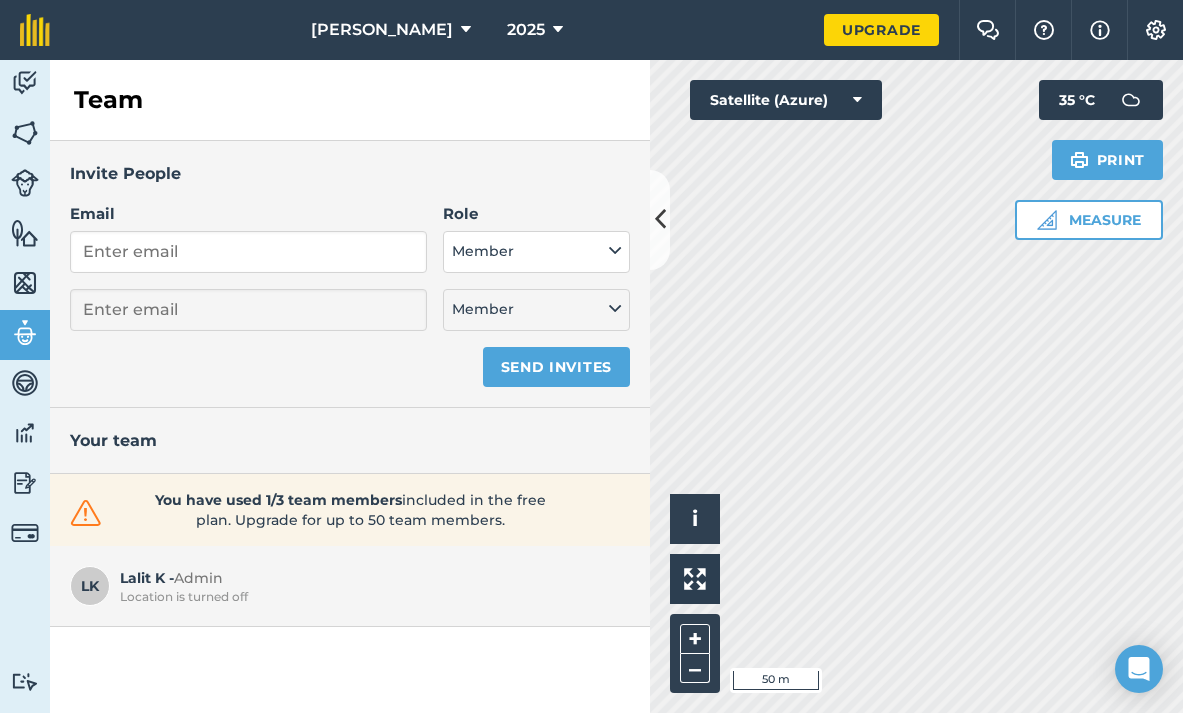 click at bounding box center [25, 283] 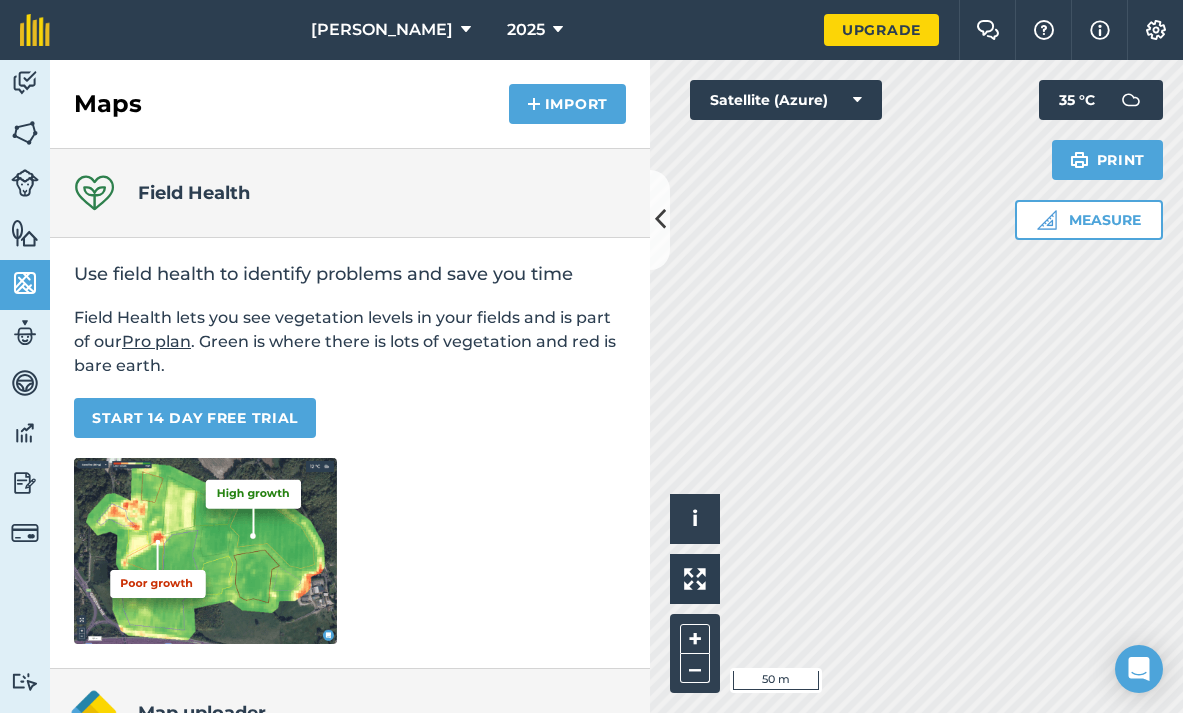 click at bounding box center [25, 233] 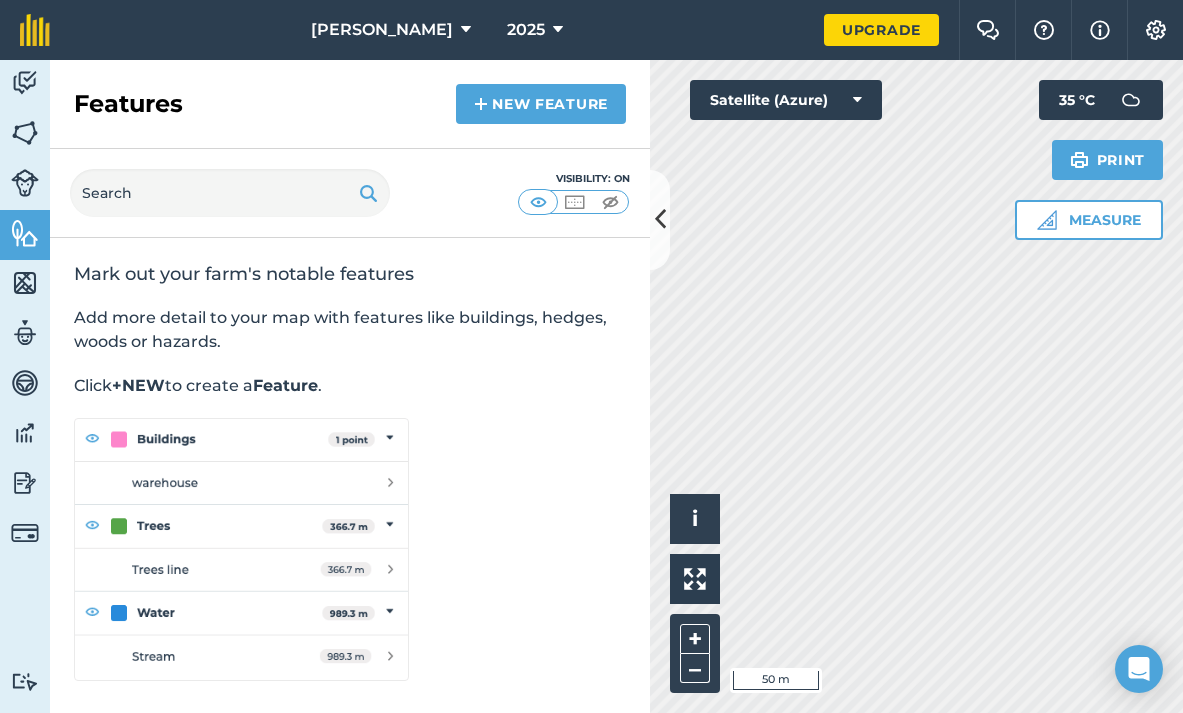 click at bounding box center [25, 183] 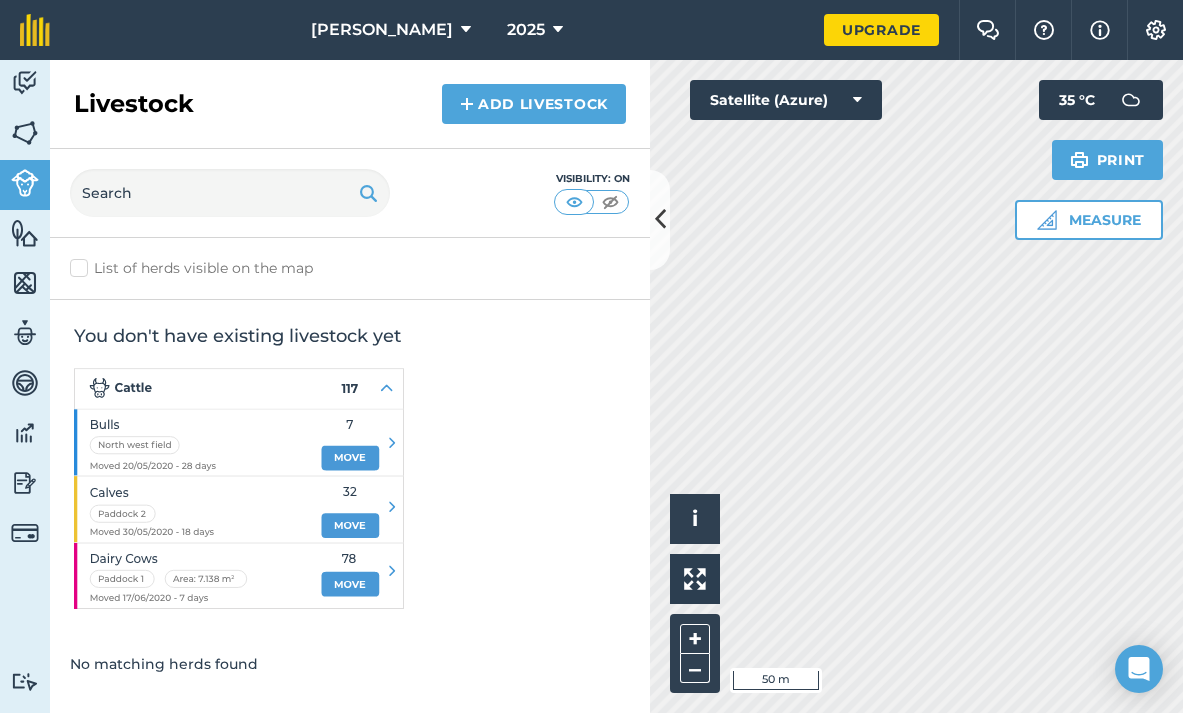 scroll, scrollTop: 0, scrollLeft: 0, axis: both 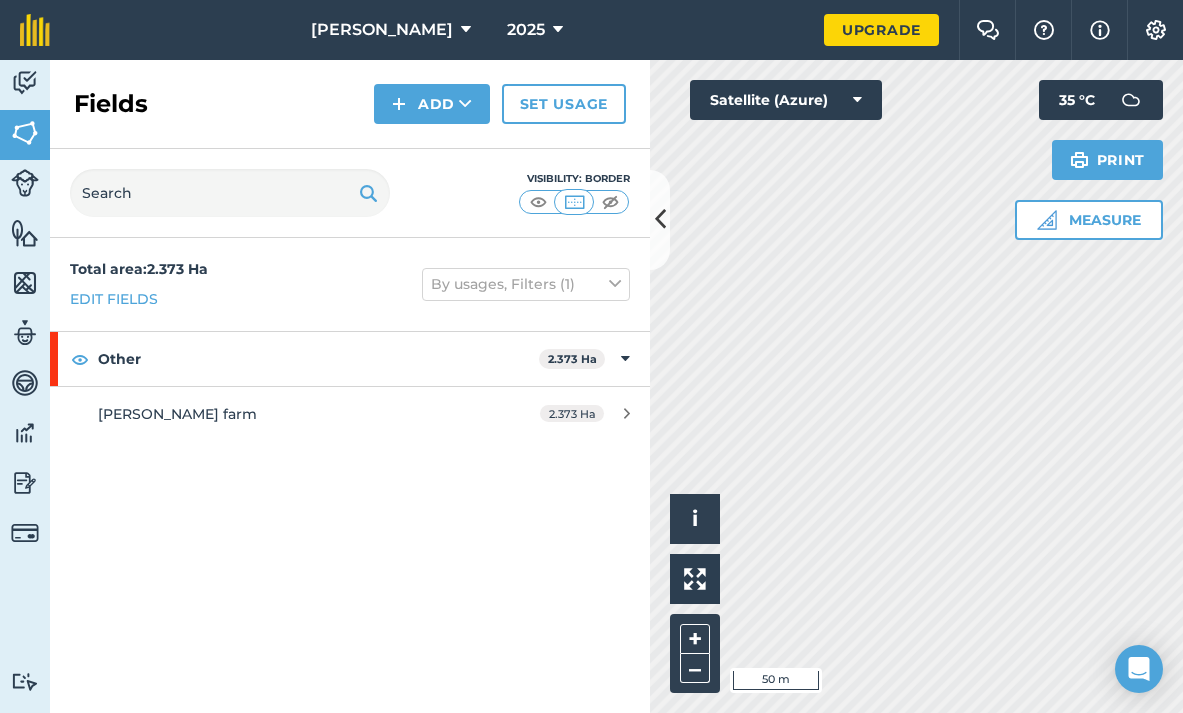 click at bounding box center [538, 202] 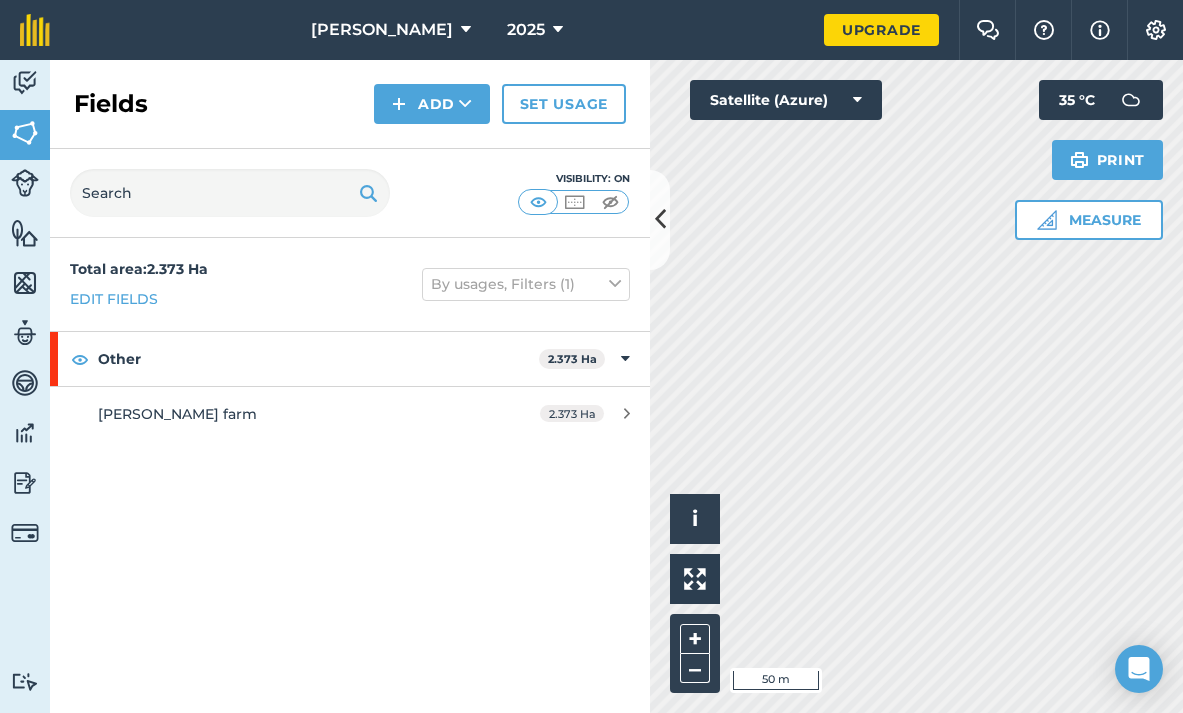 click at bounding box center [610, 202] 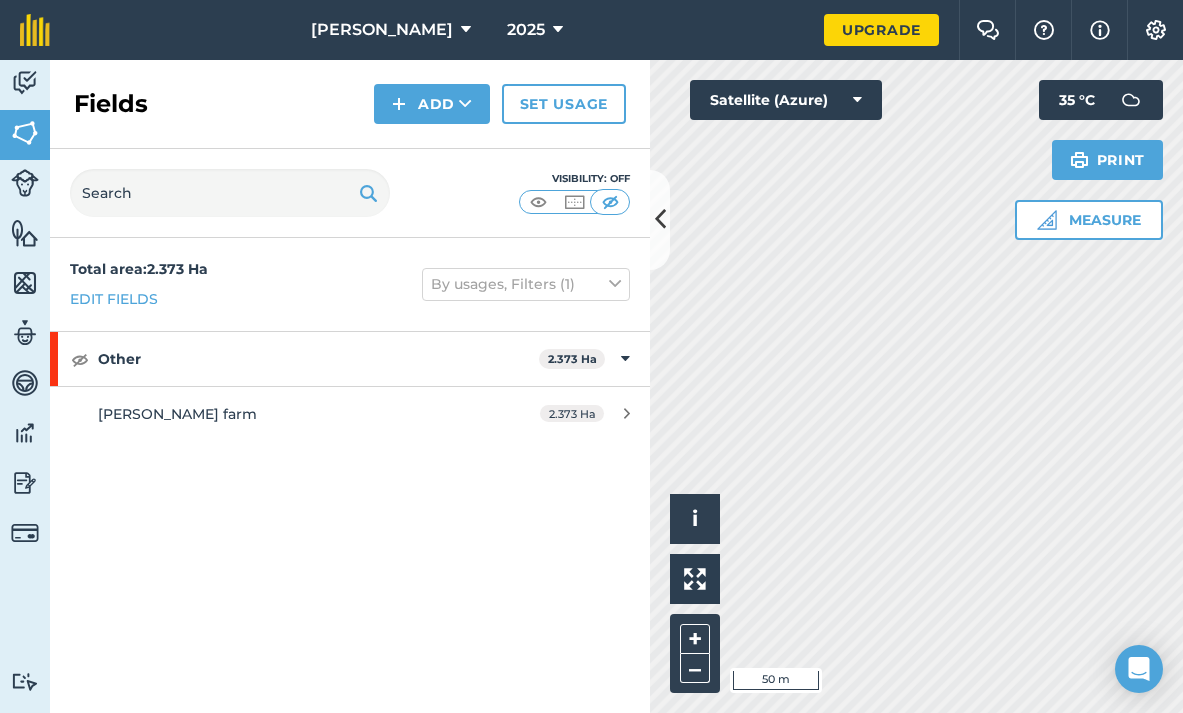 click at bounding box center [538, 202] 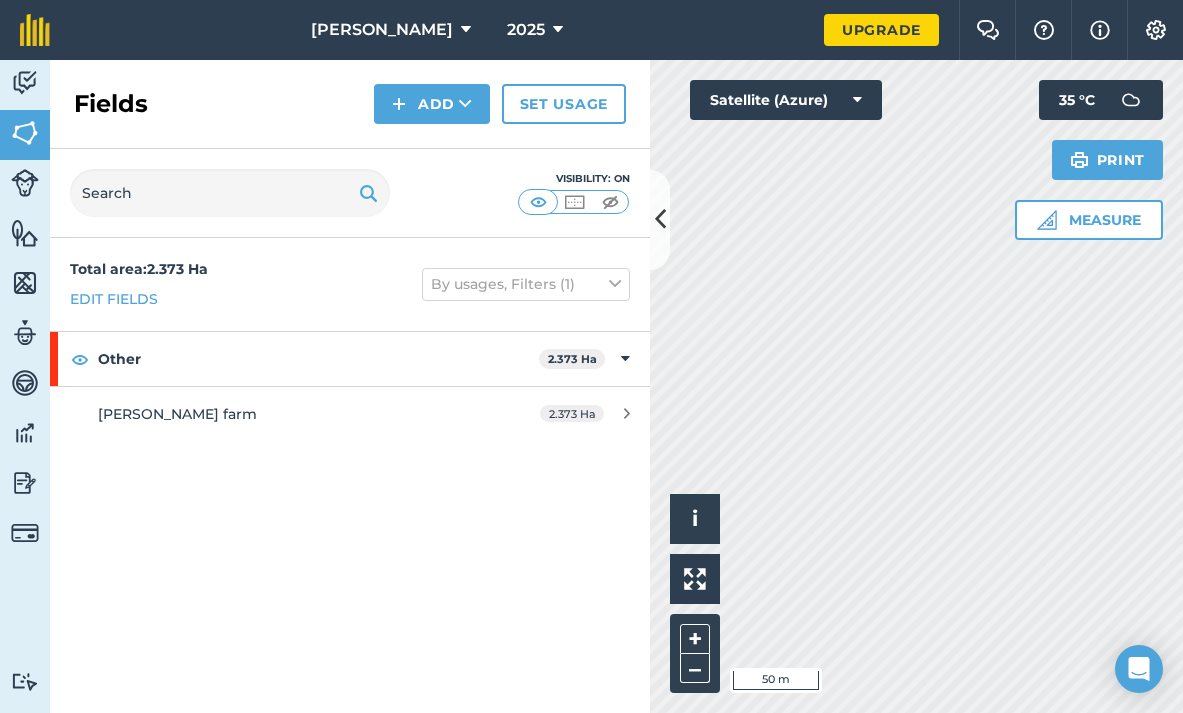click on "Radha Krishana farm" at bounding box center [177, 414] 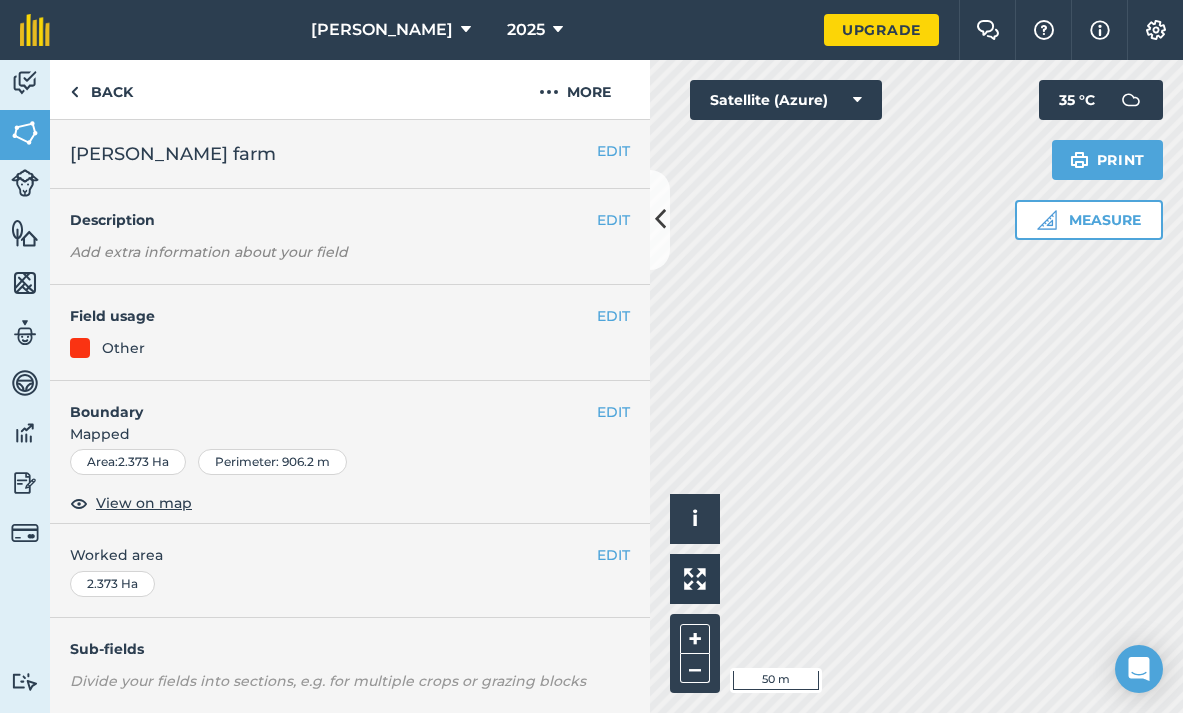 click at bounding box center (25, 83) 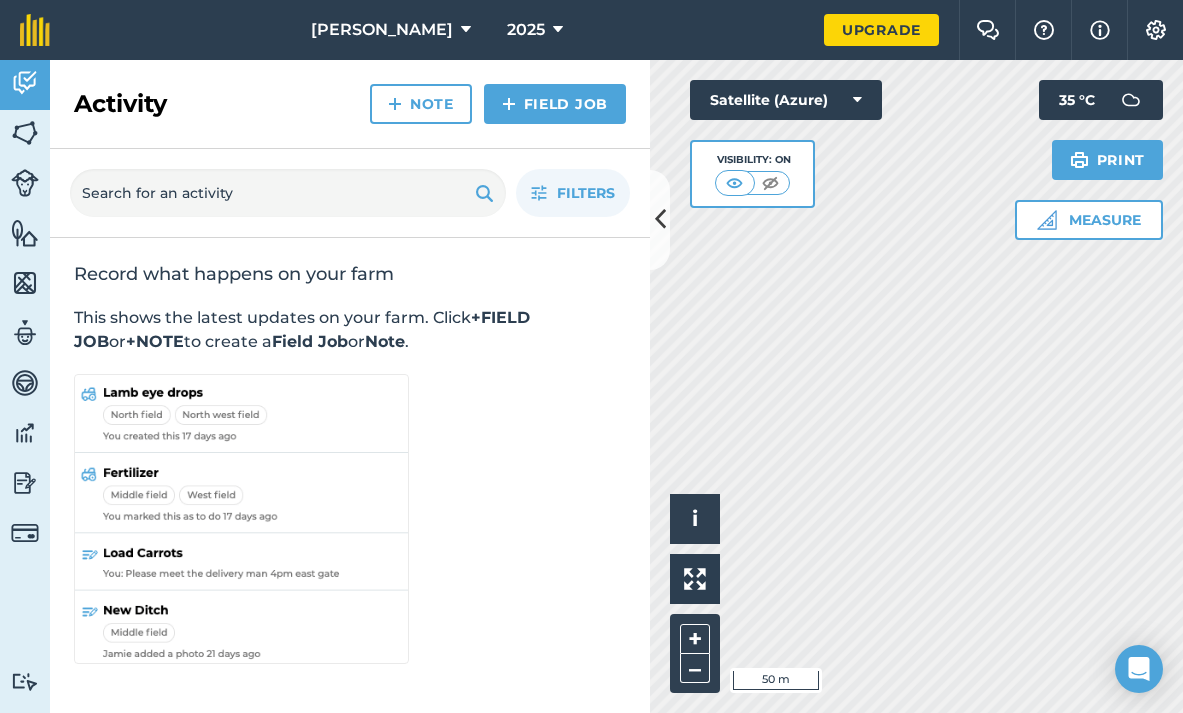 click at bounding box center (25, 133) 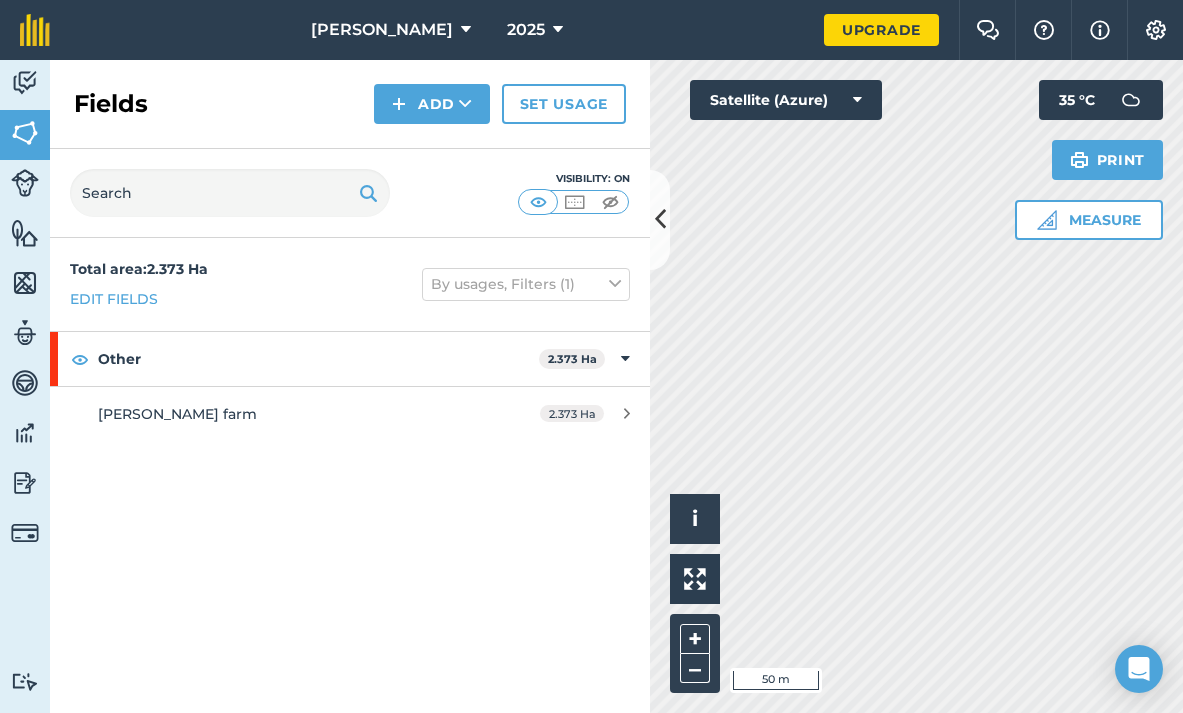 click on "Edit fields" at bounding box center (114, 299) 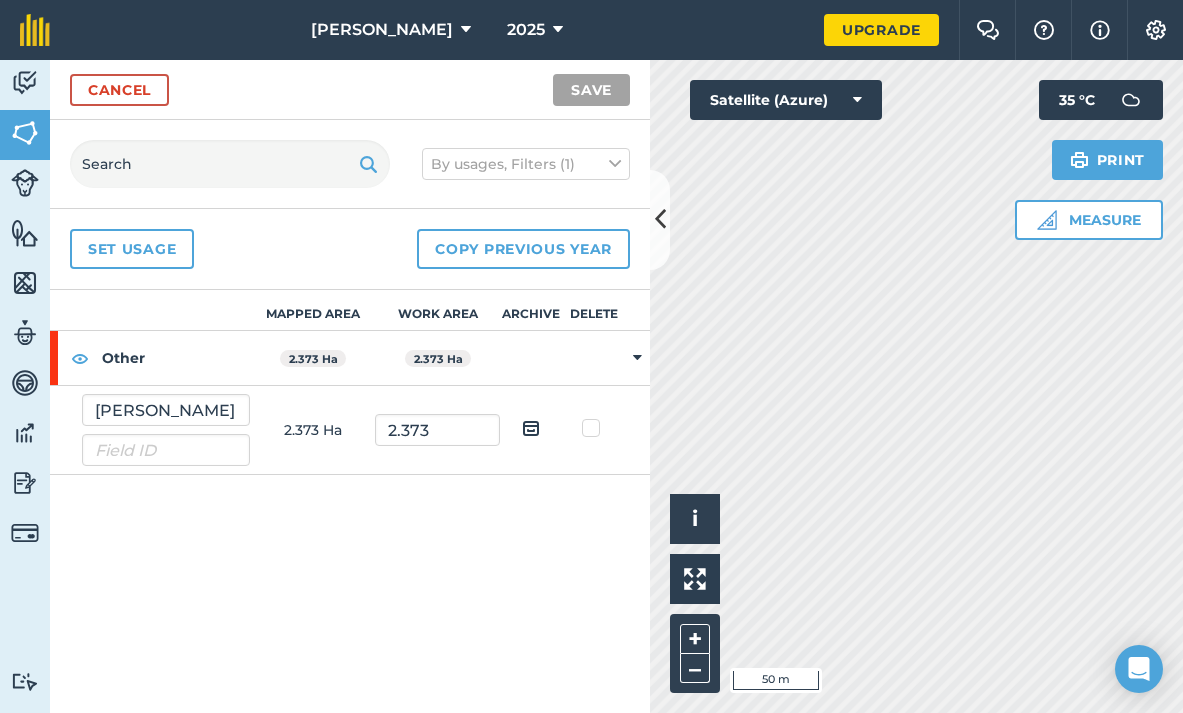 click at bounding box center [531, 428] 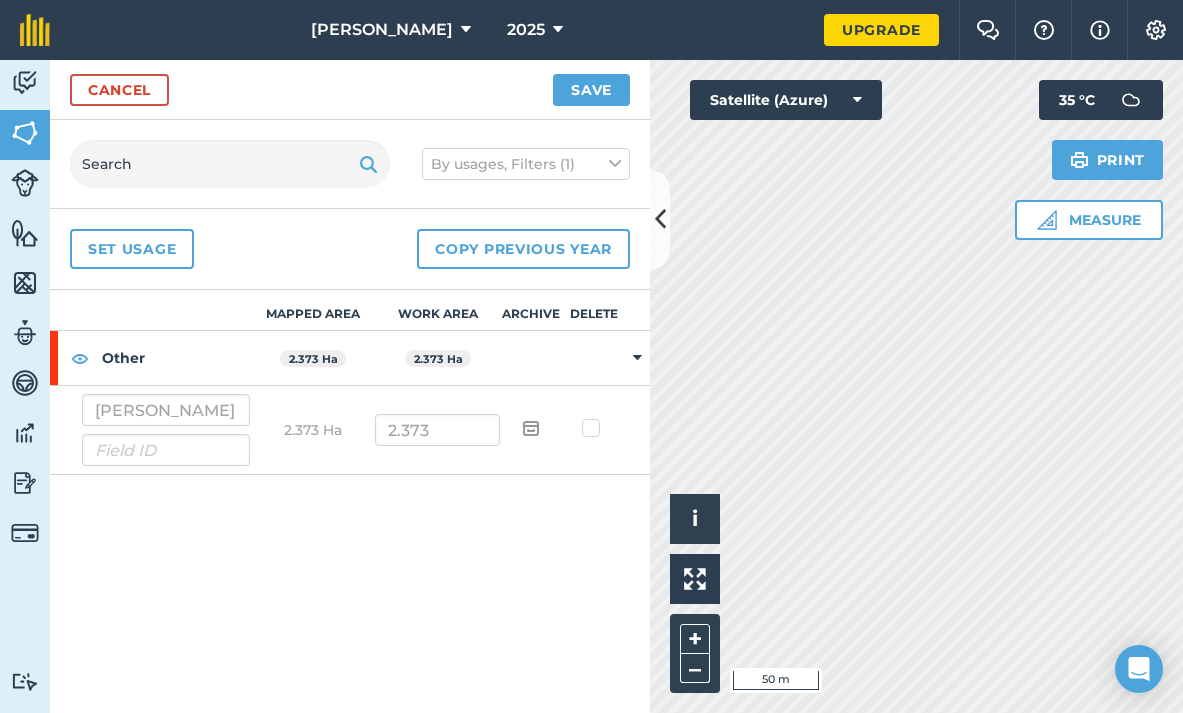 click at bounding box center [637, 358] 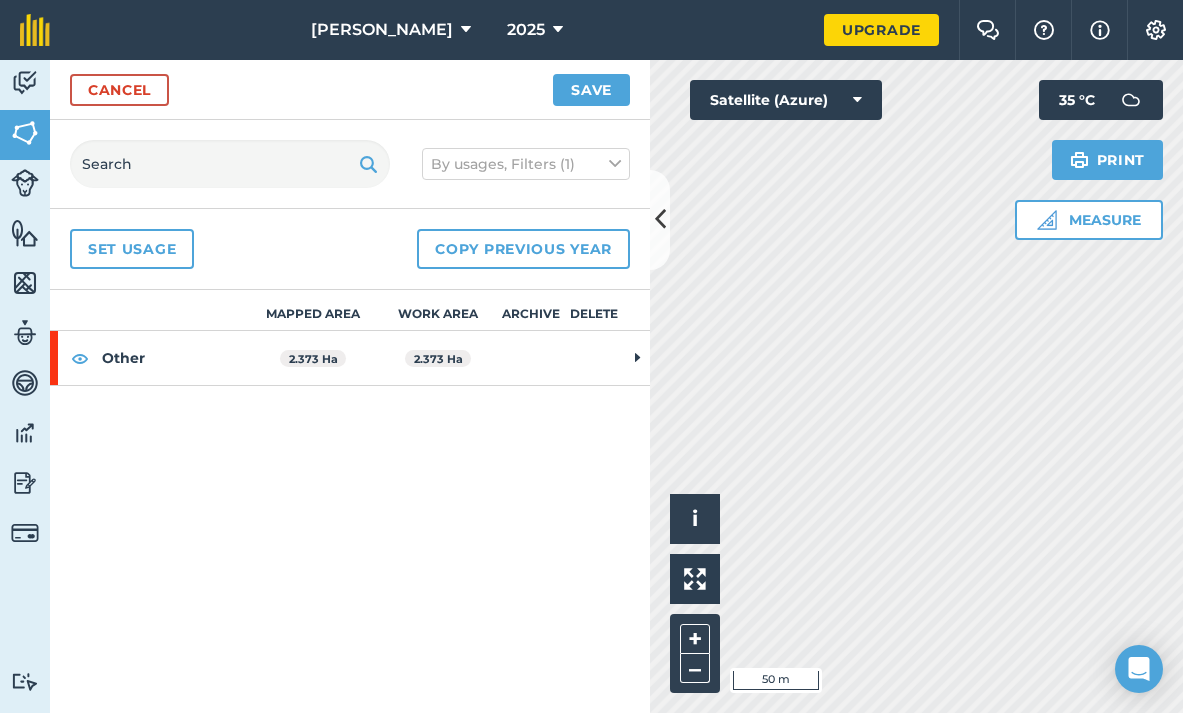 click at bounding box center [637, 358] 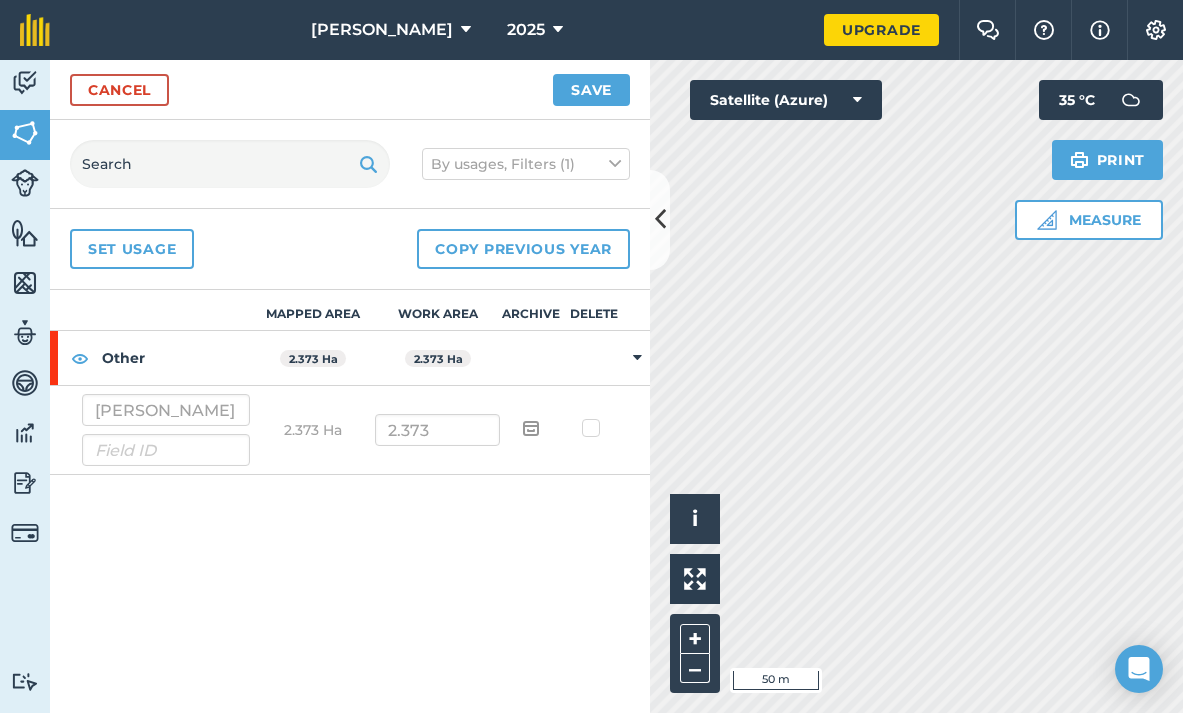 click on "Other" at bounding box center [150, 358] 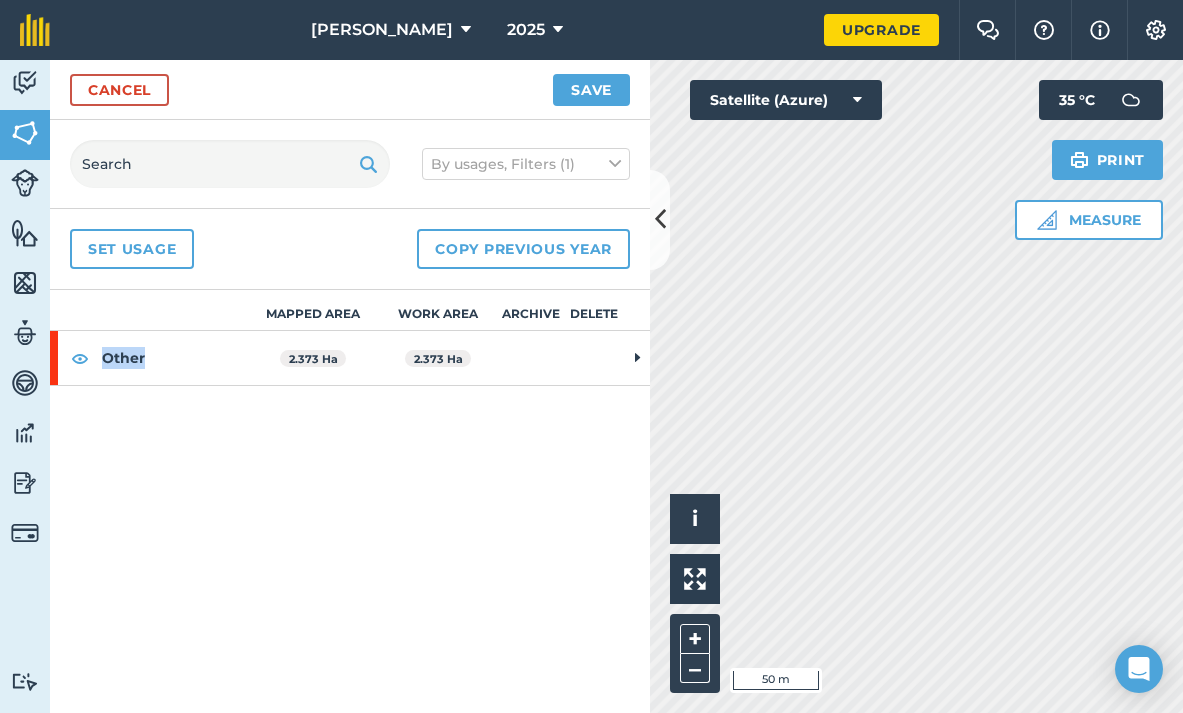 click on "Other" at bounding box center [150, 358] 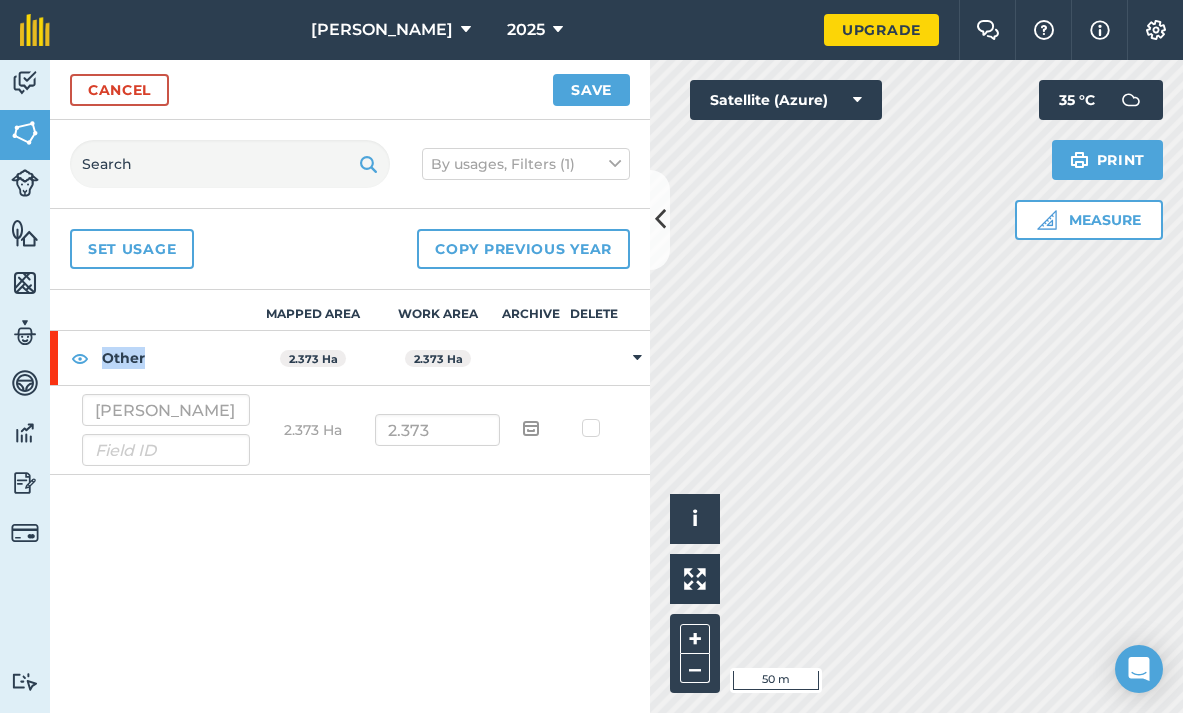 click at bounding box center (80, 358) 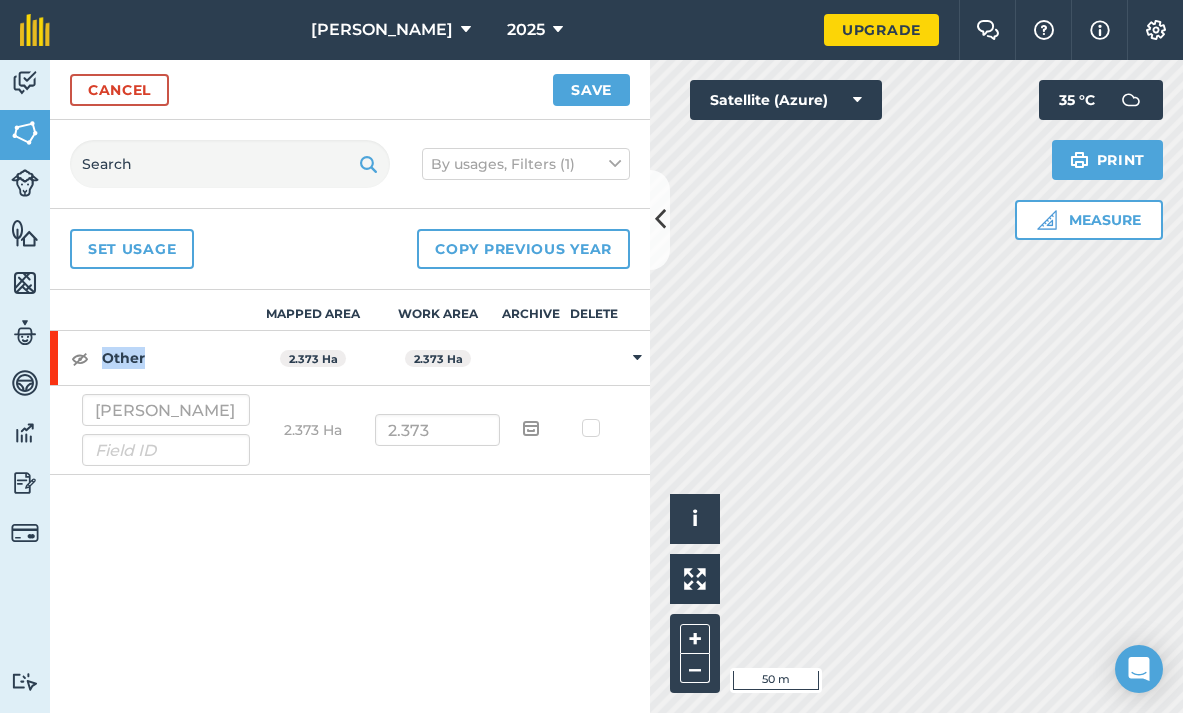click at bounding box center [80, 358] 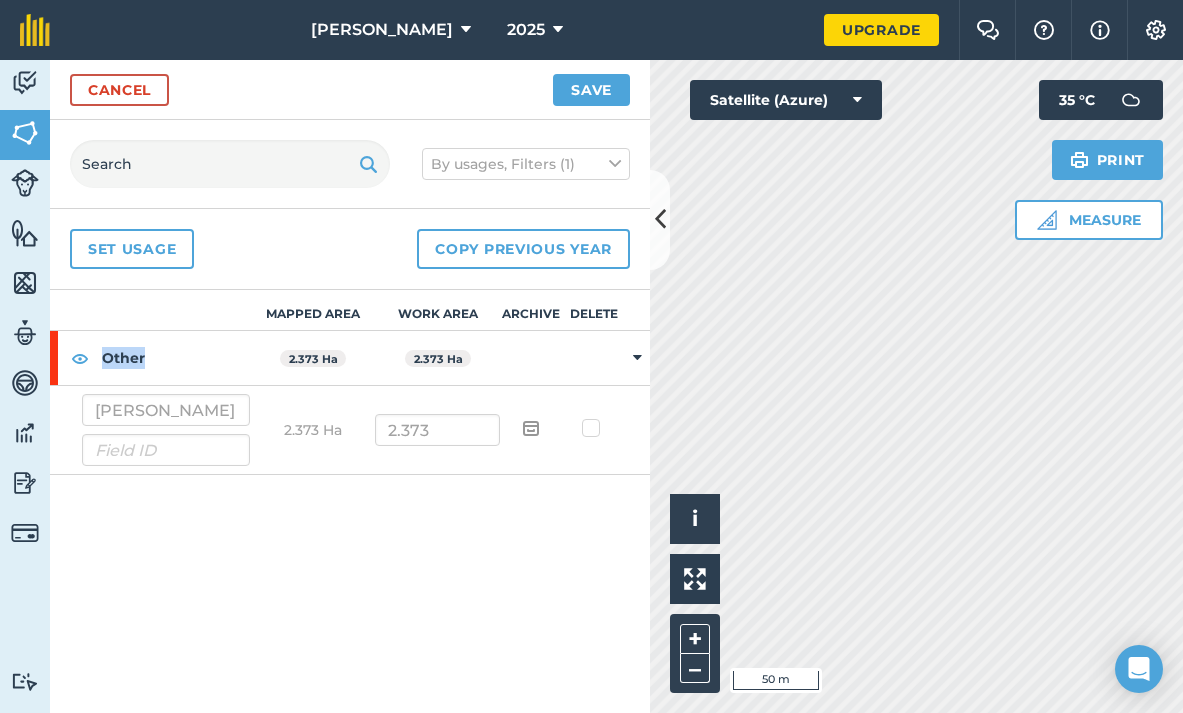 click at bounding box center [80, 358] 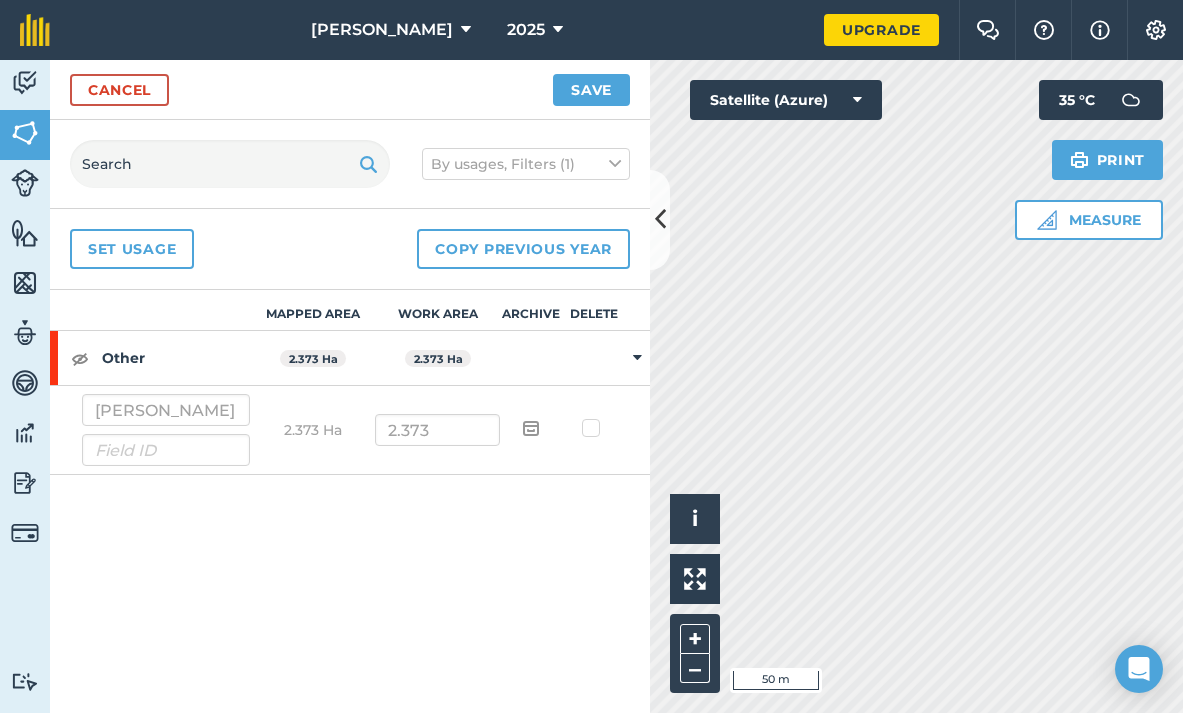 click on "Set usage Copy previous year" at bounding box center (350, 249) 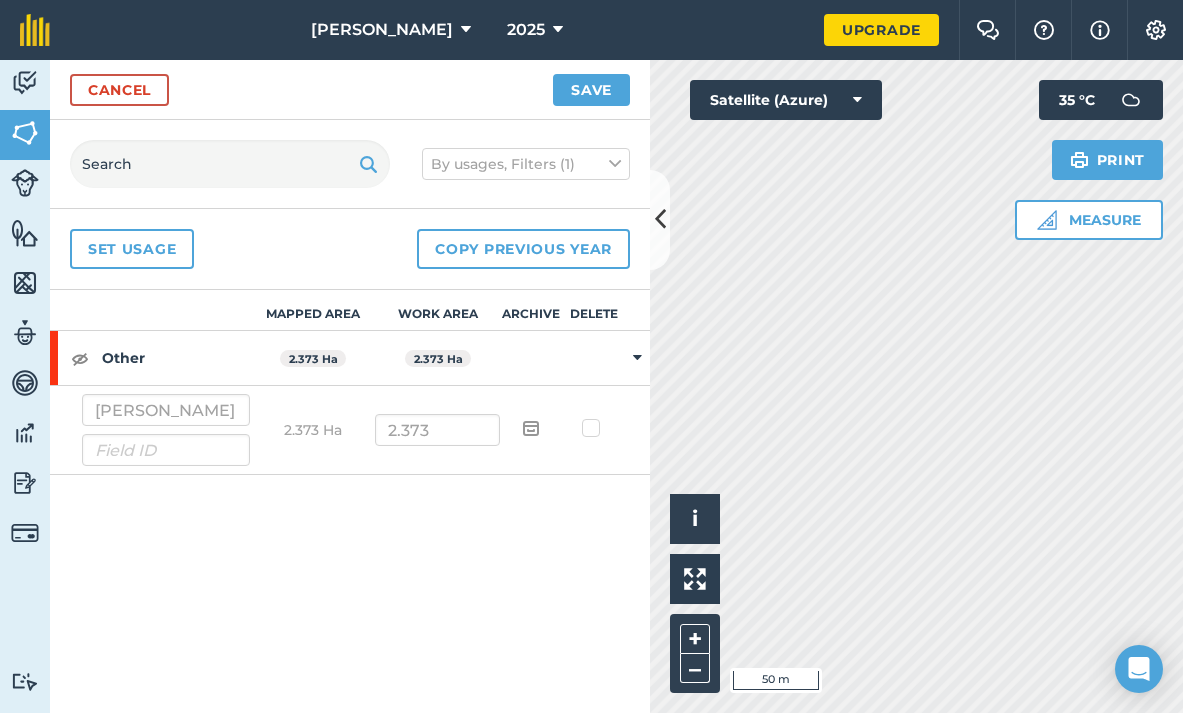 click at bounding box center (25, 133) 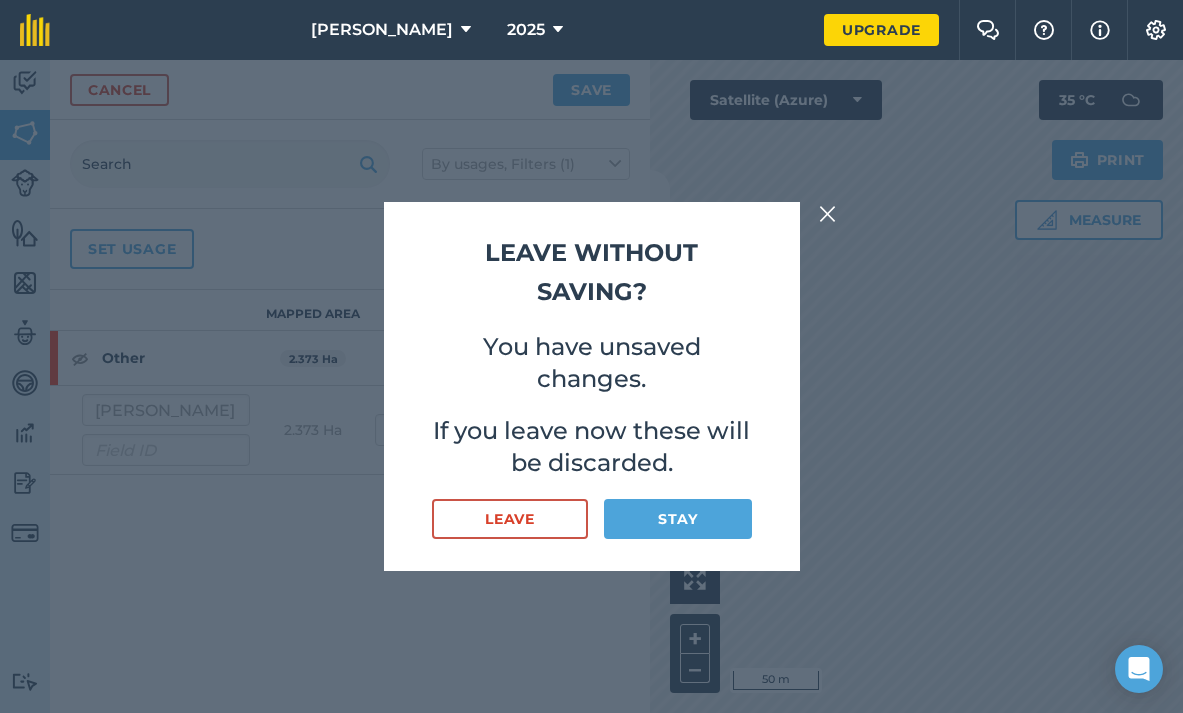 click on "Leave" at bounding box center (510, 519) 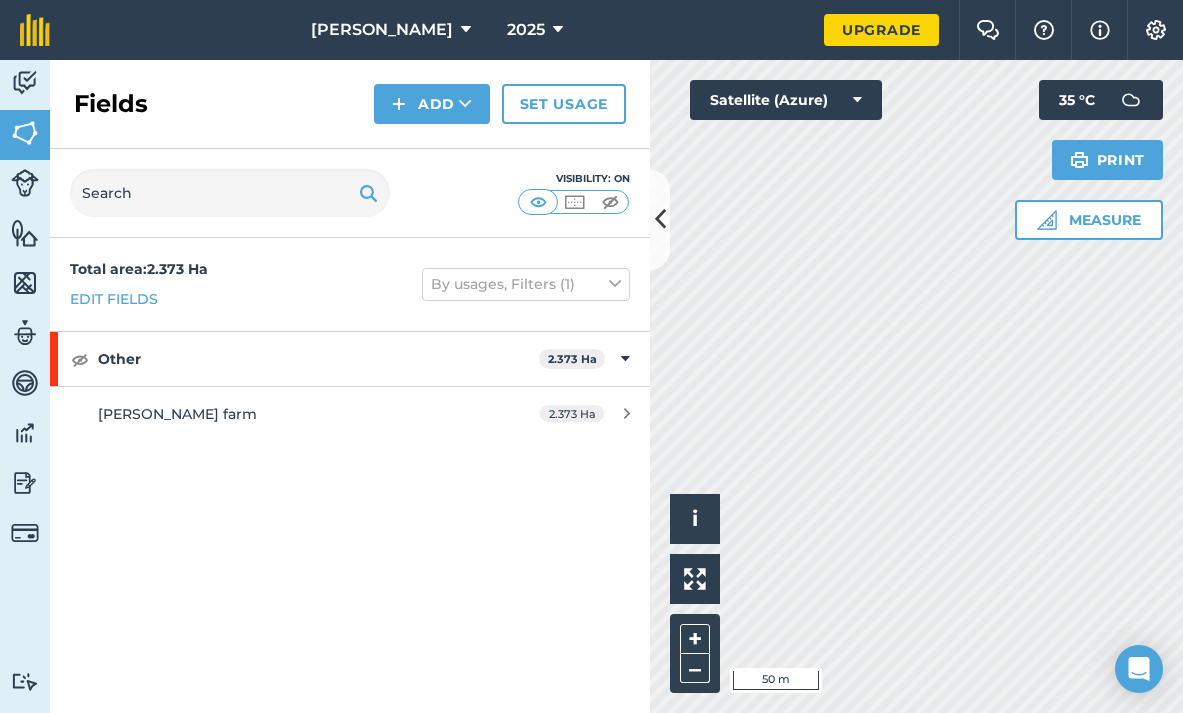 click on "Radha Krishana farm" at bounding box center [286, 414] 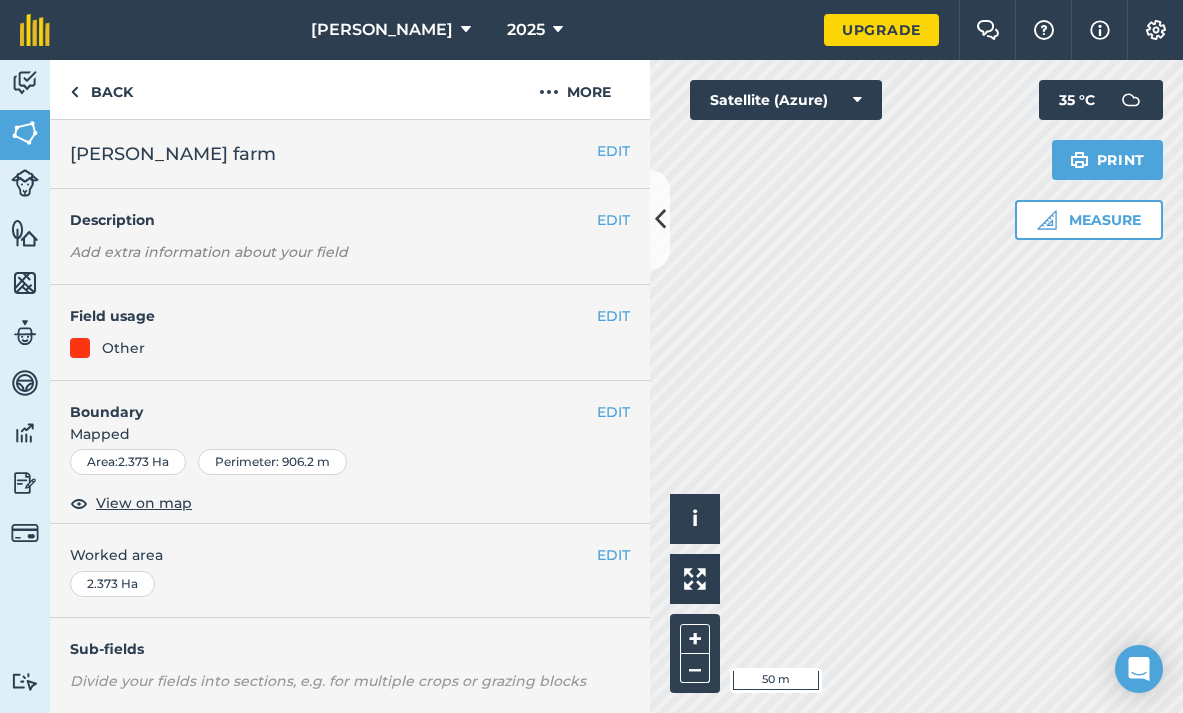 scroll, scrollTop: 0, scrollLeft: 0, axis: both 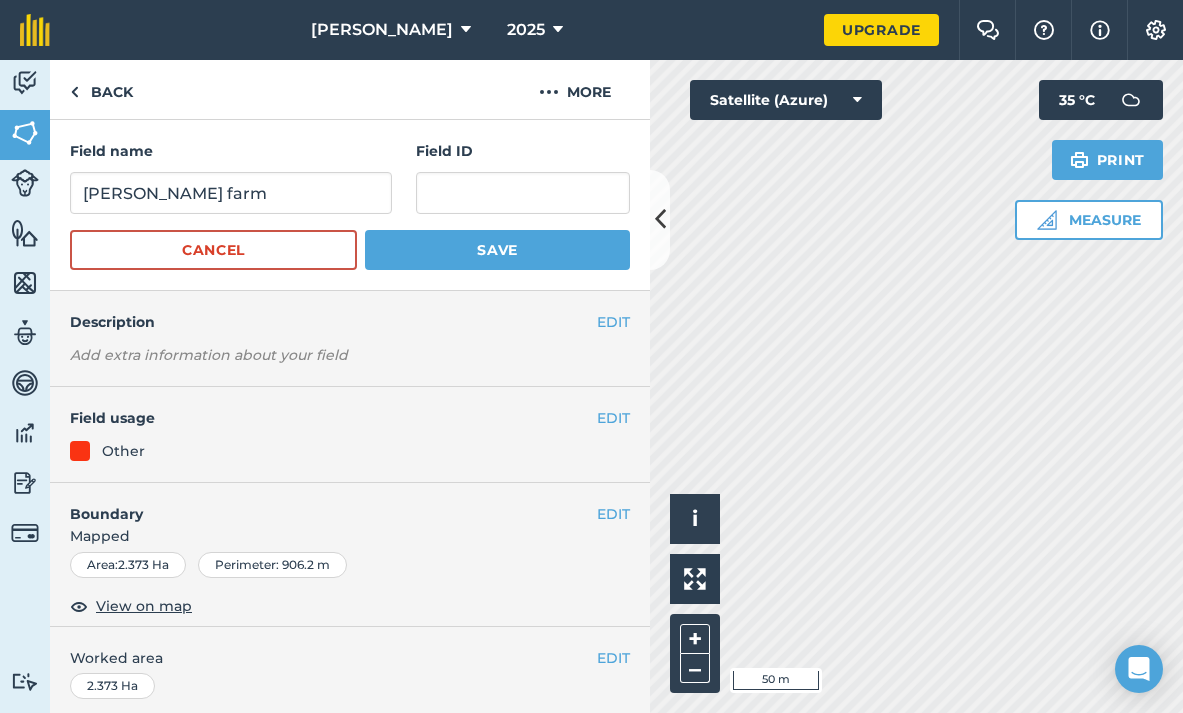 click on "EDIT" at bounding box center [613, 418] 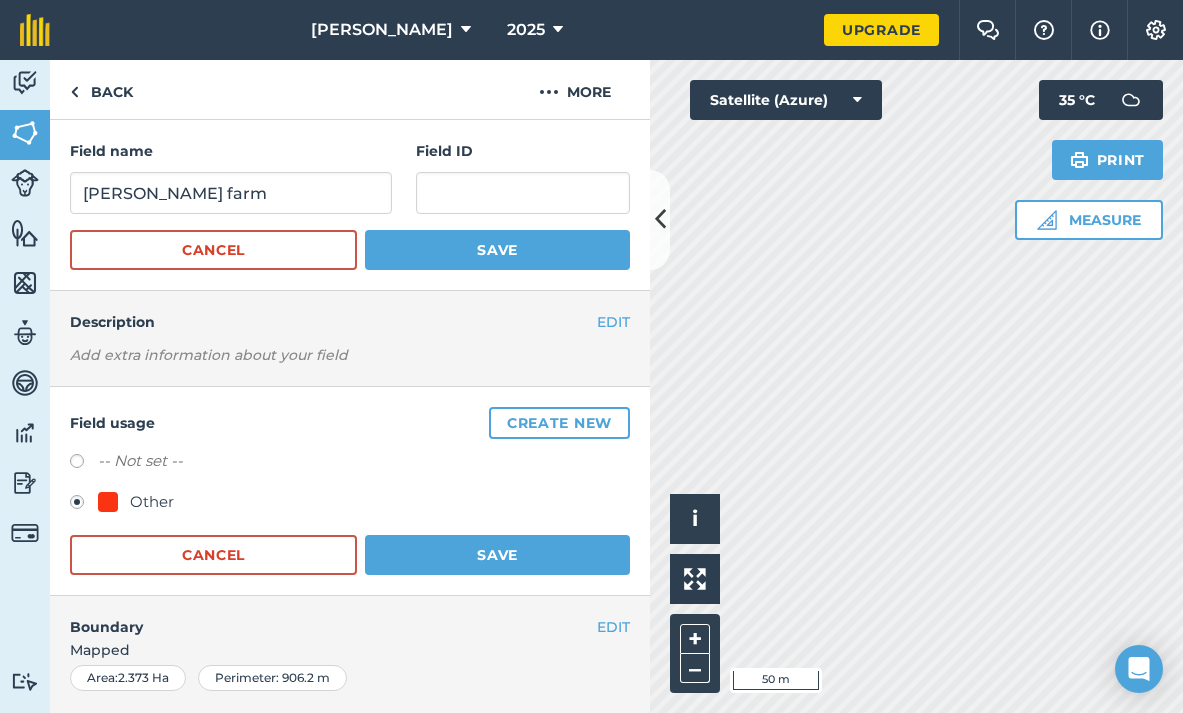 click at bounding box center (84, 464) 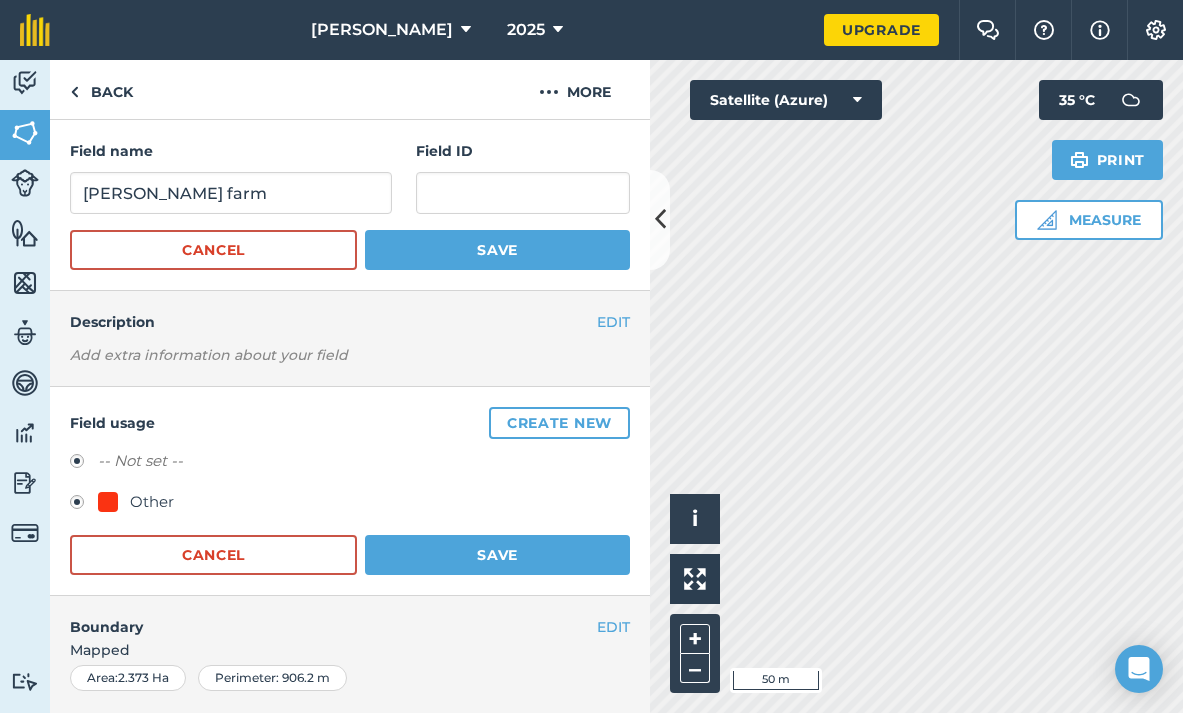 radio on "true" 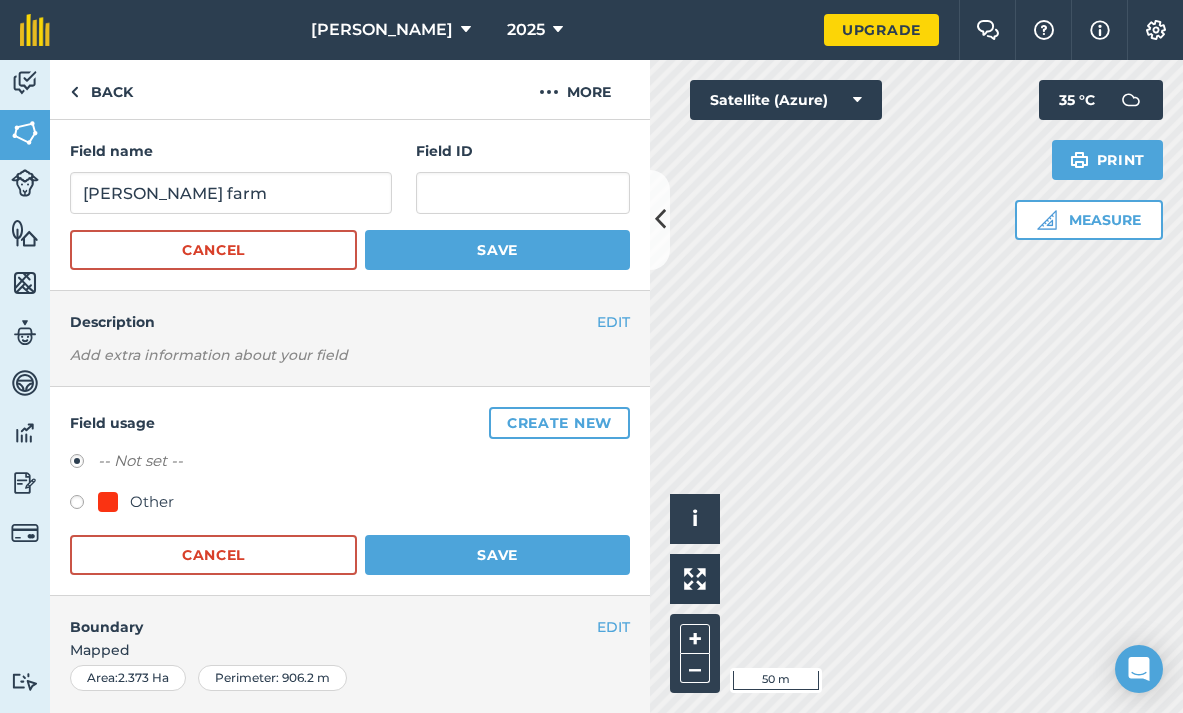 click on "Save" at bounding box center (497, 555) 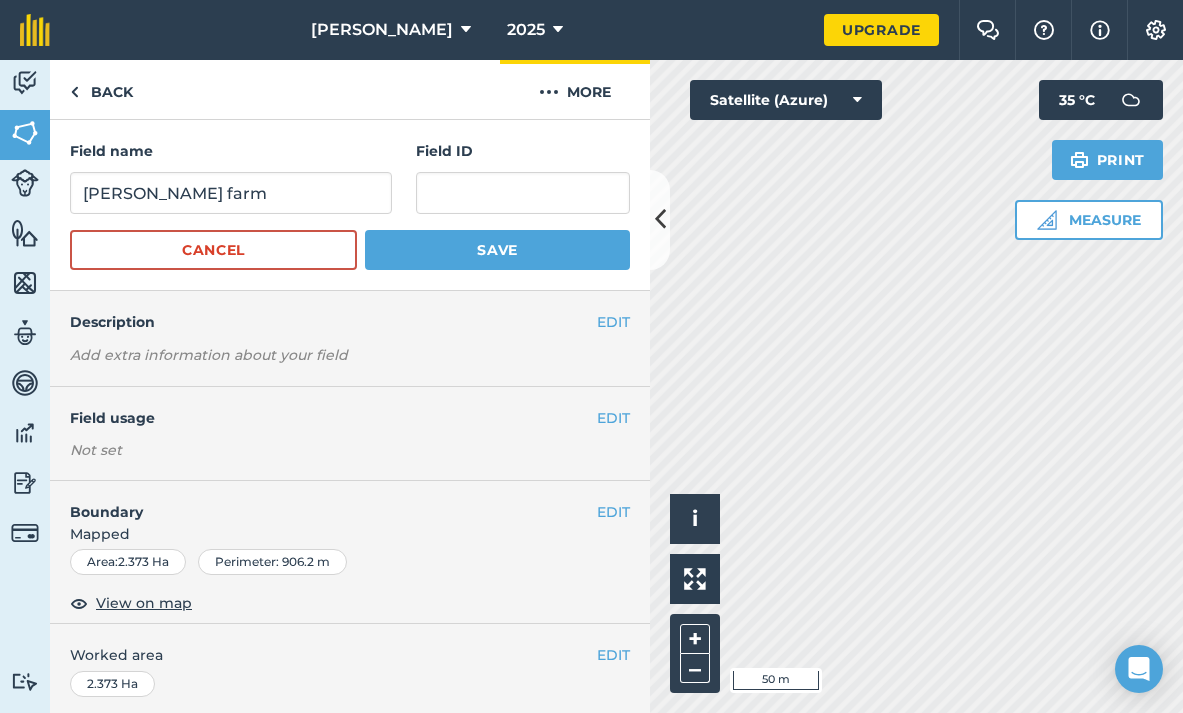 click at bounding box center (549, 92) 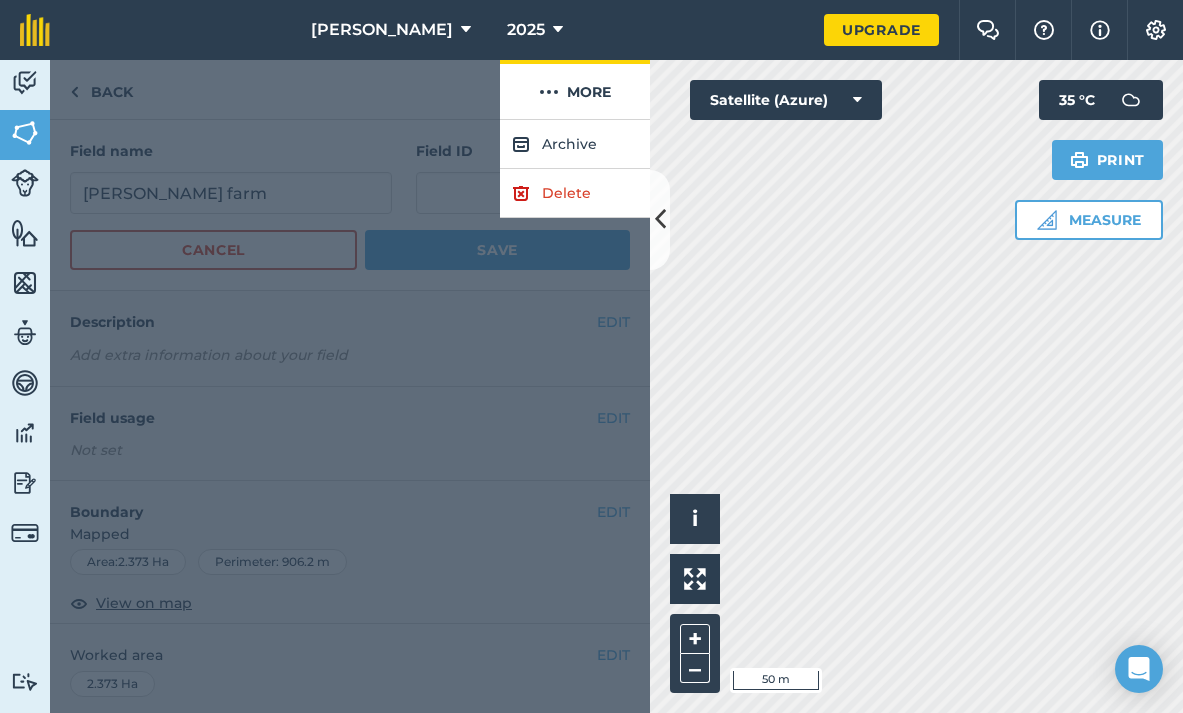 click on "More" at bounding box center (575, 89) 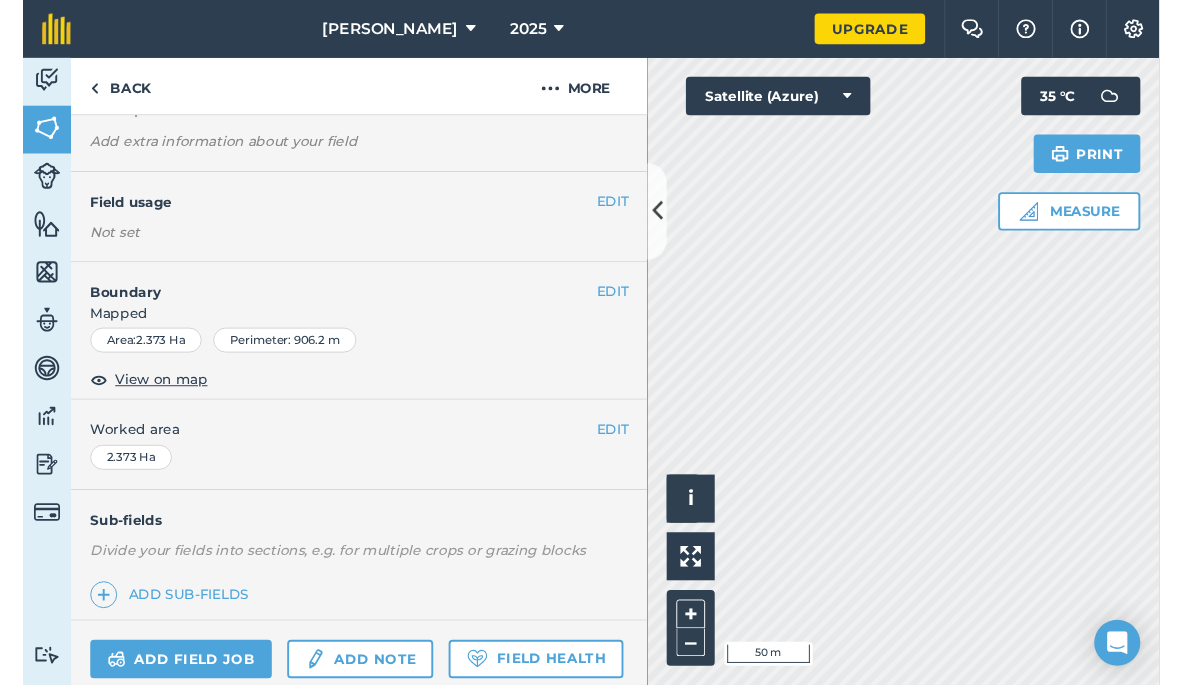 scroll, scrollTop: 229, scrollLeft: 0, axis: vertical 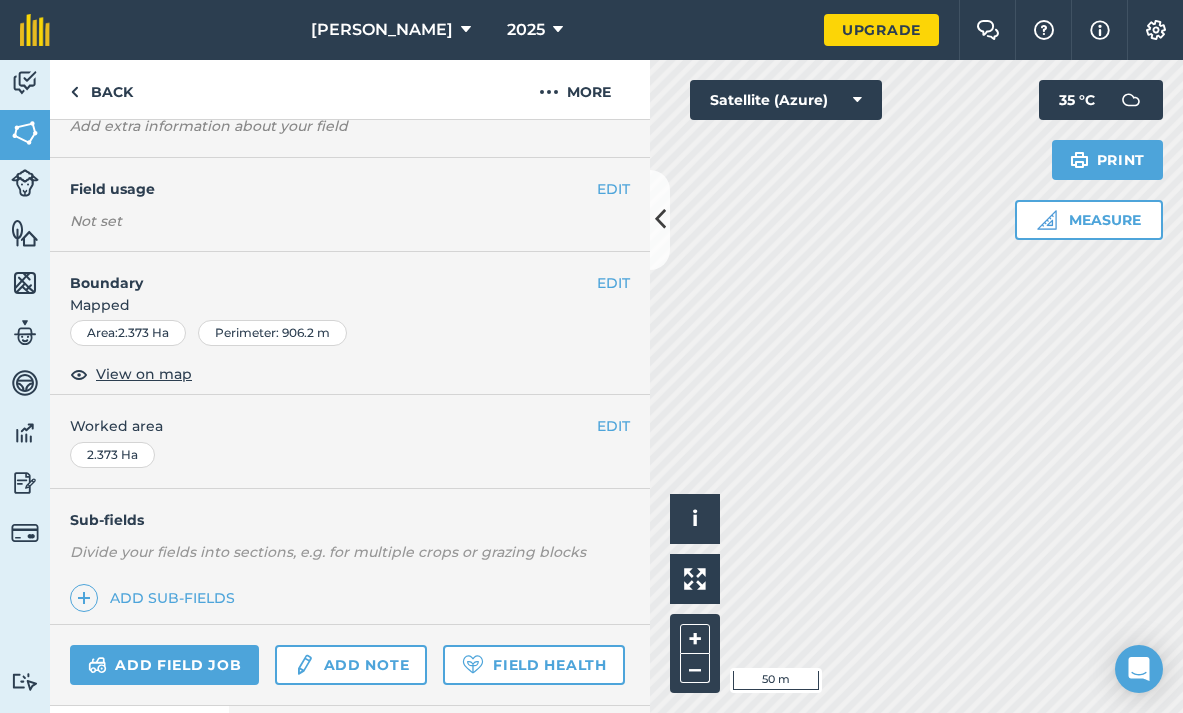 click on "Add sub-fields" at bounding box center [156, 598] 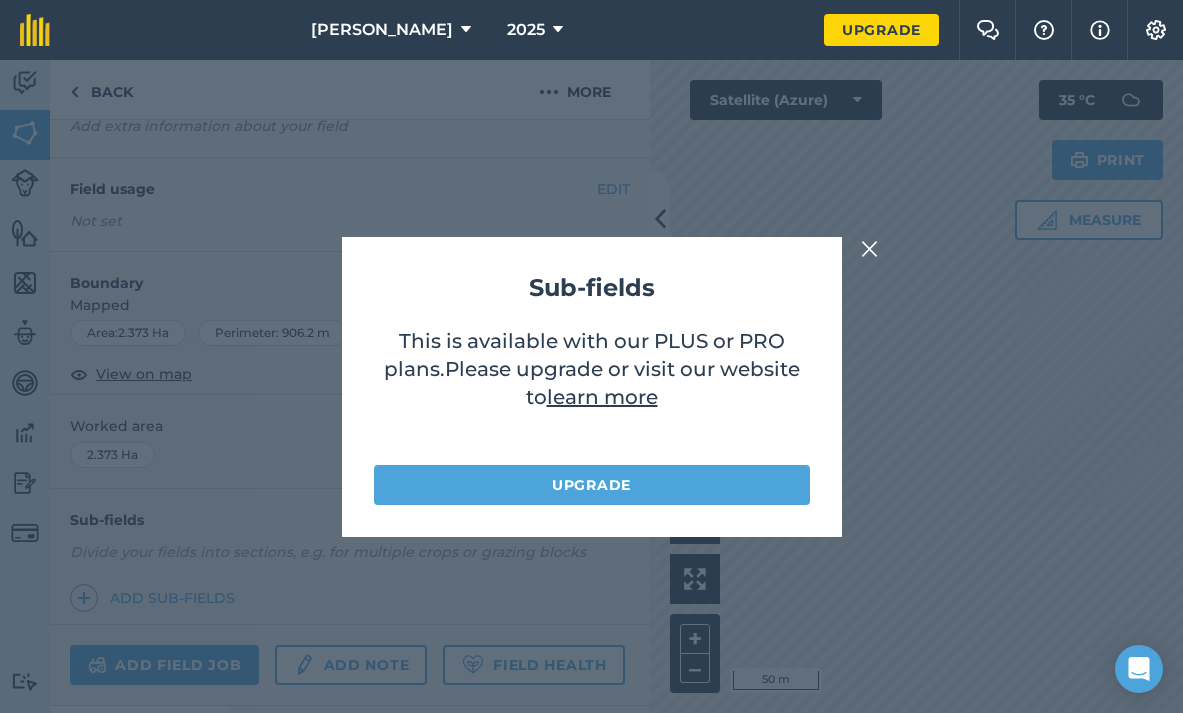 click at bounding box center (870, 249) 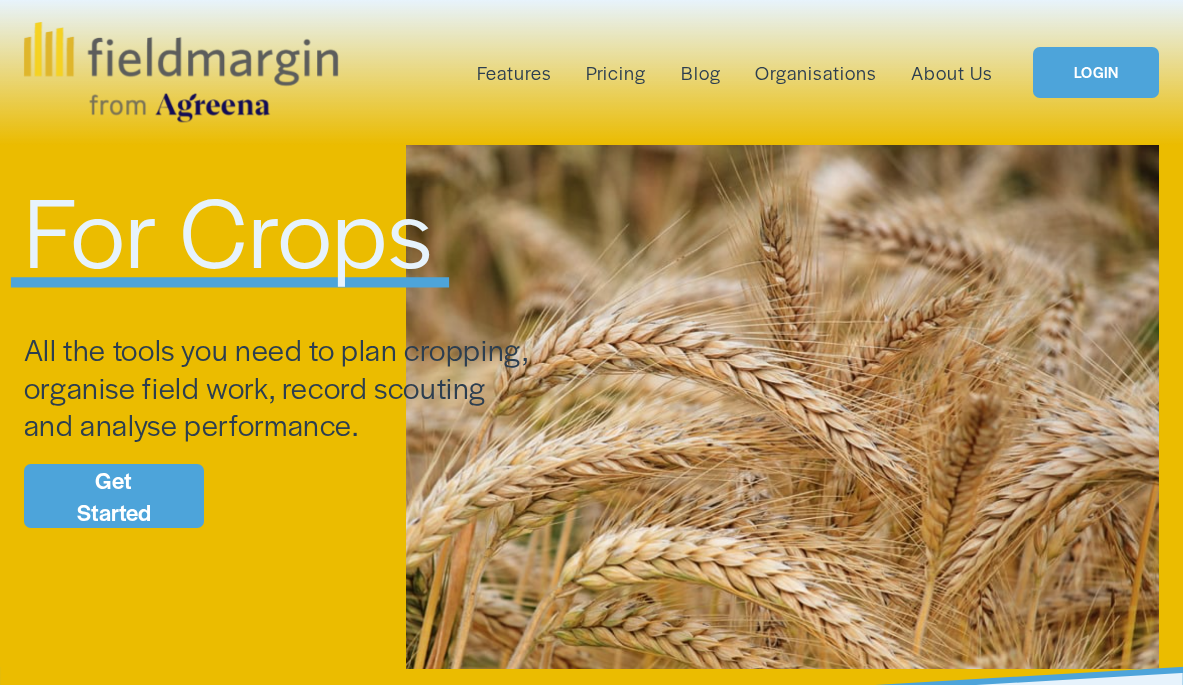 scroll, scrollTop: 0, scrollLeft: 0, axis: both 